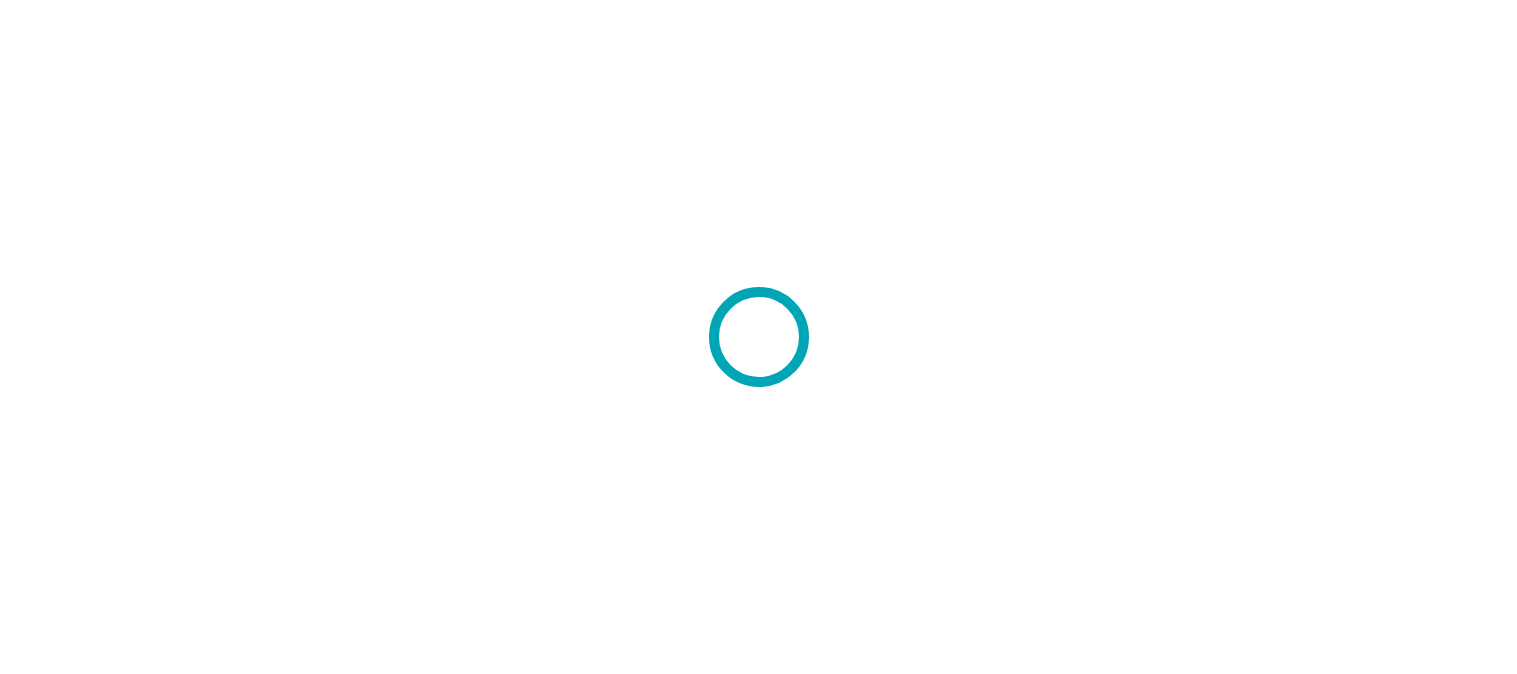 scroll, scrollTop: 0, scrollLeft: 0, axis: both 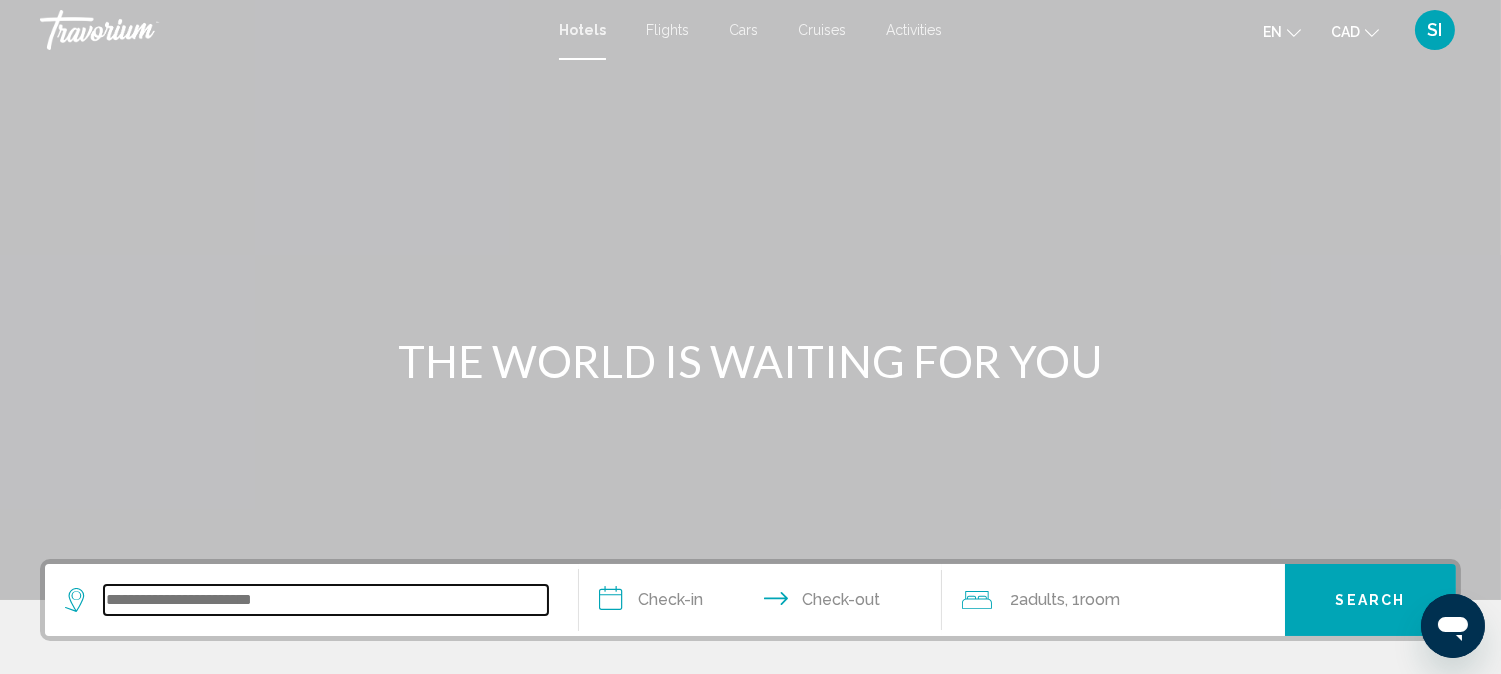click at bounding box center (326, 600) 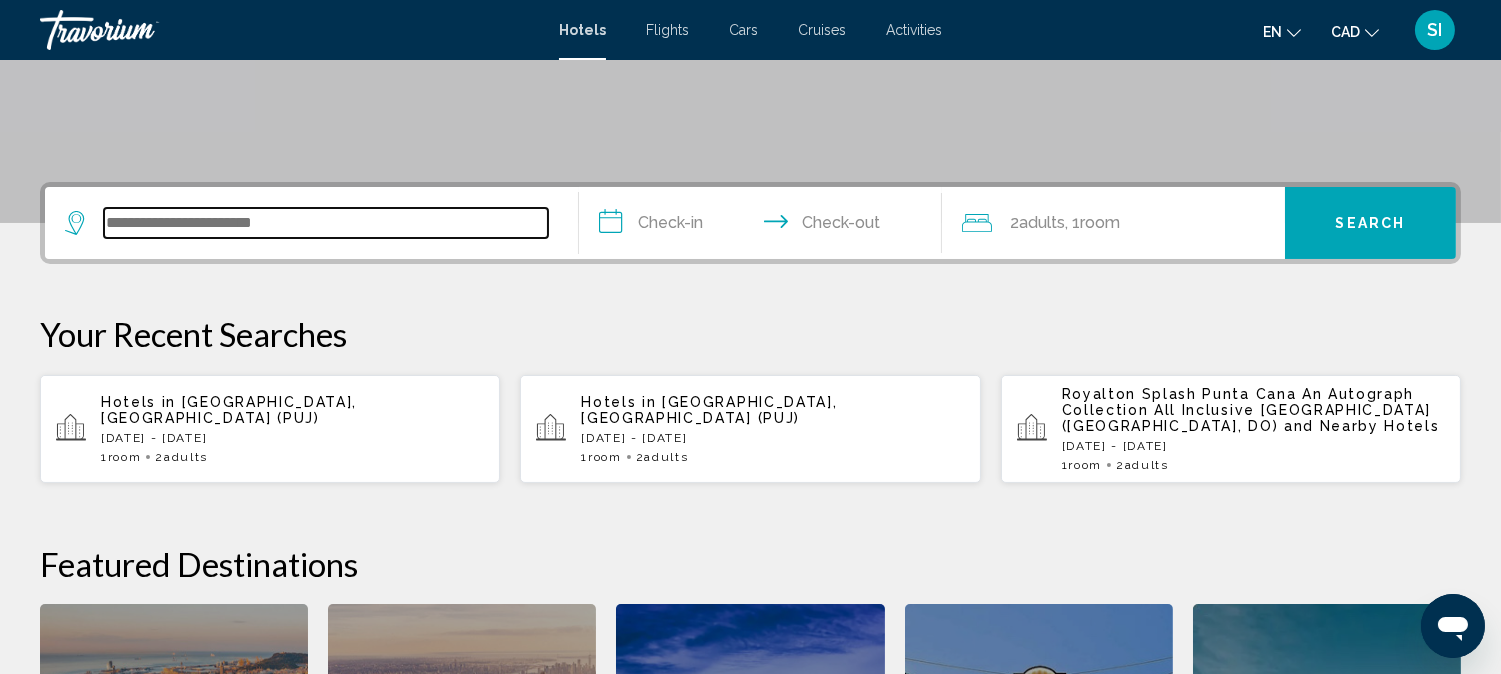 scroll, scrollTop: 493, scrollLeft: 0, axis: vertical 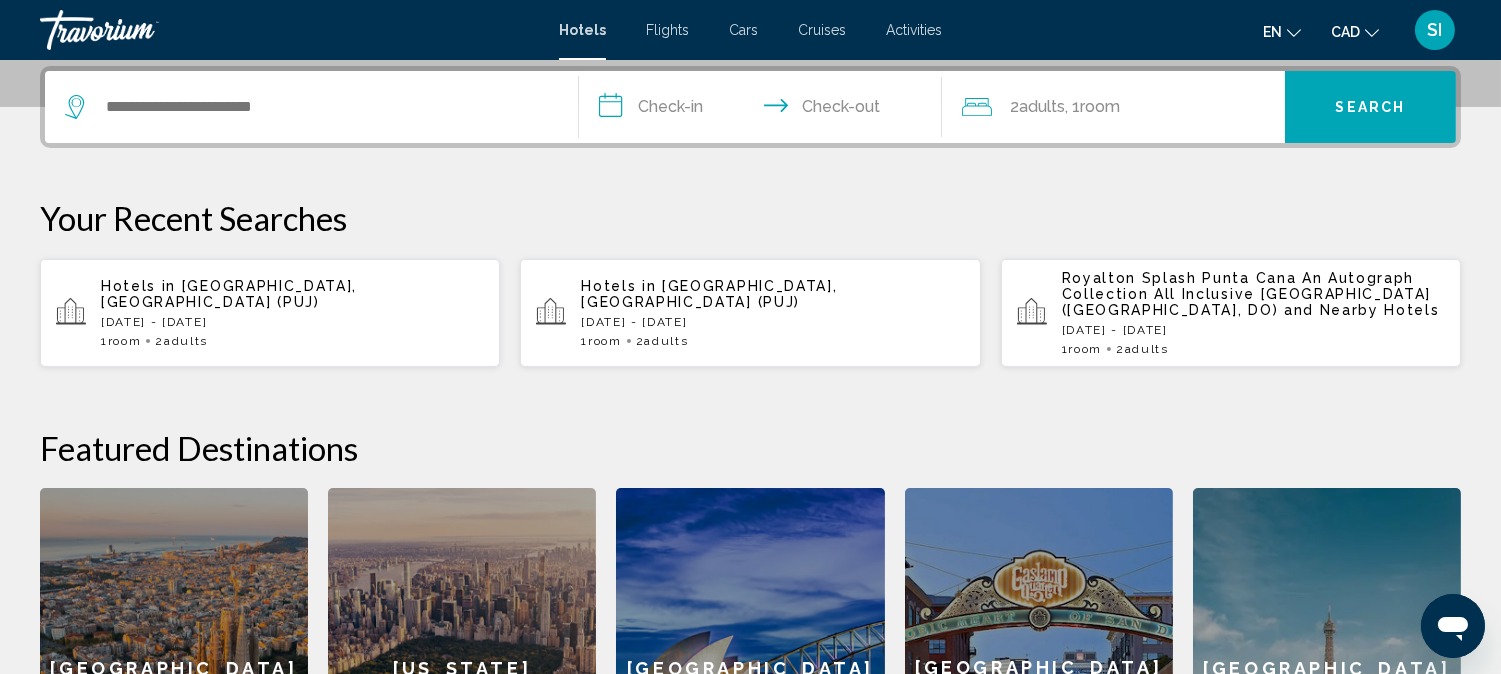 click on "Hotels in    Punta Cana, Dominican Republic (PUJ)  Sun, 14 Sep - Mon, 15 Sep  1  Room rooms 2  Adult Adults" at bounding box center [292, 313] 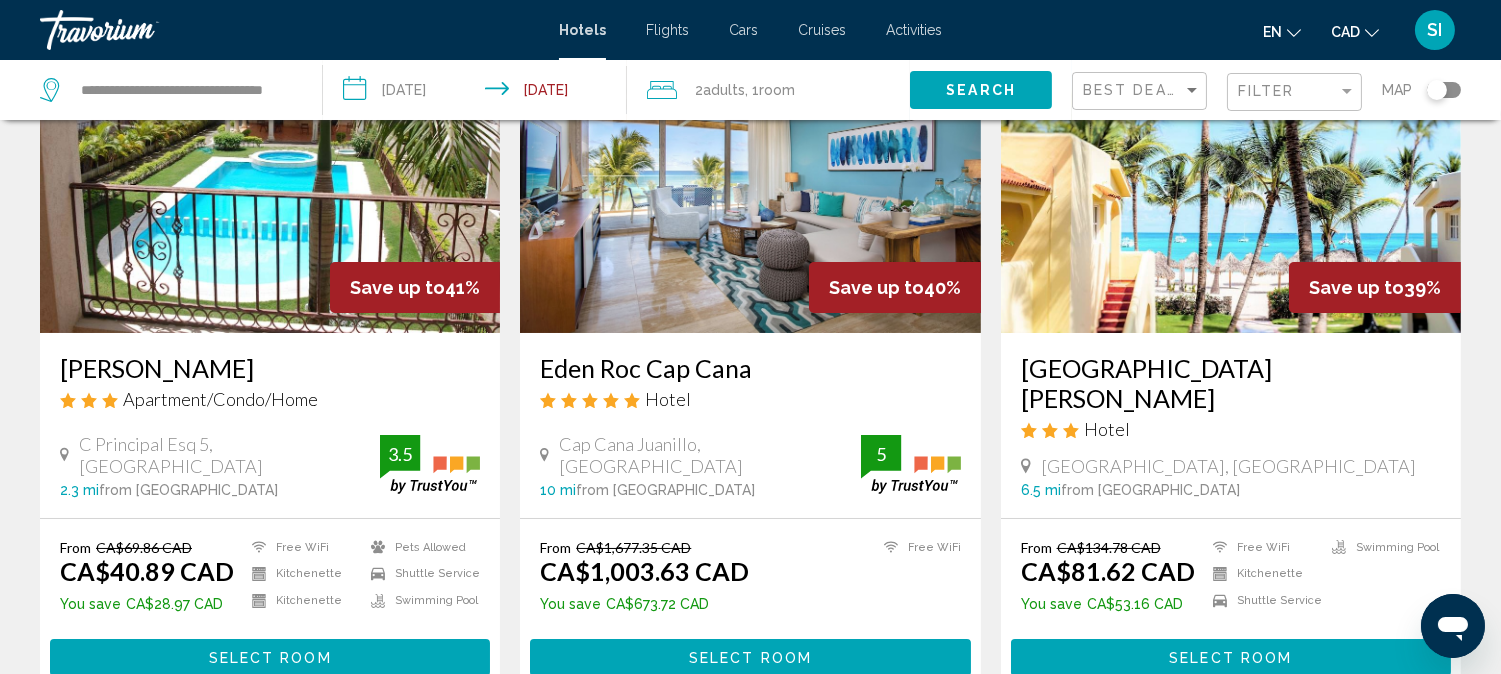 scroll, scrollTop: 0, scrollLeft: 0, axis: both 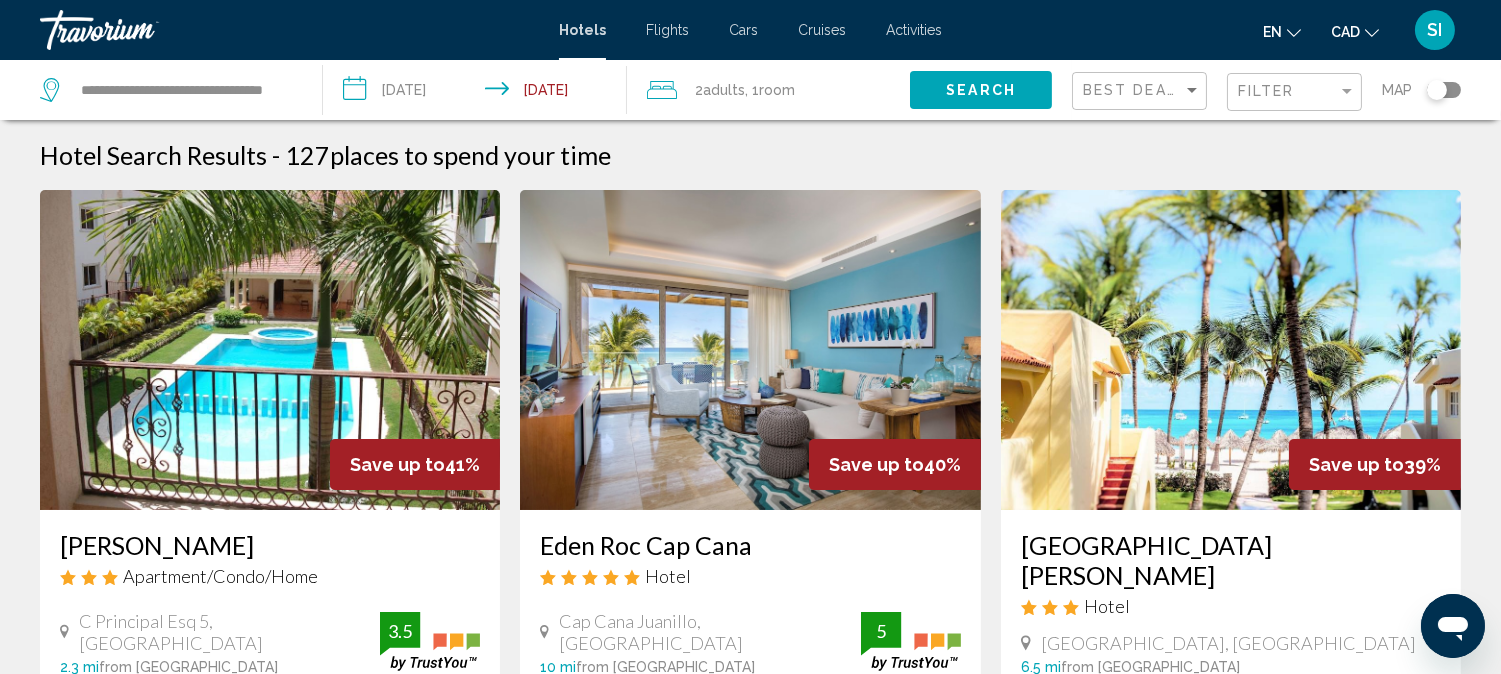 click on "**********" 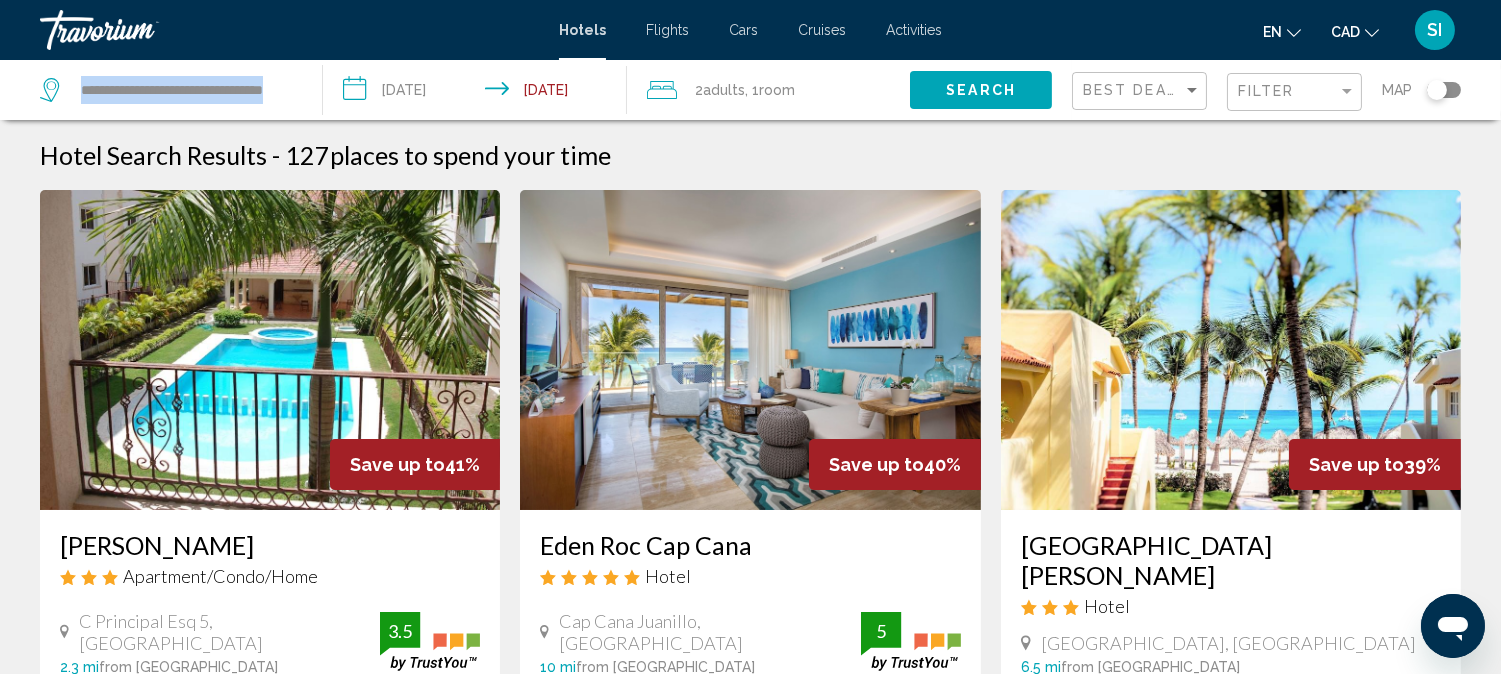 click on "**********" 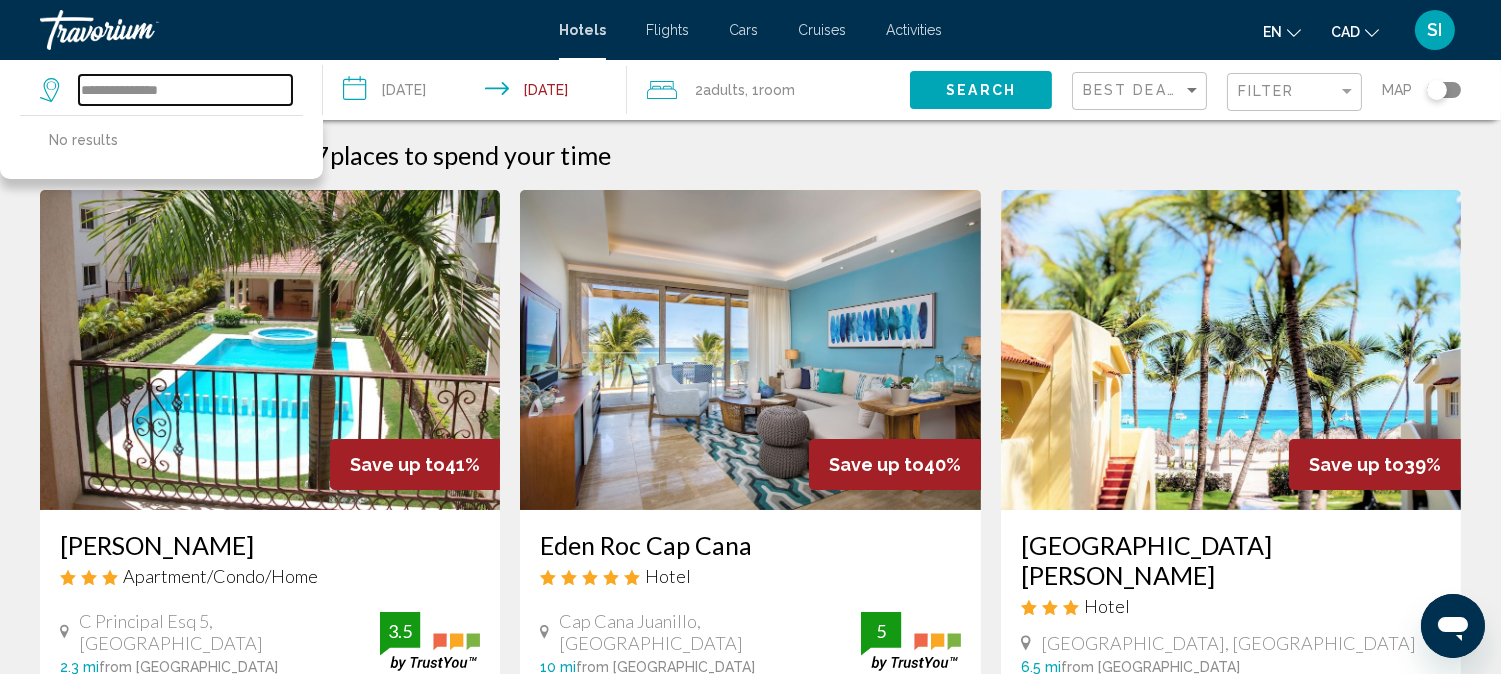 click on "**********" at bounding box center (185, 90) 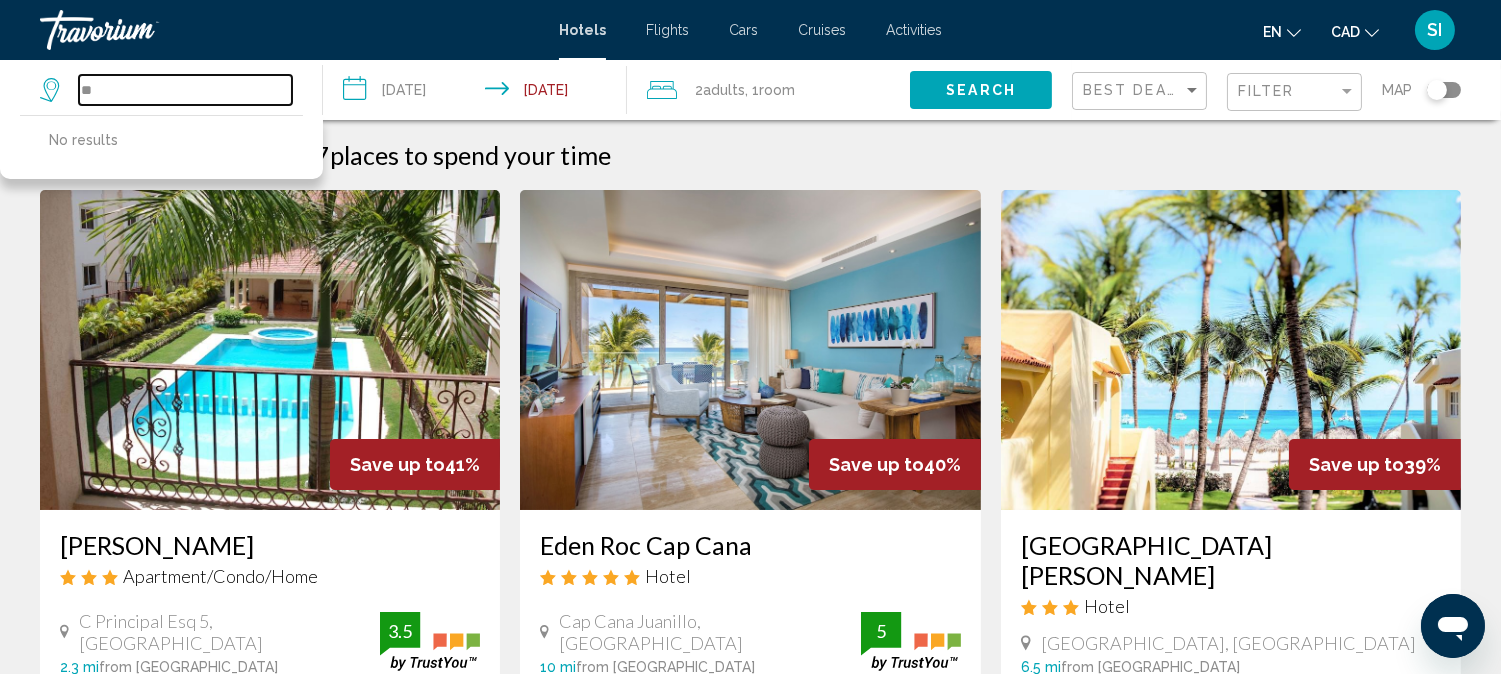 type on "*" 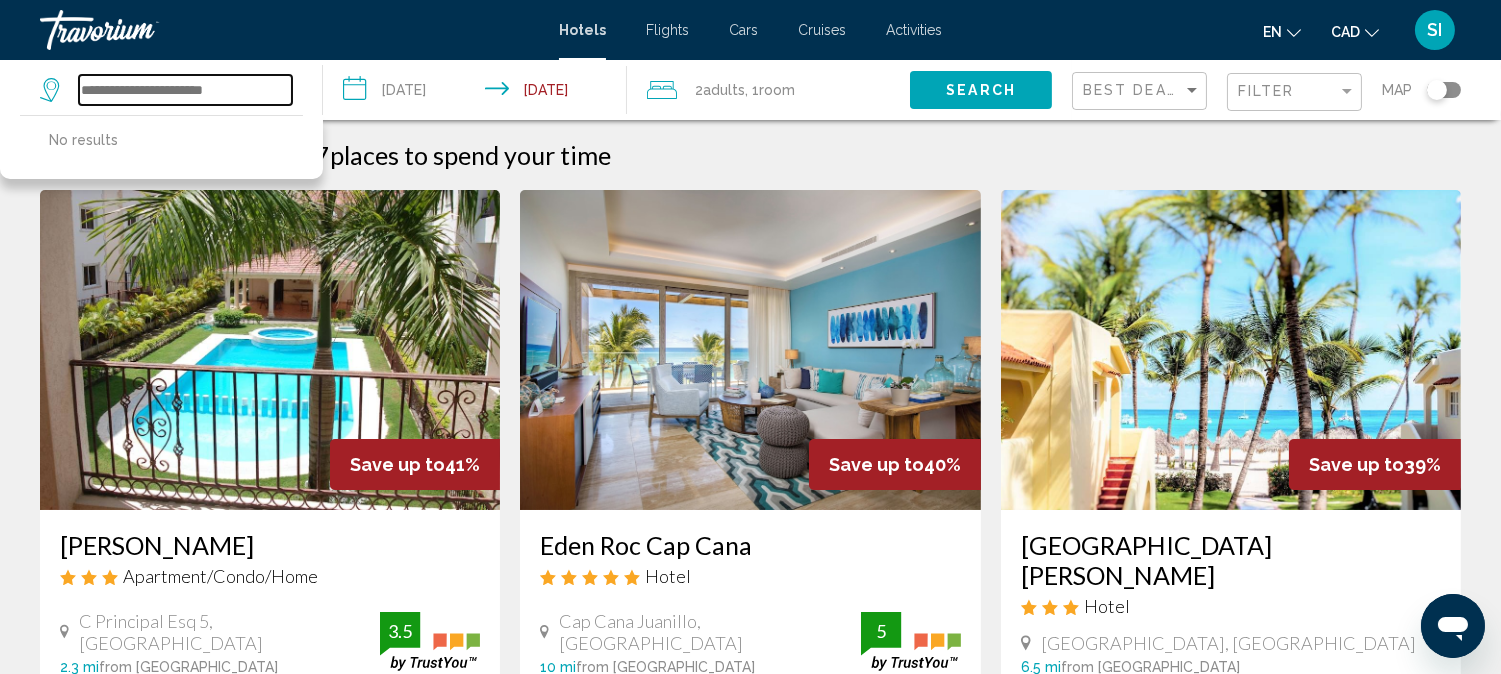 paste on "**********" 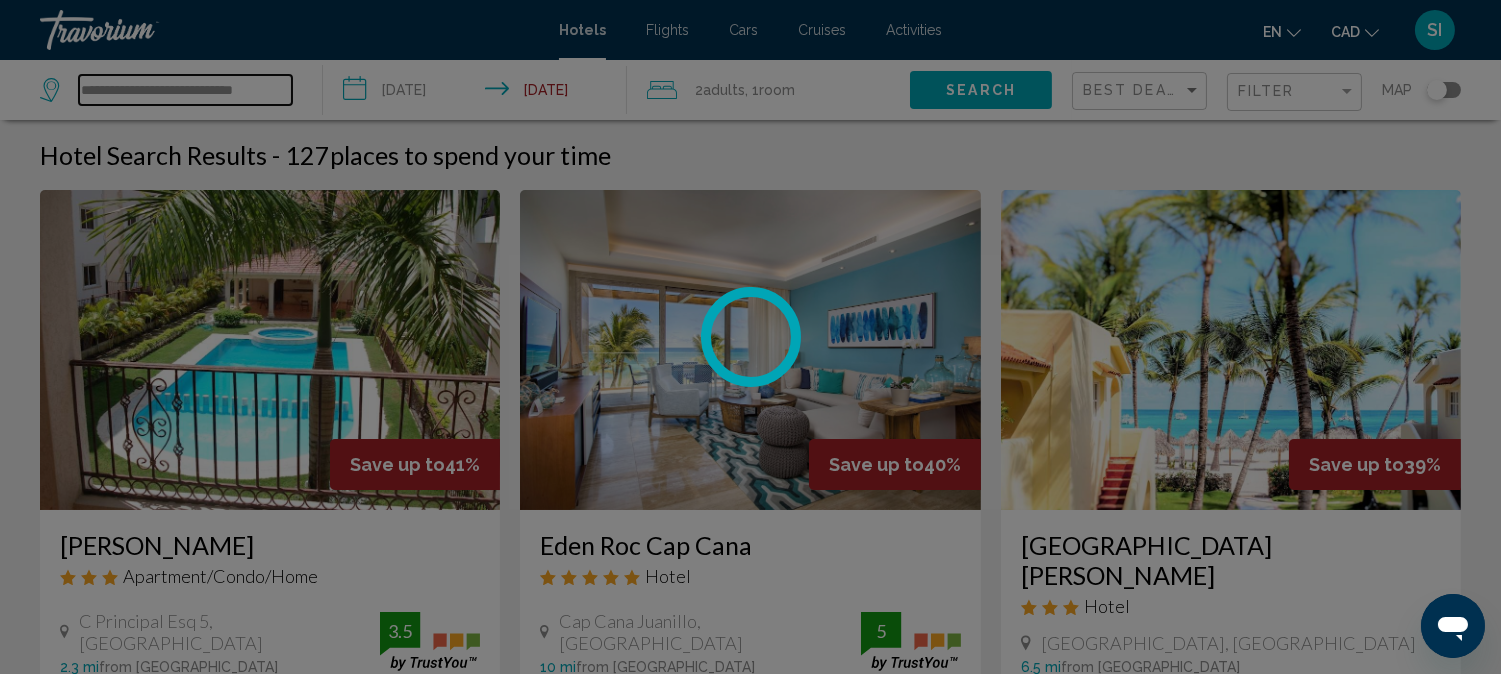 scroll, scrollTop: 0, scrollLeft: 0, axis: both 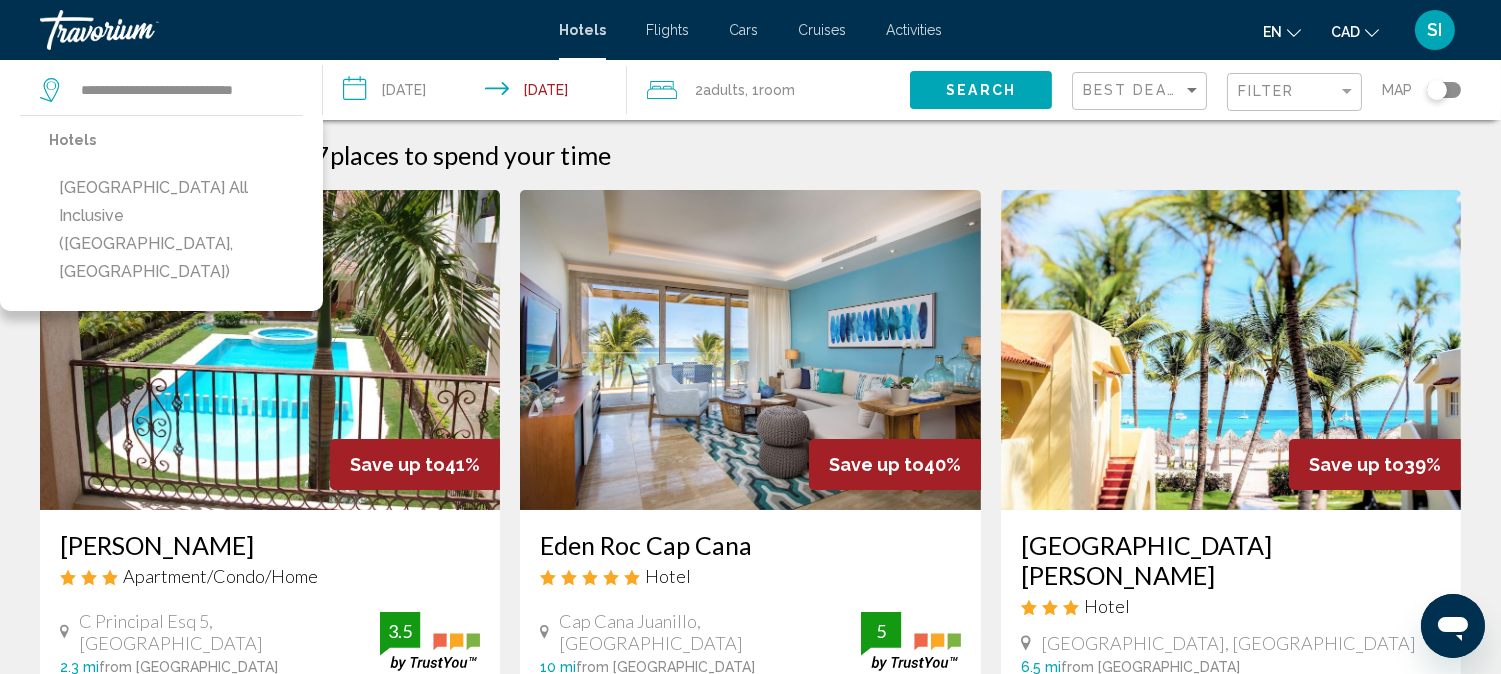 click on "Grand Palladium Palace Resort Spa & Casino All Inclusive (Punta Cana, DO)" at bounding box center [176, 230] 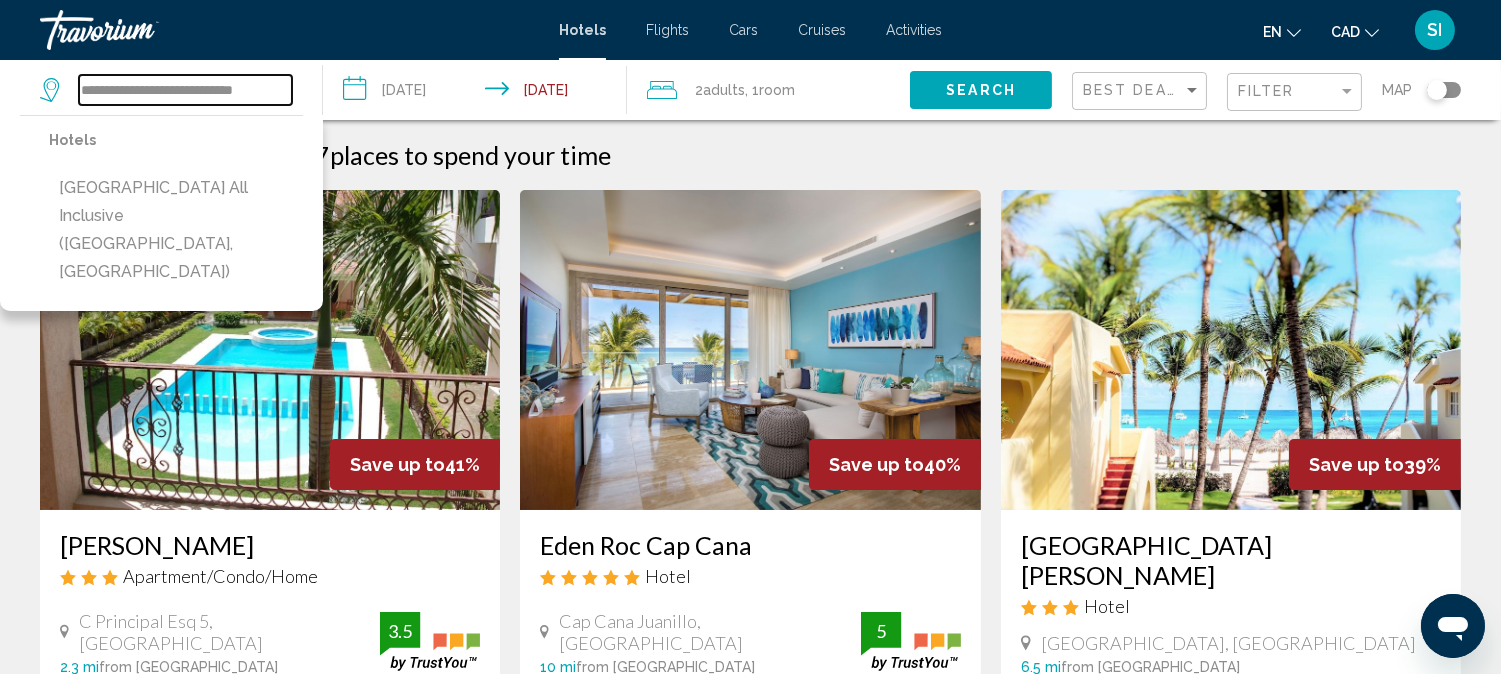type on "**********" 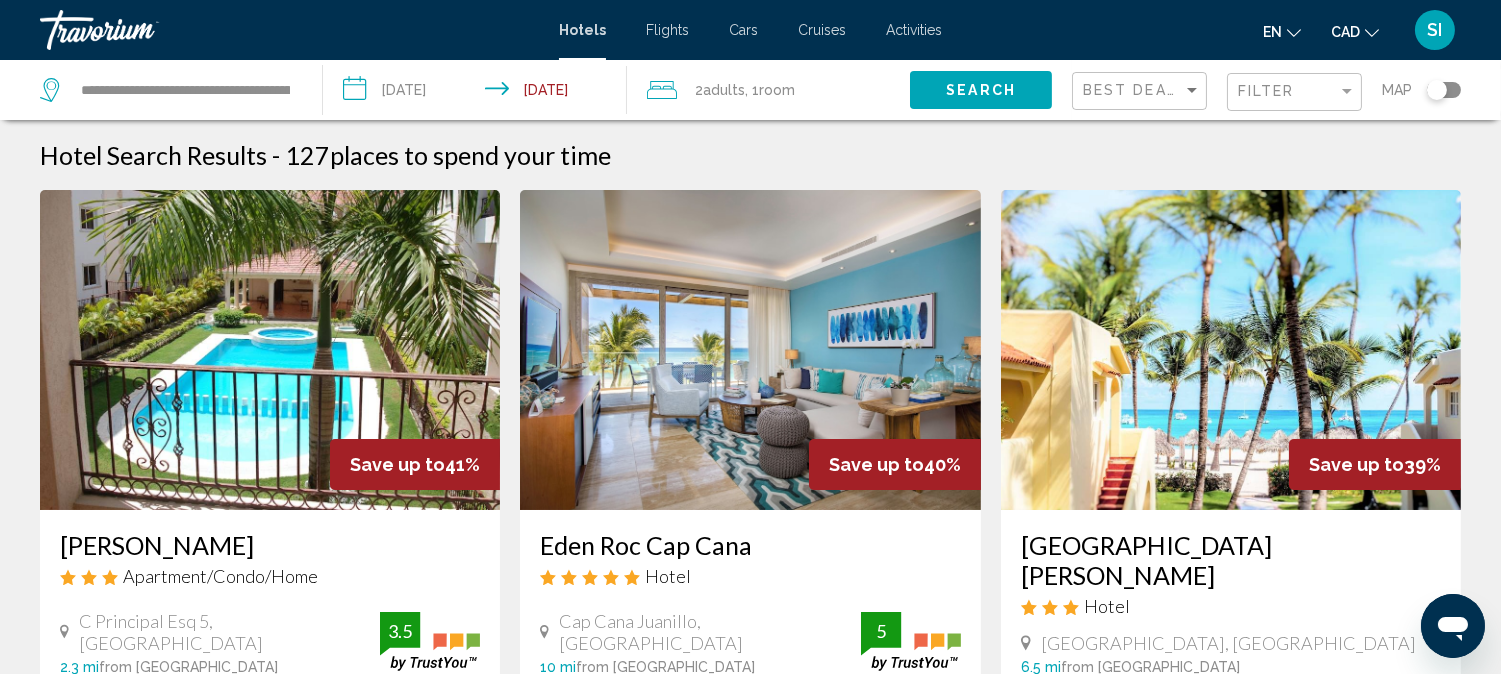 click on "Search" 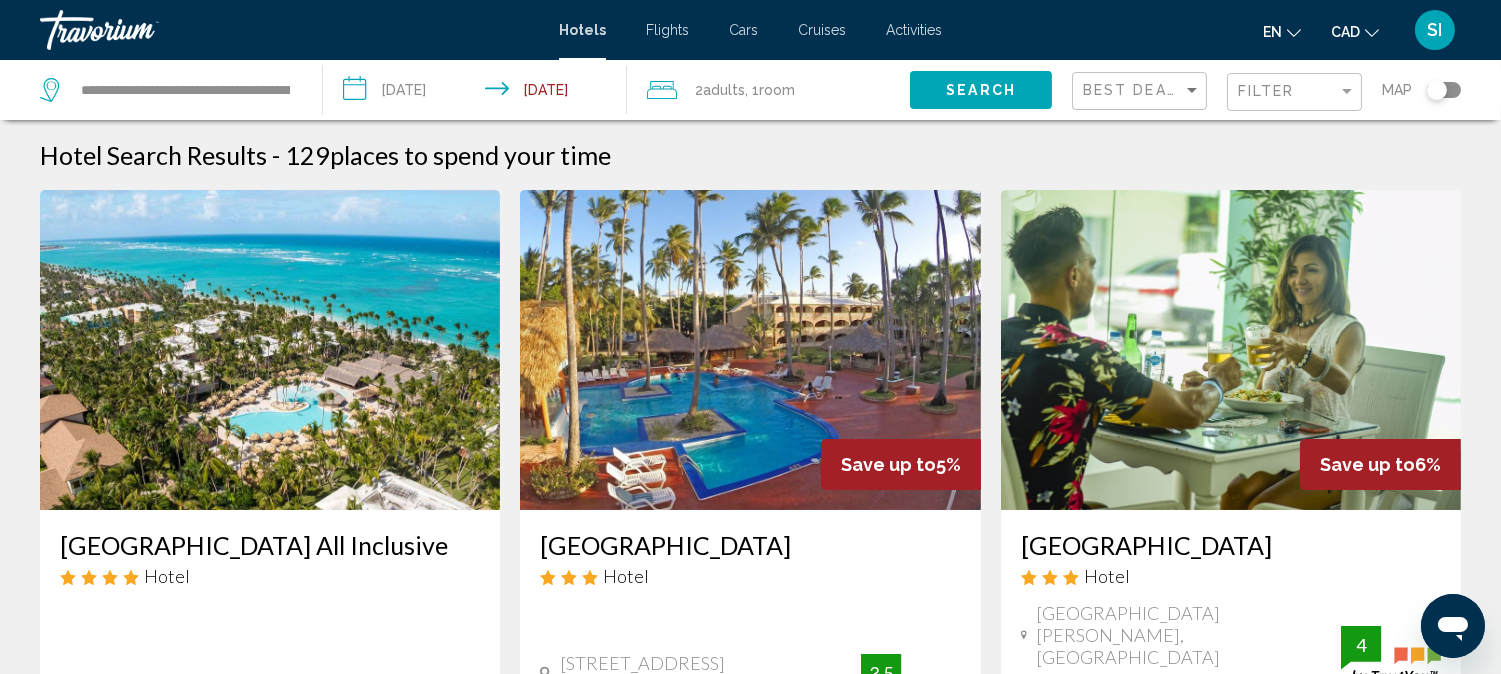 type 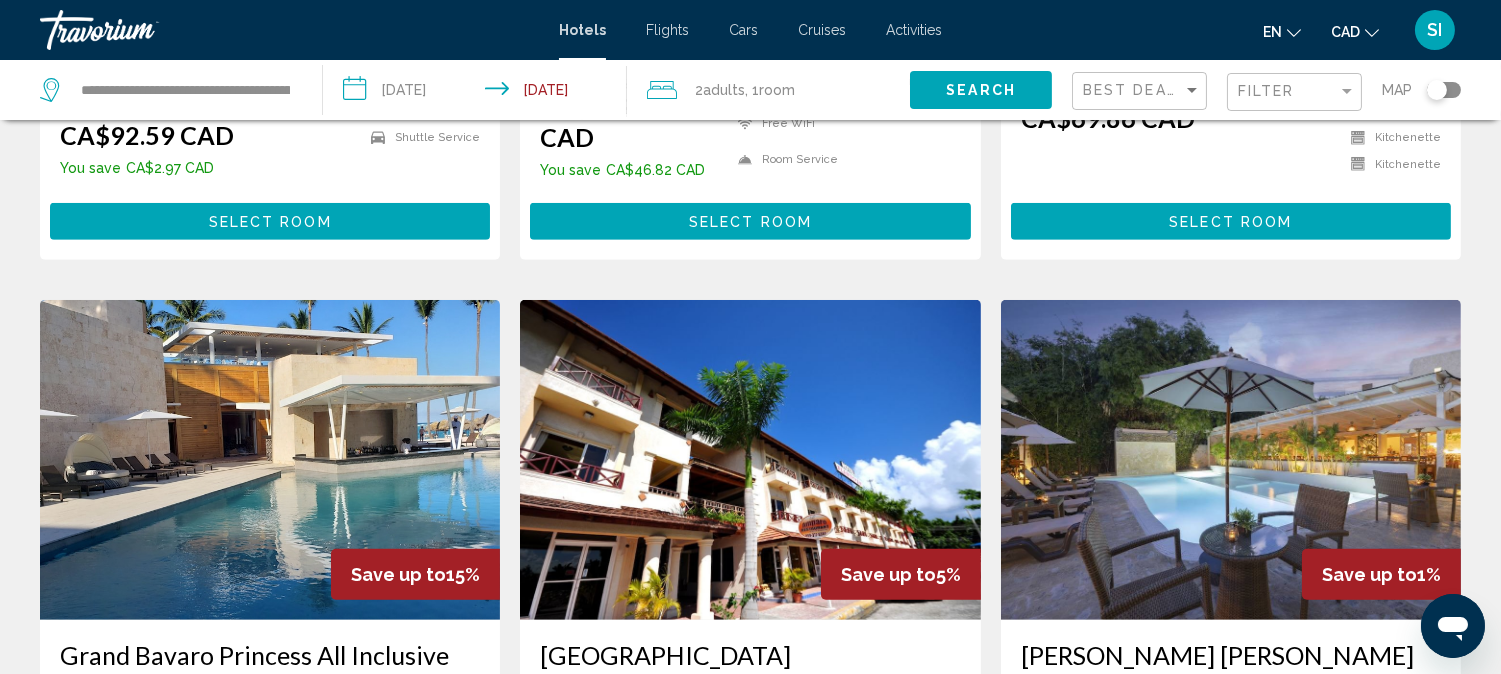 scroll, scrollTop: 2488, scrollLeft: 0, axis: vertical 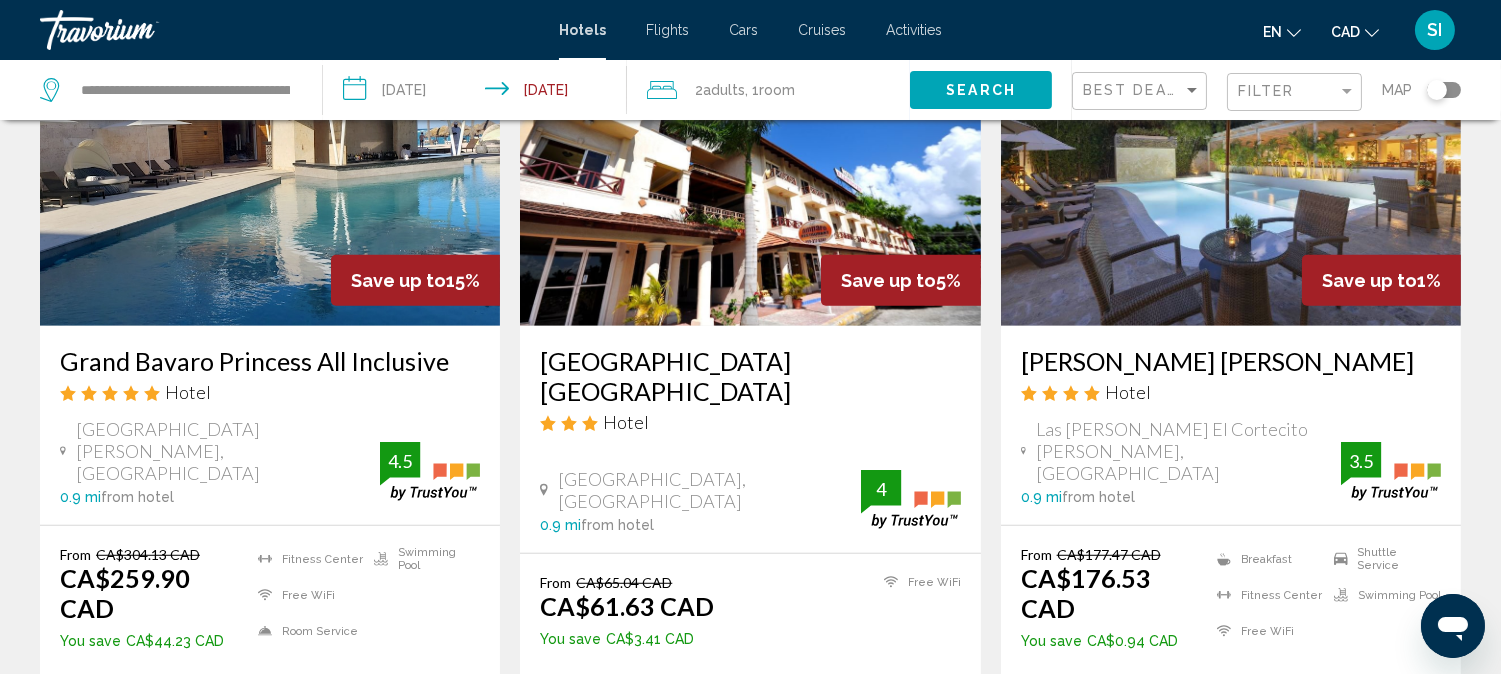 click on "Select Room" at bounding box center (270, 693) 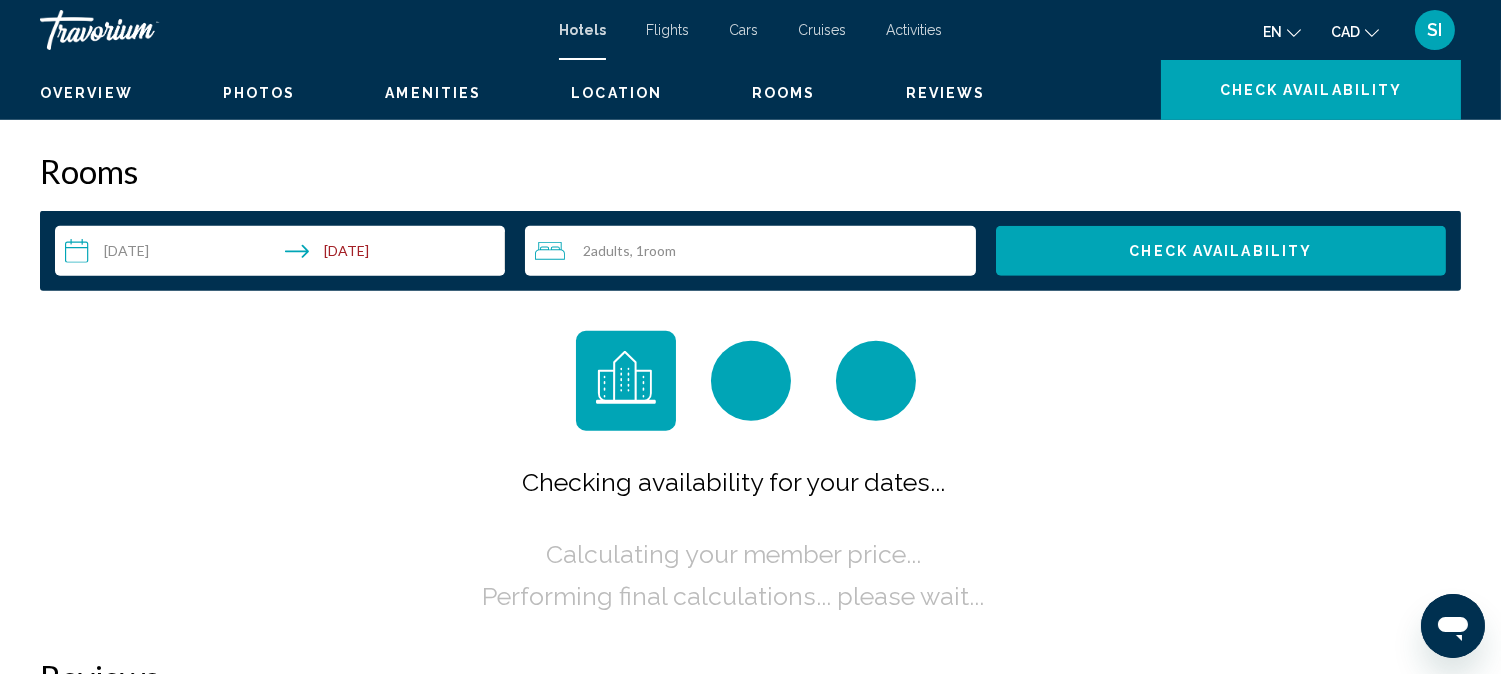 scroll, scrollTop: 23, scrollLeft: 0, axis: vertical 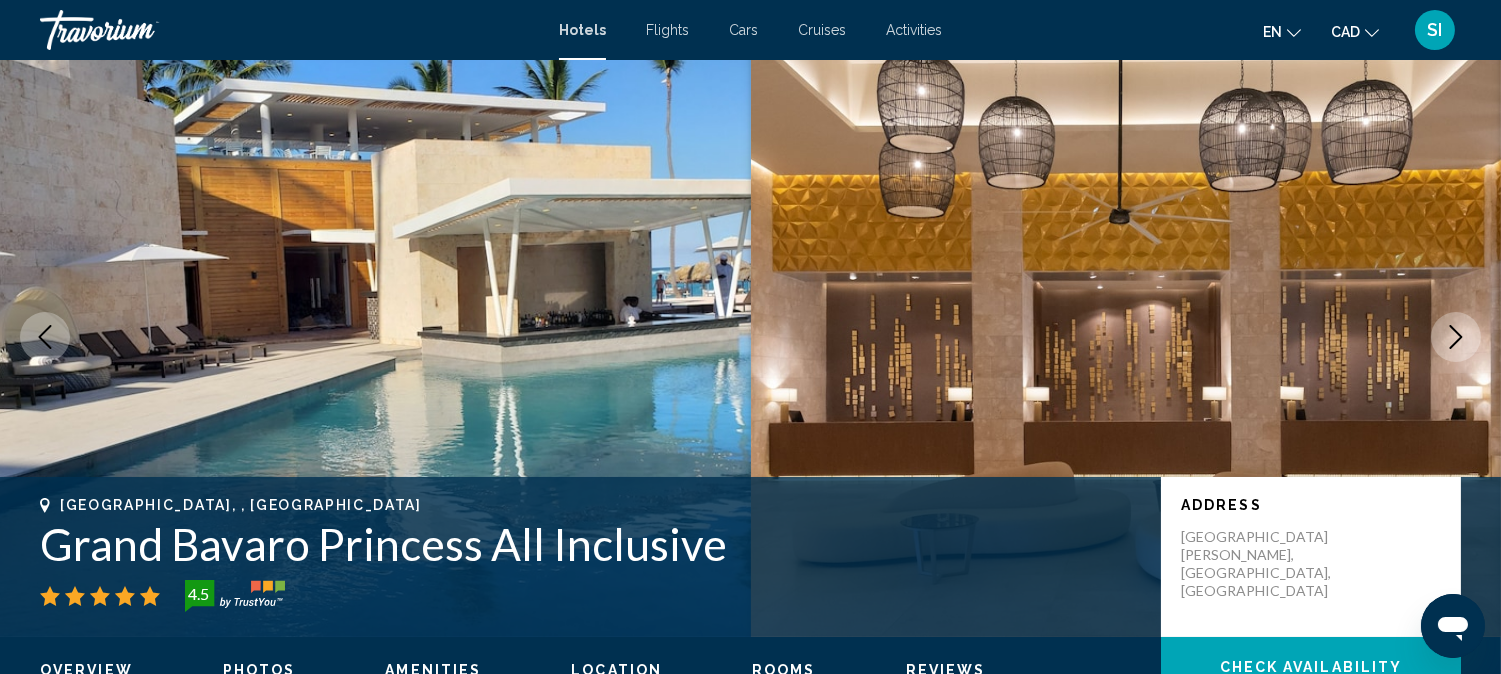 type 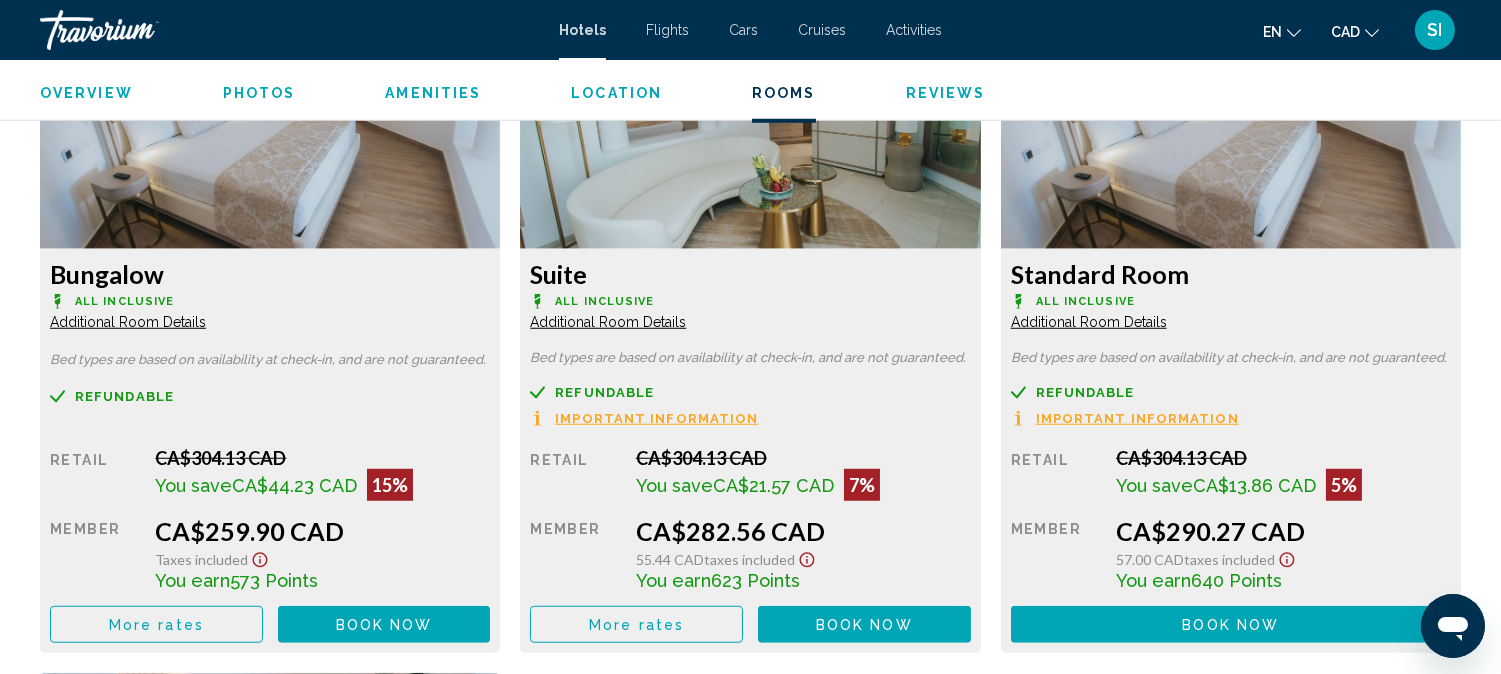 scroll, scrollTop: 2823, scrollLeft: 0, axis: vertical 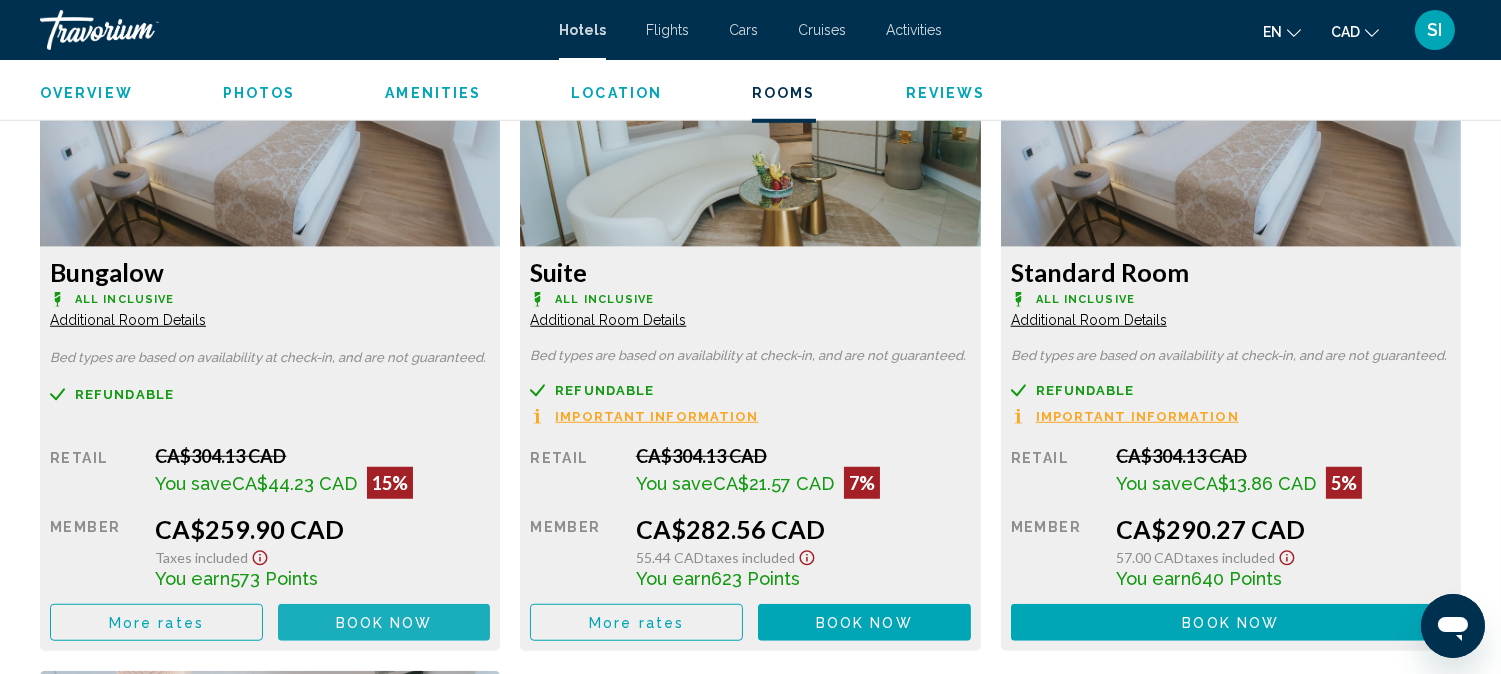 click on "Book now" at bounding box center [384, 623] 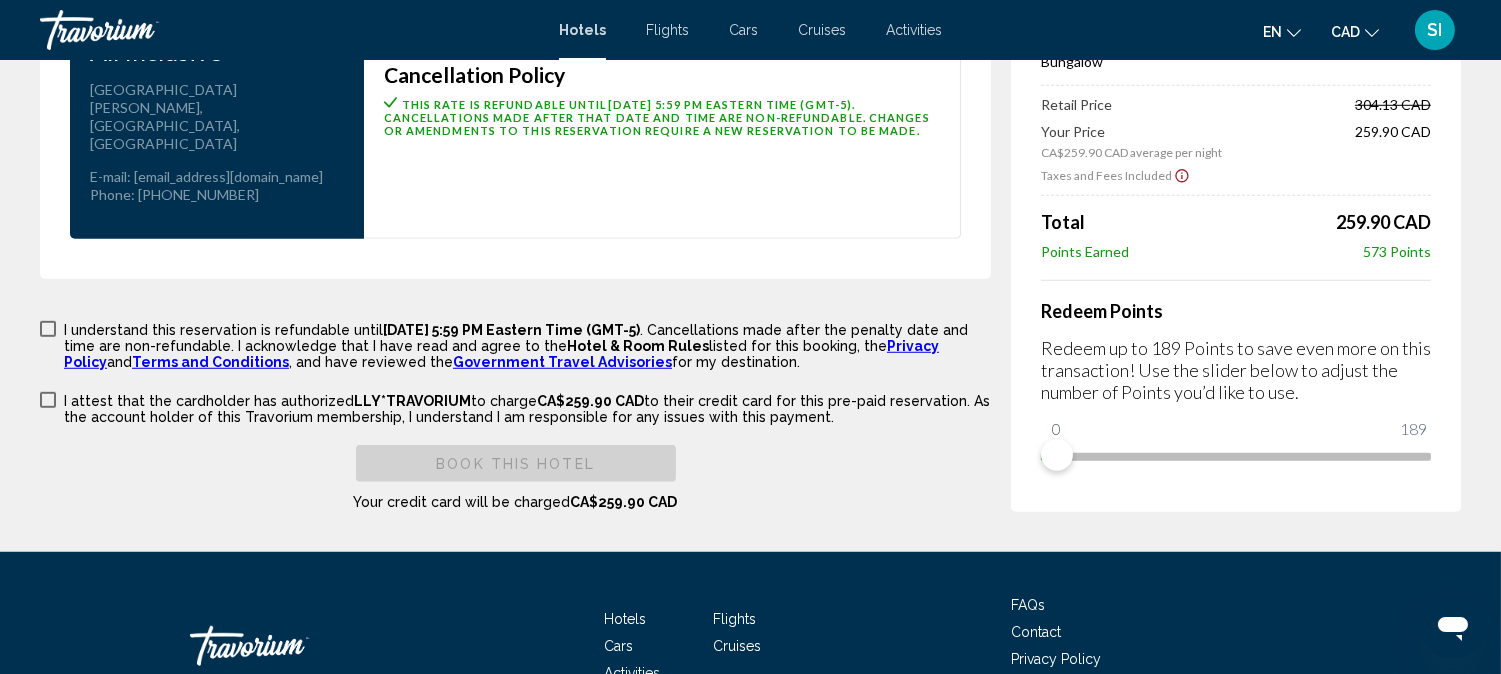 scroll, scrollTop: 2767, scrollLeft: 0, axis: vertical 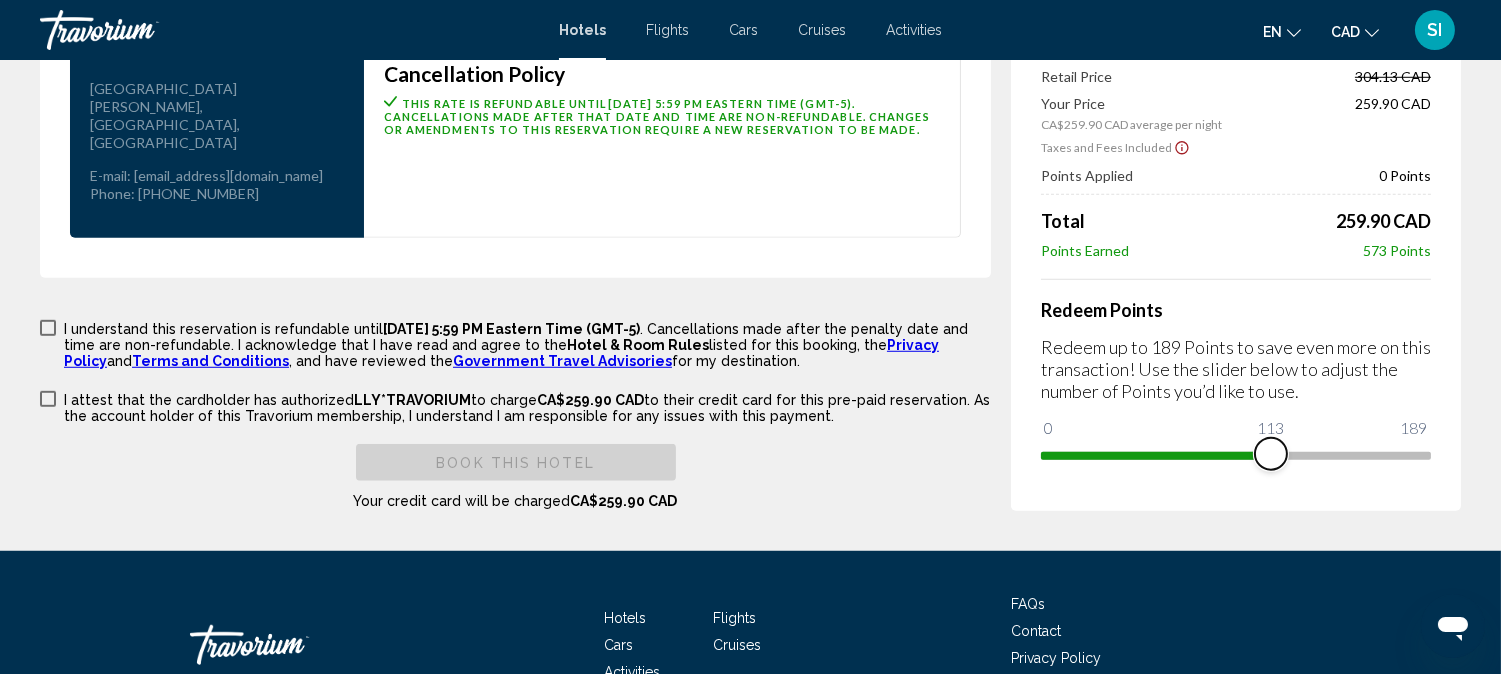drag, startPoint x: 1061, startPoint y: 418, endPoint x: 1305, endPoint y: 418, distance: 244 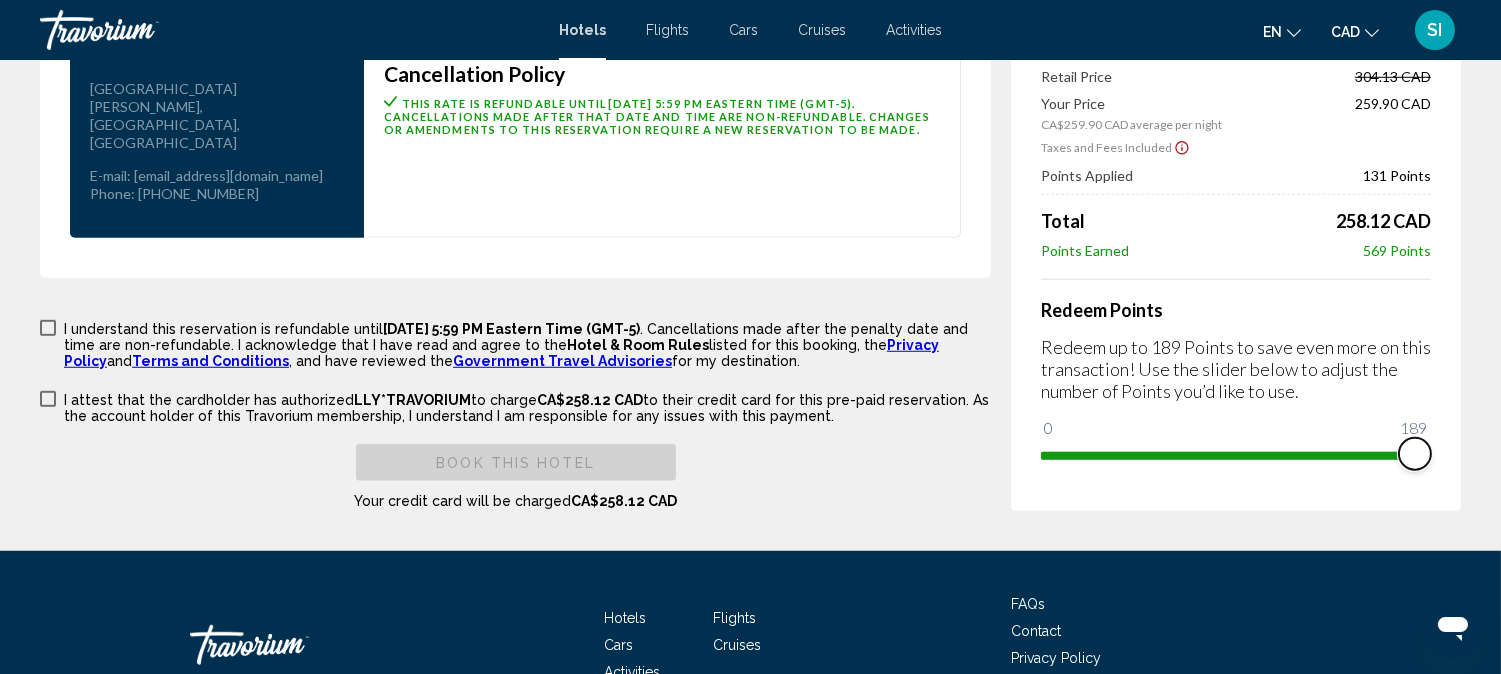 drag, startPoint x: 1298, startPoint y: 407, endPoint x: 1491, endPoint y: 415, distance: 193.16573 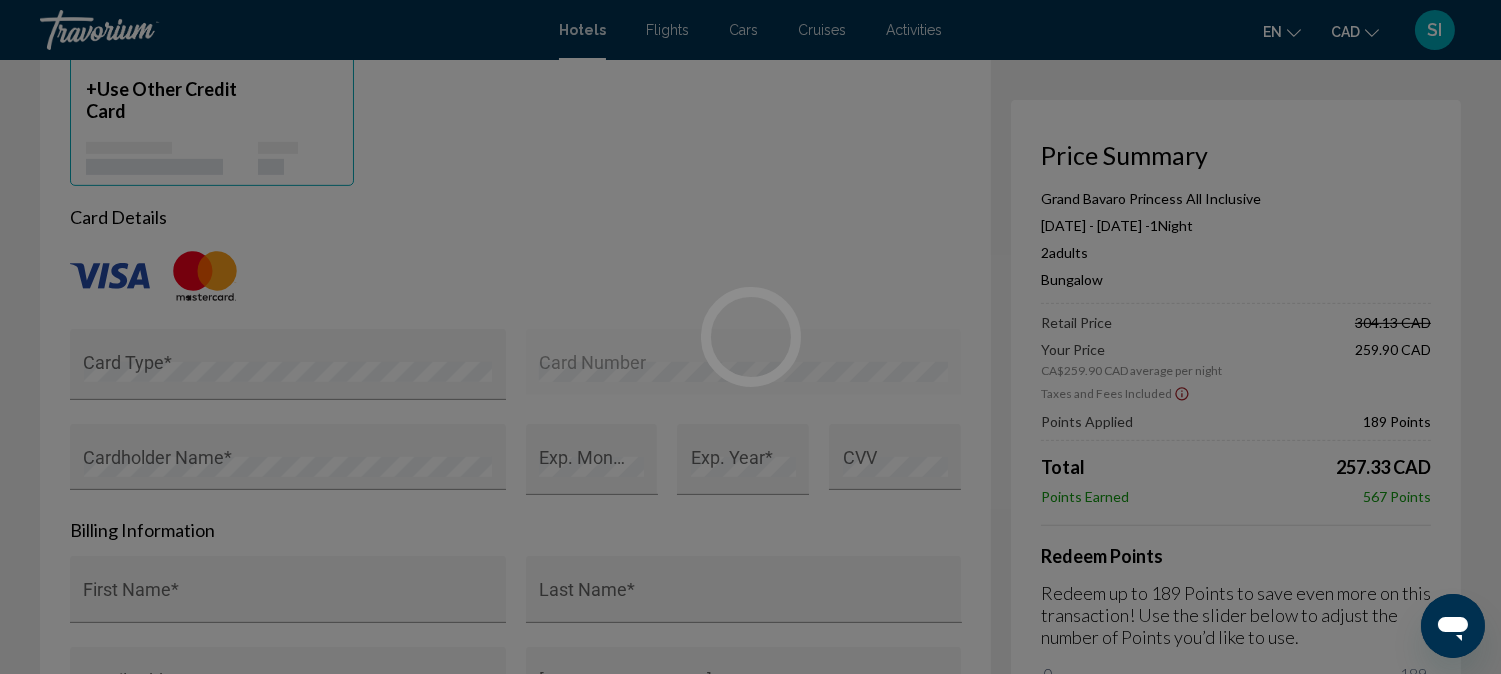 scroll, scrollTop: 2767, scrollLeft: 0, axis: vertical 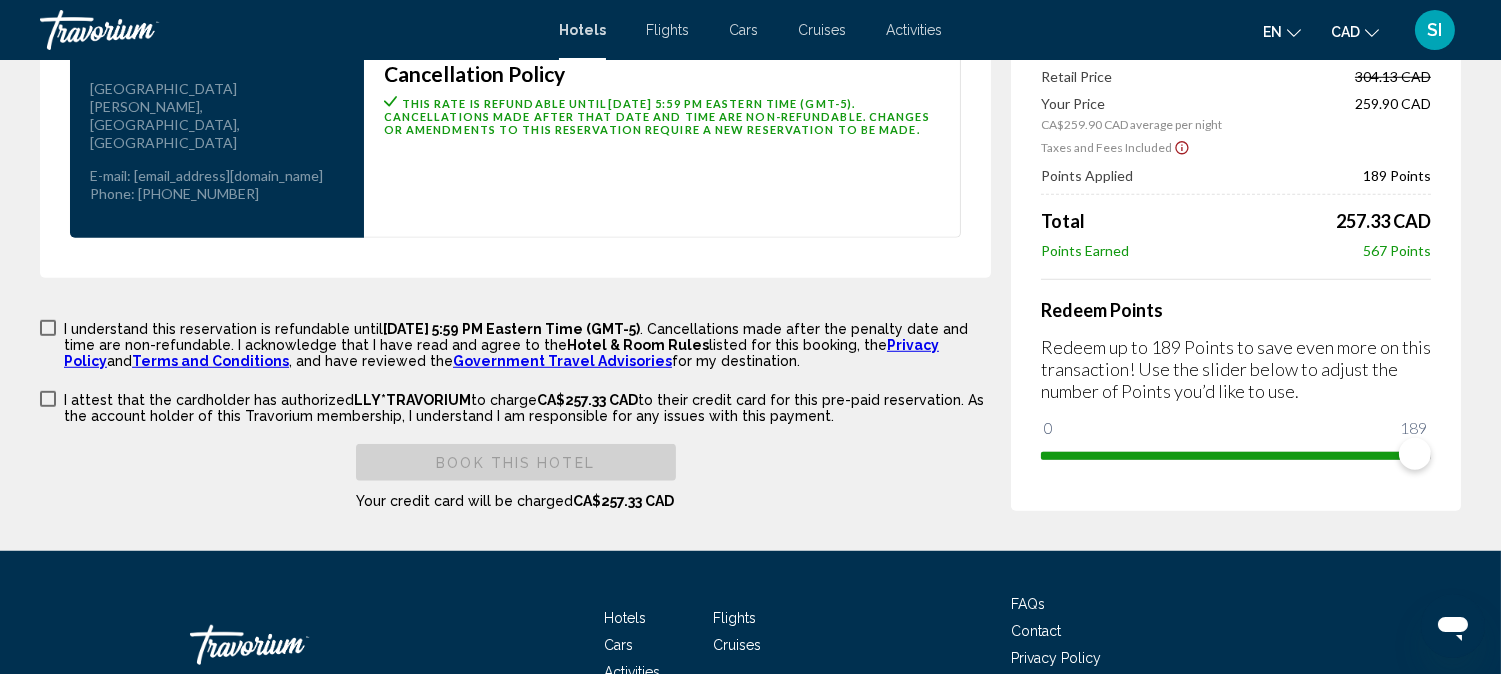click on "Hotel Booking Price Summary Grand Bavaro Princess All Inclusive  Sep 14, 2025 - Sep 15, 2025 -  1  Night Nights 2  Adult Adults , 0  Child Children  ( ages   )   Bungalow  Retail Price  304.13 CAD   Your Price  CA$259.90 CAD average per night  259.90 CAD  Taxes and Fees Included
Points Applied 189  Points Total  257.33 CAD   Points Earned  567  Points  Redeem  Points Redeem up to 189  Points to save even more on this transaction! Use the slider below to adjust the number of Points you’d like to use. 0 189 189
Punta Cana, , Dominican Republic Grand Bavaro Princess All Inclusive
Check-in Sep 14, 2025
Check-out Sep 15, 2025 1  2" at bounding box center [750, -1078] 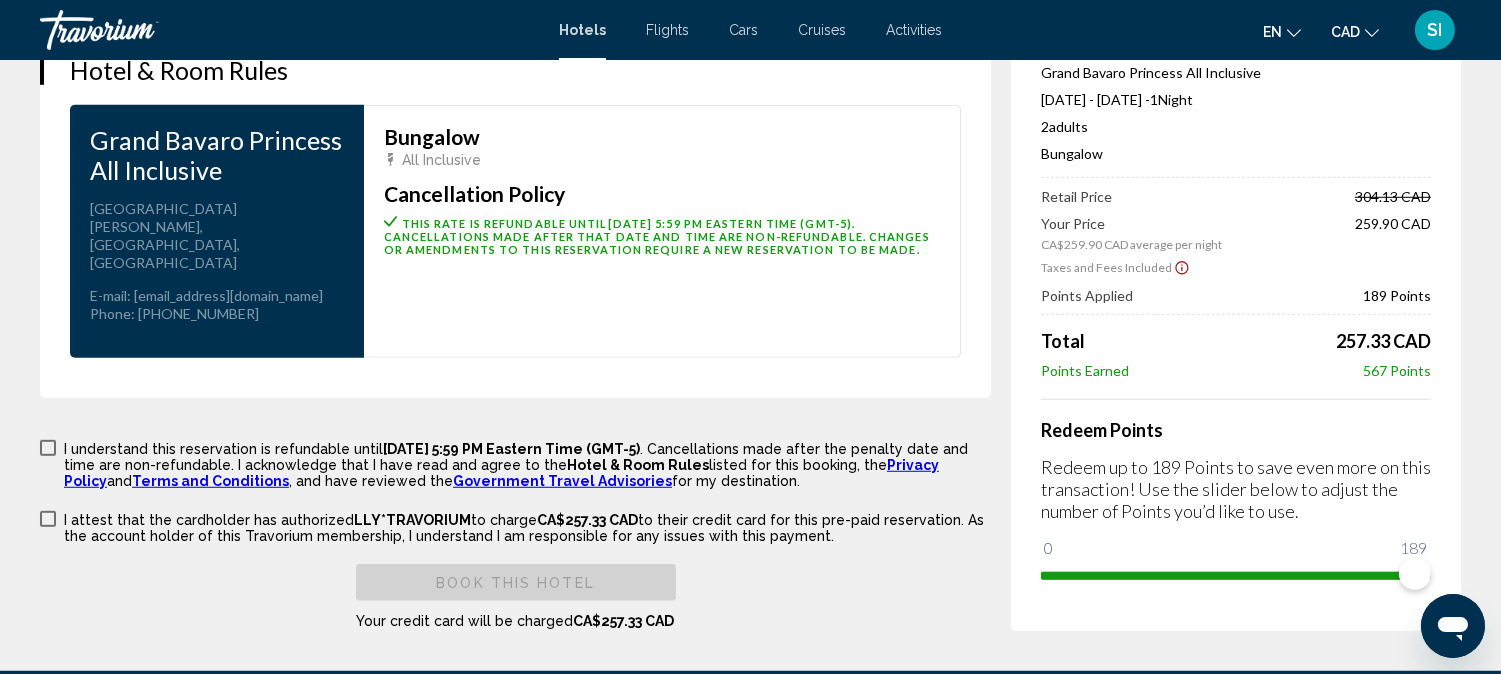 scroll, scrollTop: 2590, scrollLeft: 0, axis: vertical 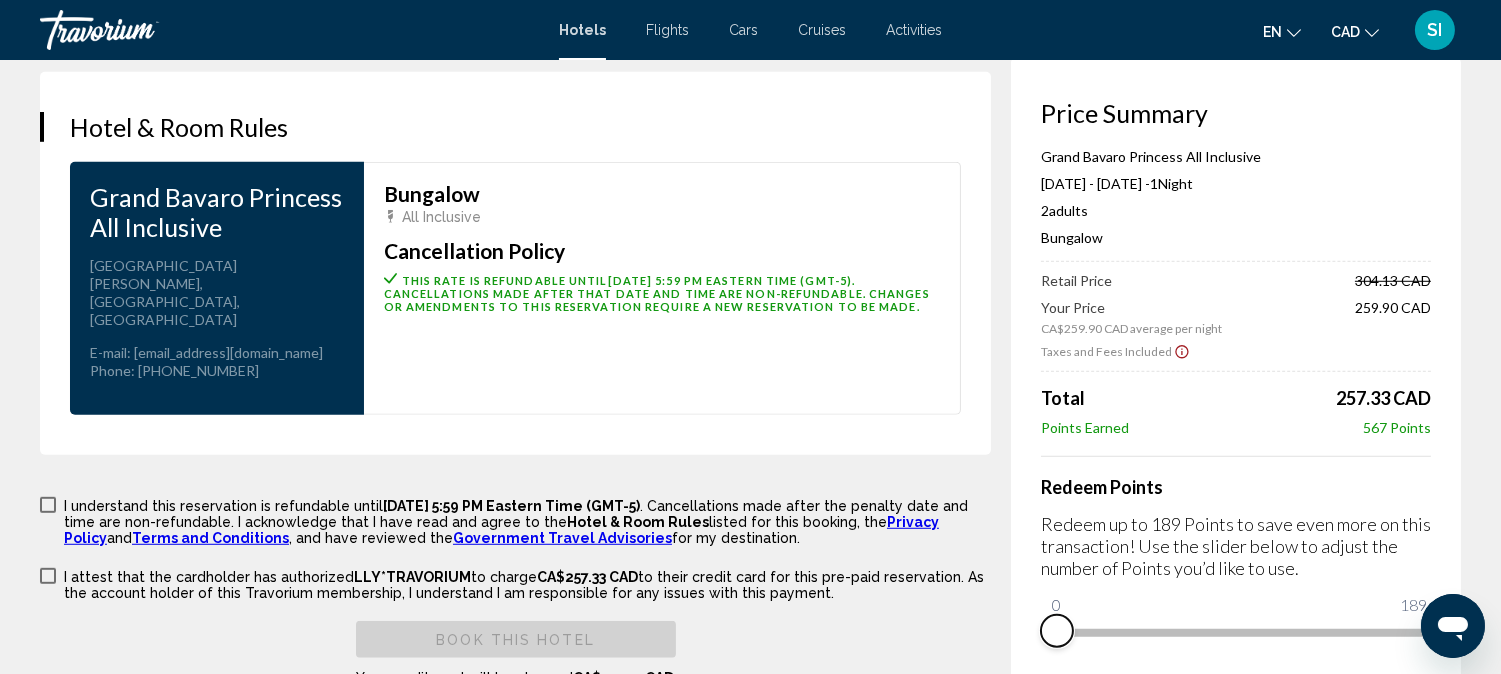 click at bounding box center (1049, 633) 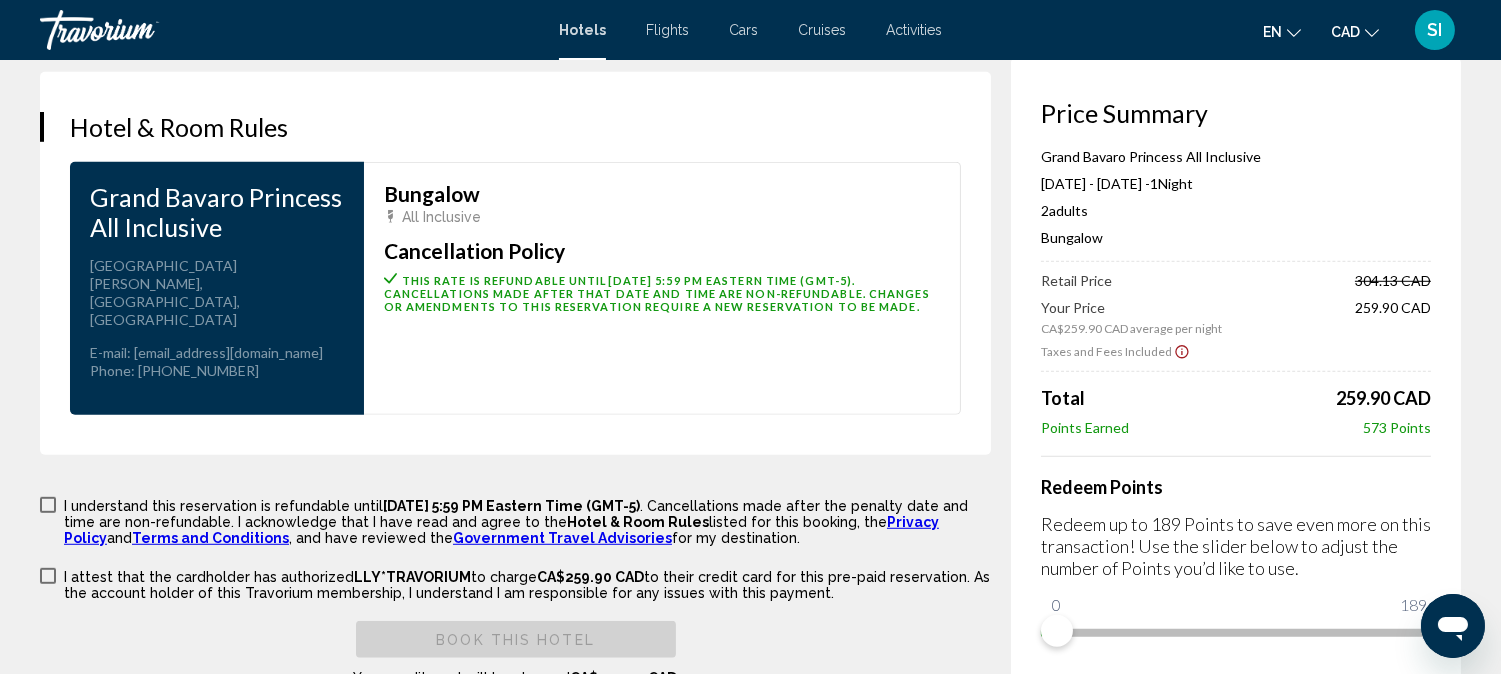 click at bounding box center (1452, 625) 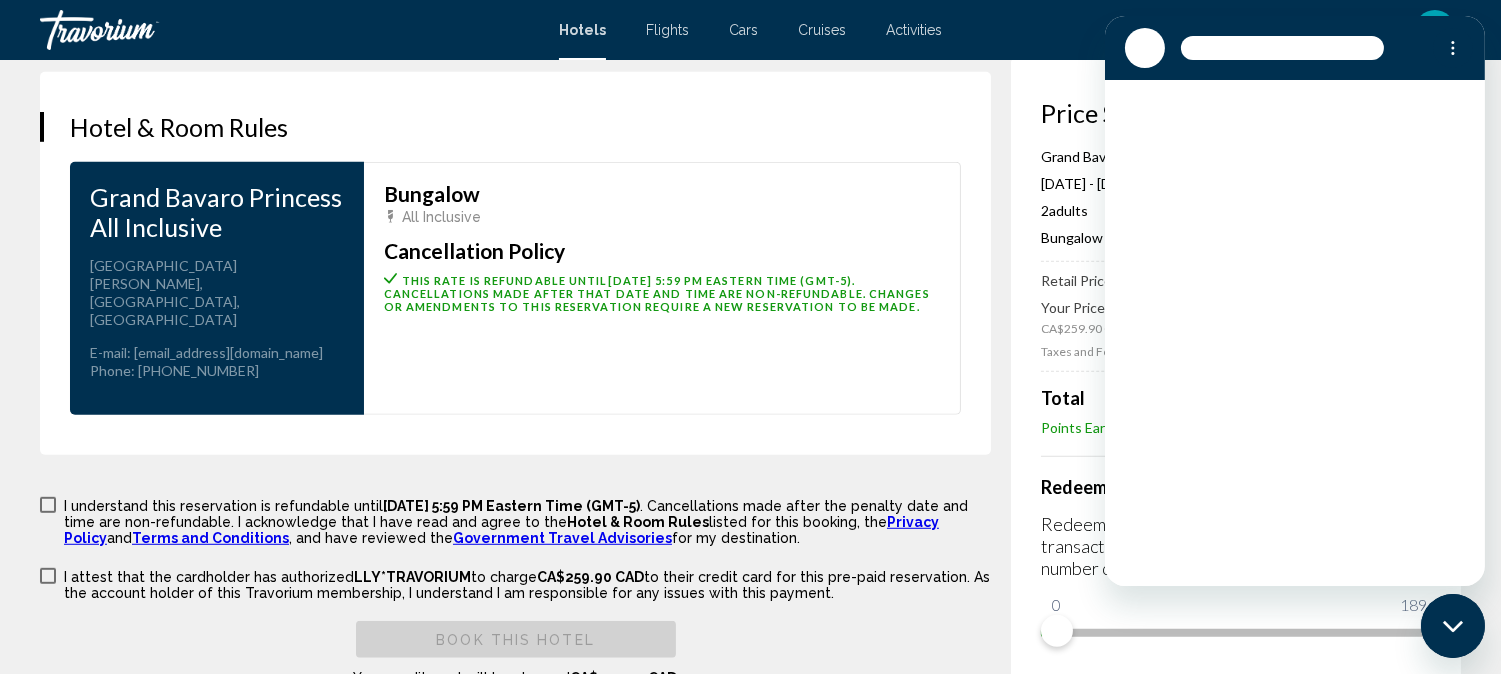 scroll, scrollTop: 0, scrollLeft: 0, axis: both 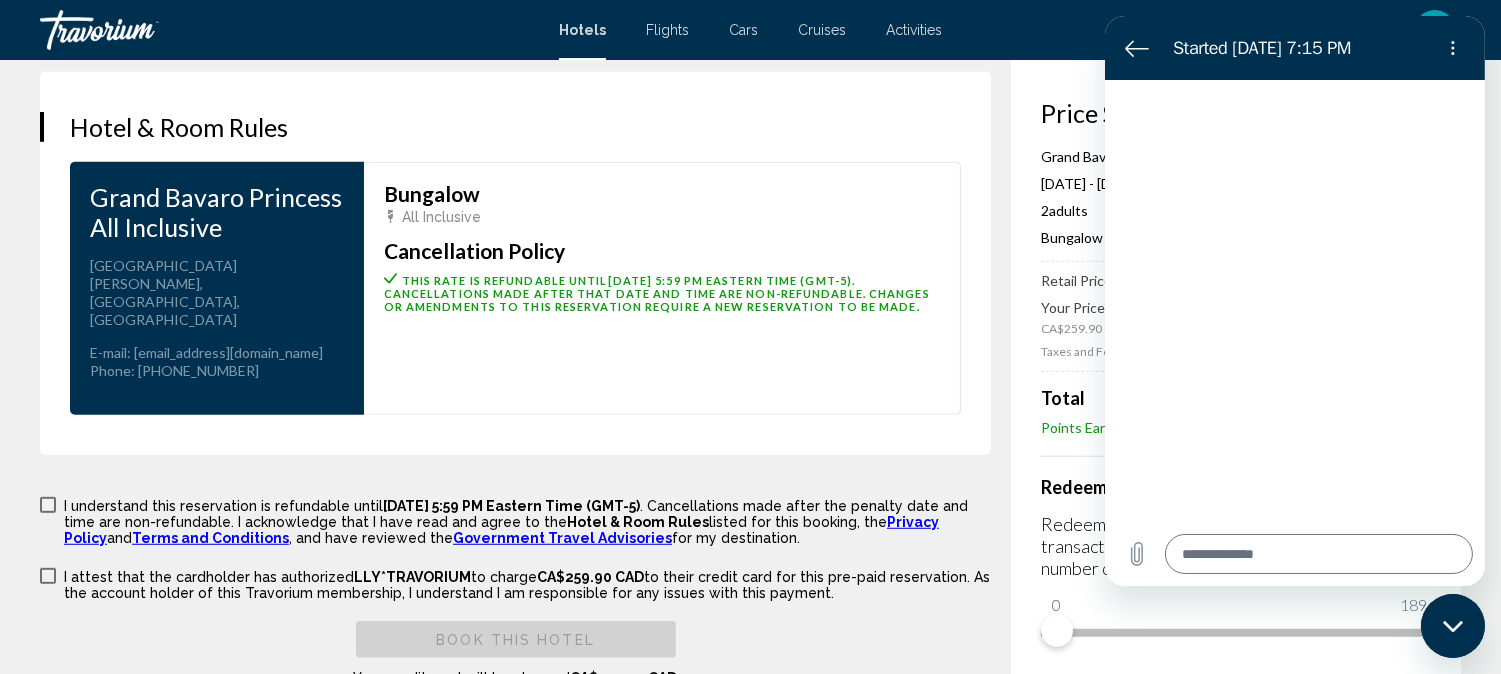 click on "Hotel & Room Rules Grand Bavaro Princess All Inclusive Address Playas De Bavaro, Punta Cana  23000, Dominican Republic E-mail : aux2.reservas.rd@princess-hotels.com Phone : 1-809-2212311  Bungalow
All Inclusive Cancellation Policy
This rate is refundable until  September 6, 2025 at 5:59 PM Eastern Time (GMT-5) . Cancellations made after that date and time are non-refundable. Changes or amendments to this reservation require a new reservation to be made. Important Information Read more" at bounding box center [515, 263] 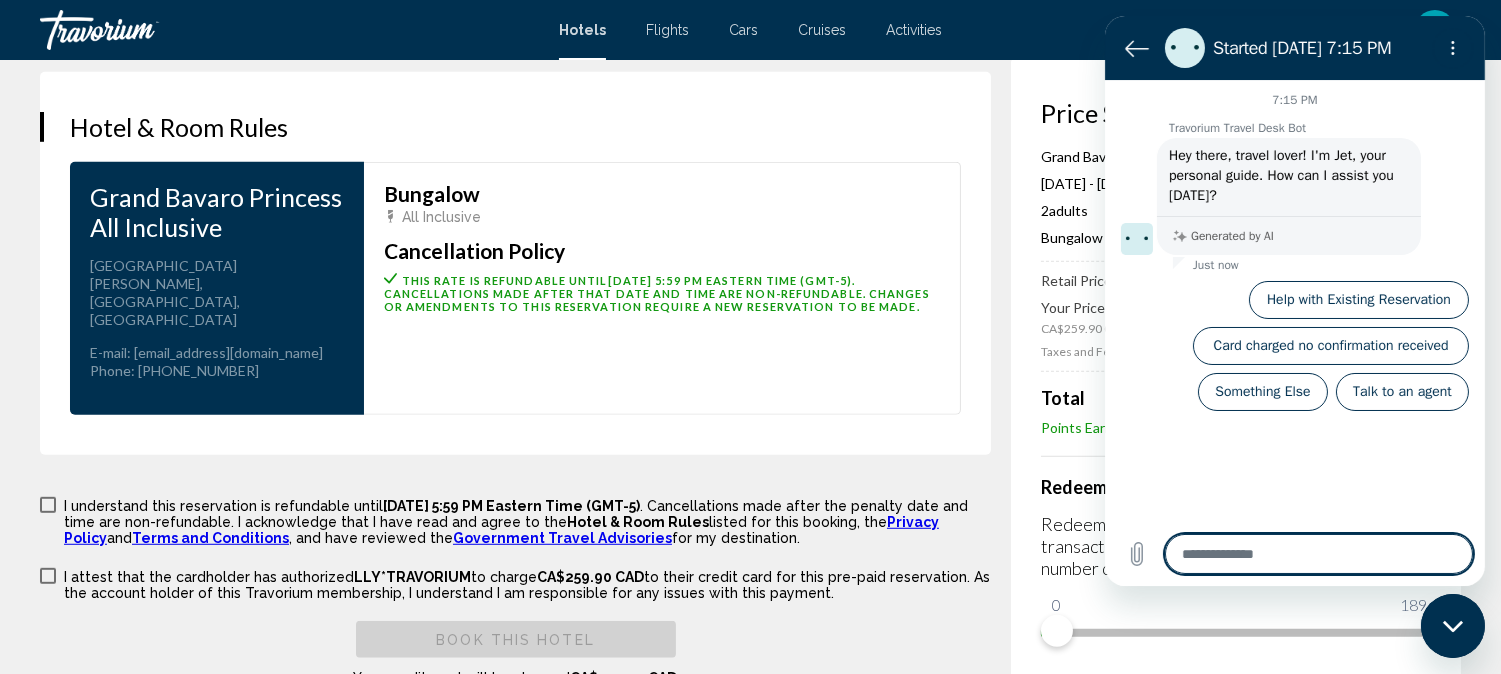 scroll, scrollTop: 23, scrollLeft: 0, axis: vertical 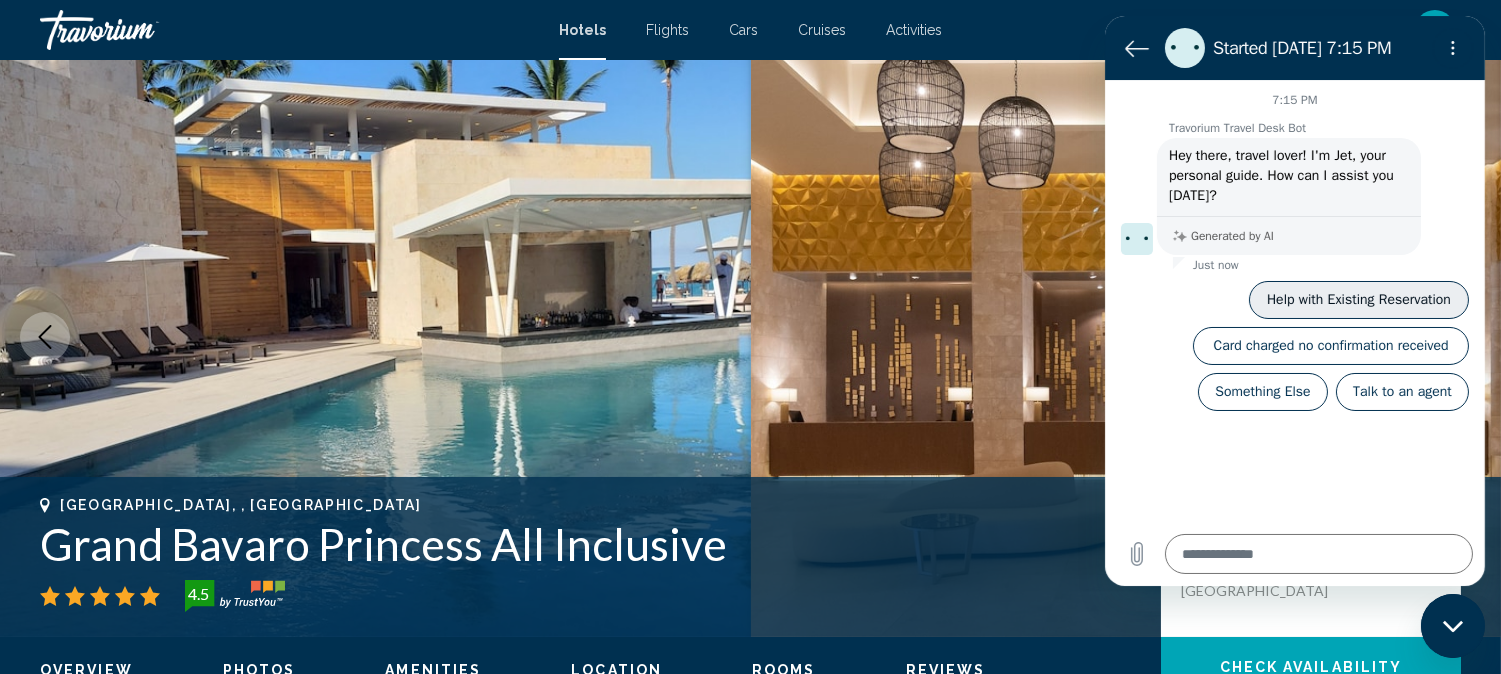 drag, startPoint x: 1411, startPoint y: 44, endPoint x: 1361, endPoint y: 283, distance: 244.17412 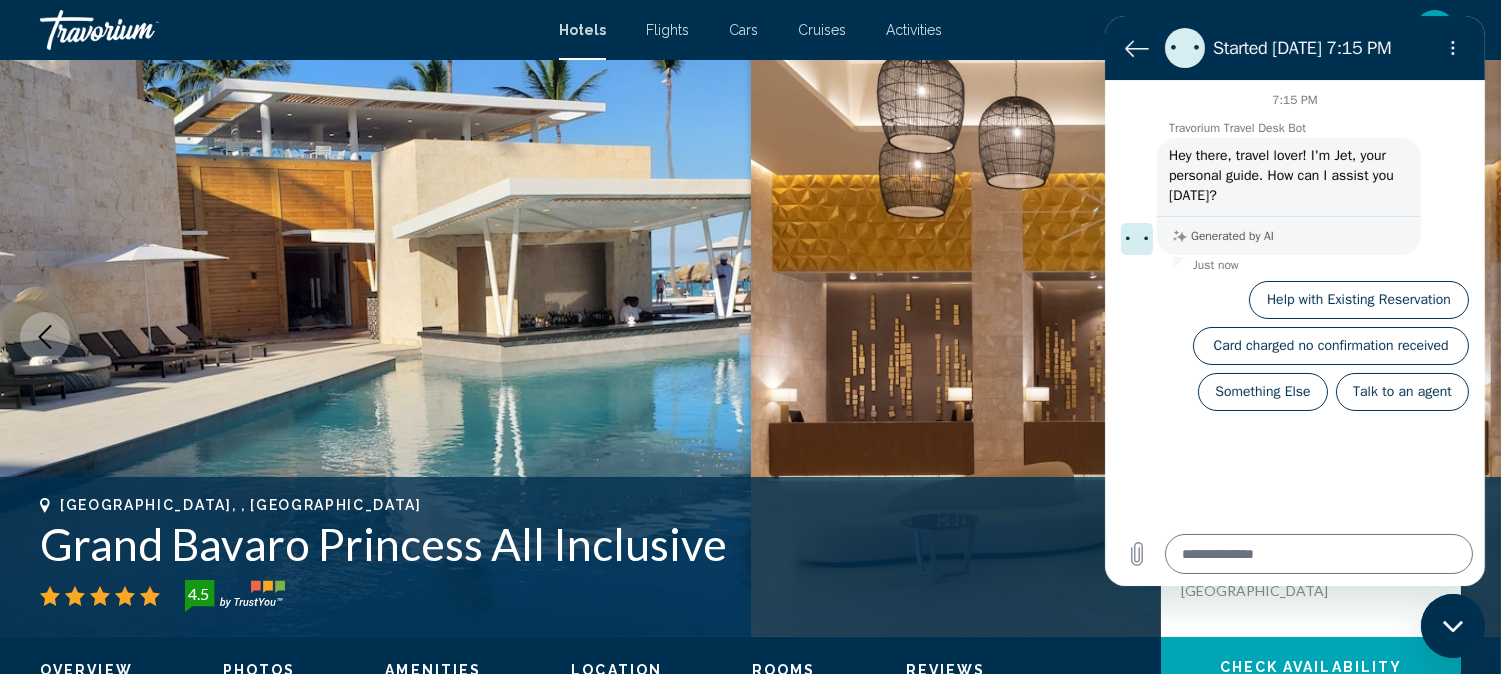 click at bounding box center [1126, 337] 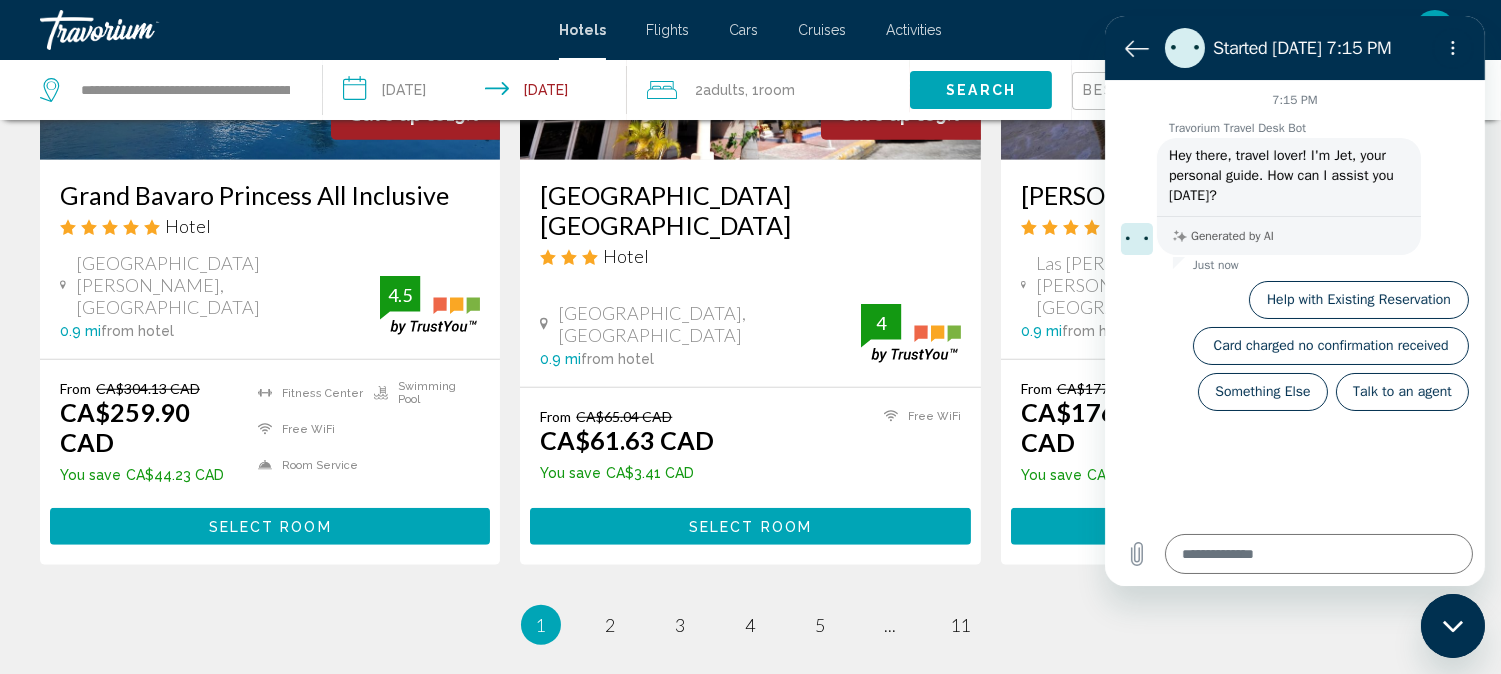 scroll, scrollTop: 2727, scrollLeft: 0, axis: vertical 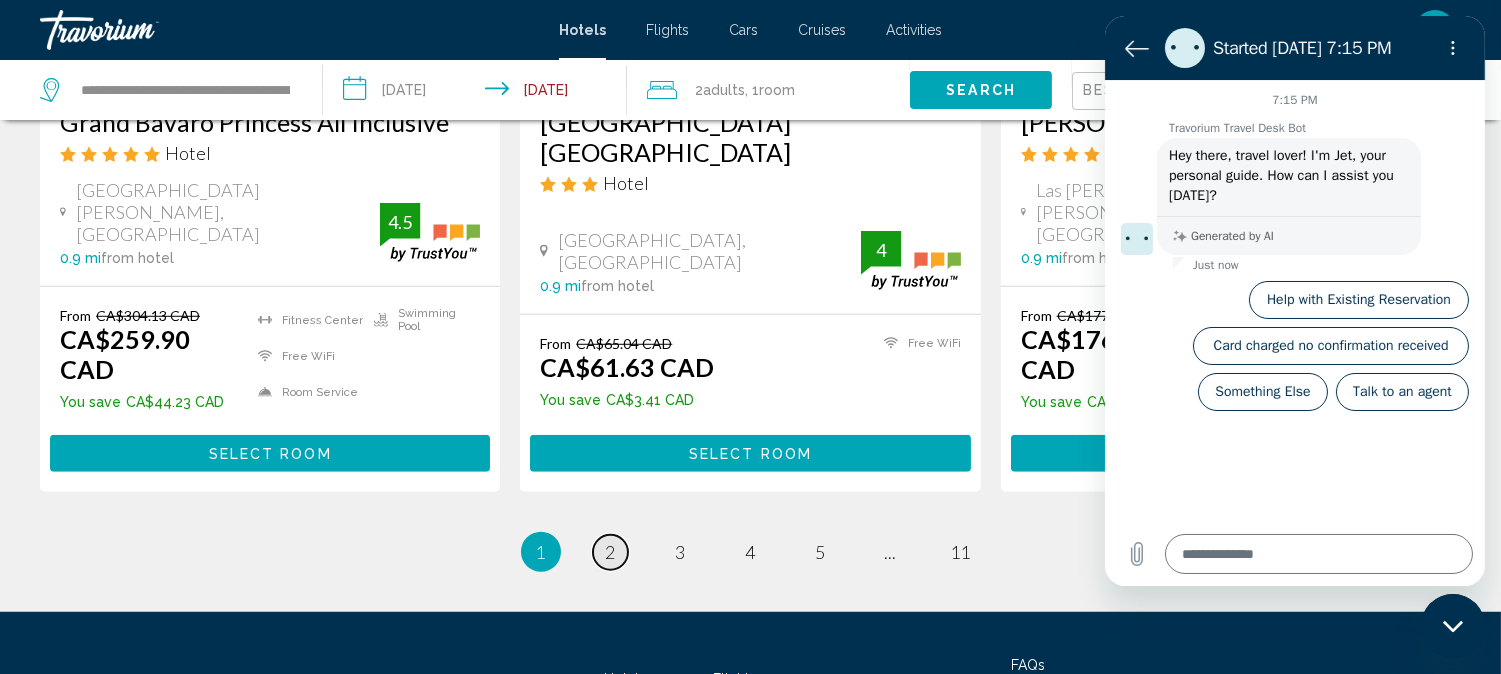 click on "page  2" at bounding box center [610, 552] 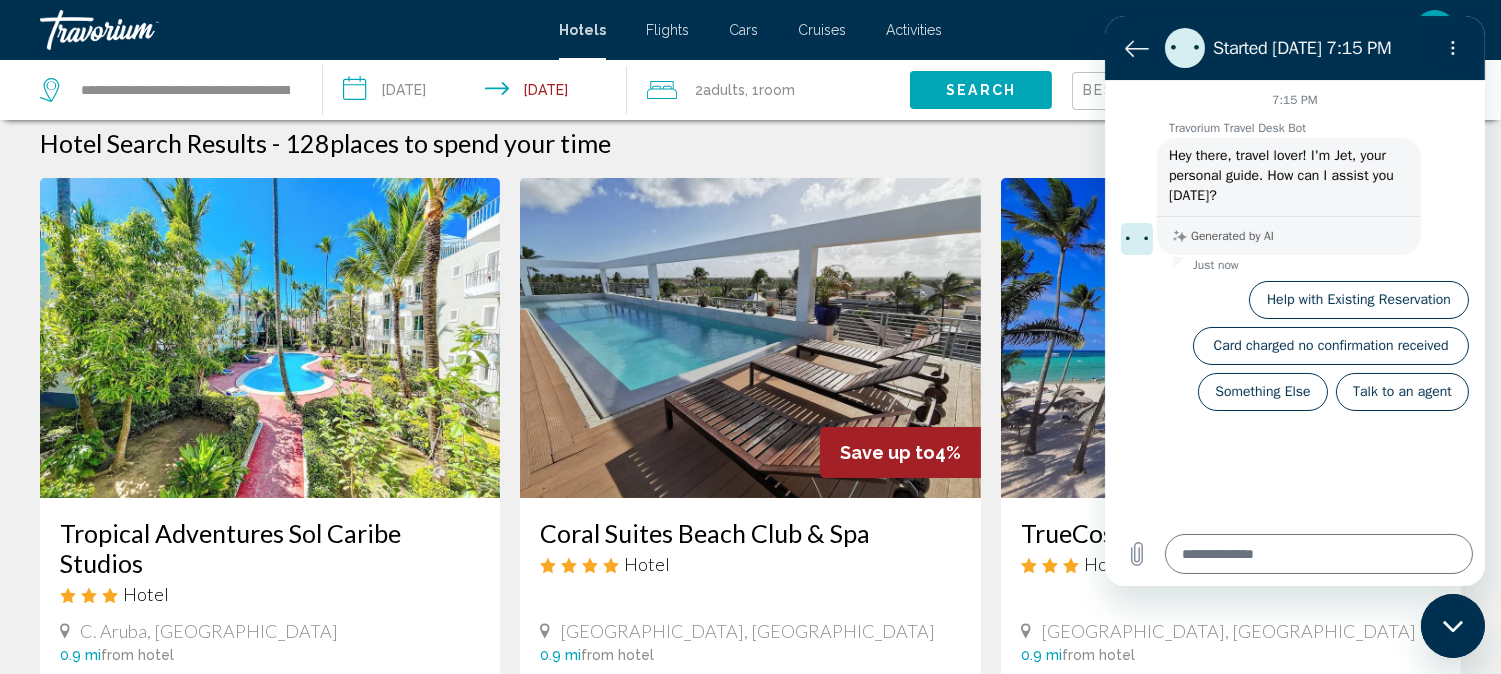 scroll, scrollTop: 0, scrollLeft: 0, axis: both 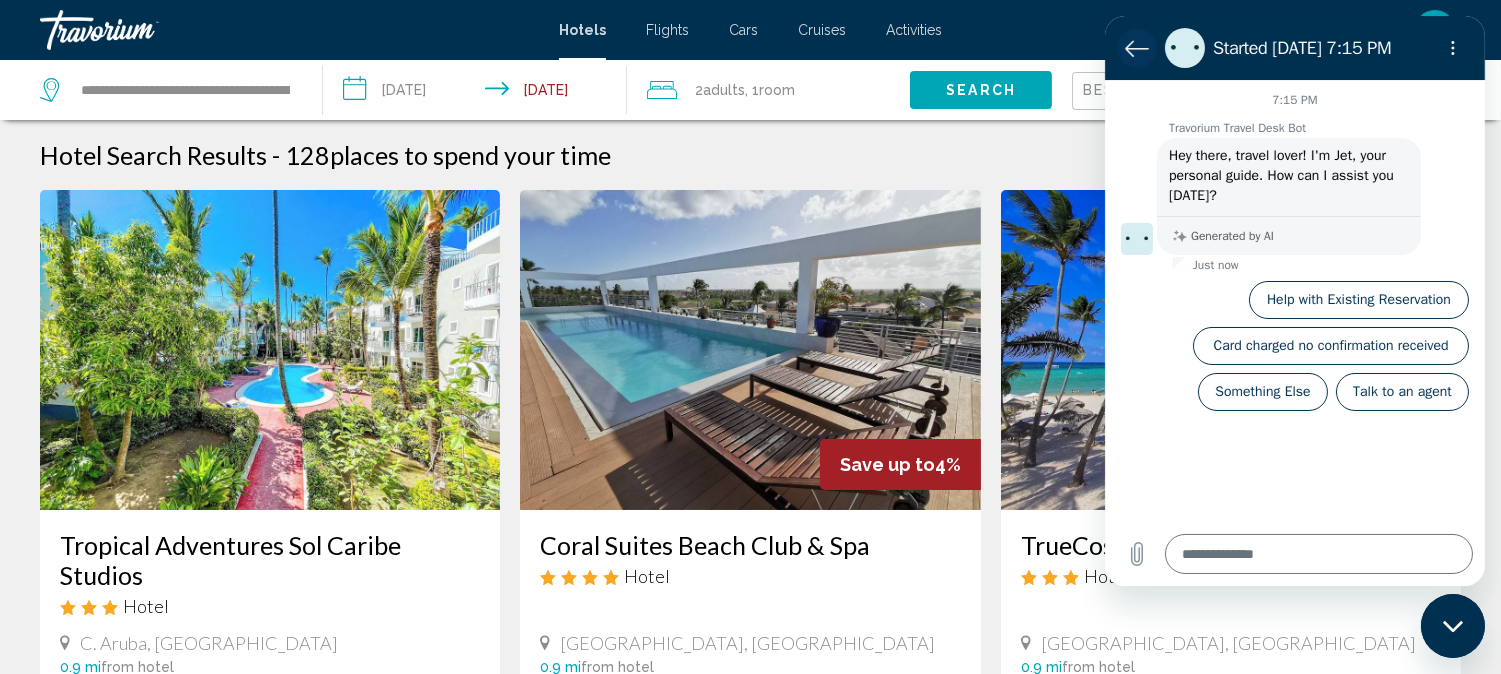 click at bounding box center (1136, 48) 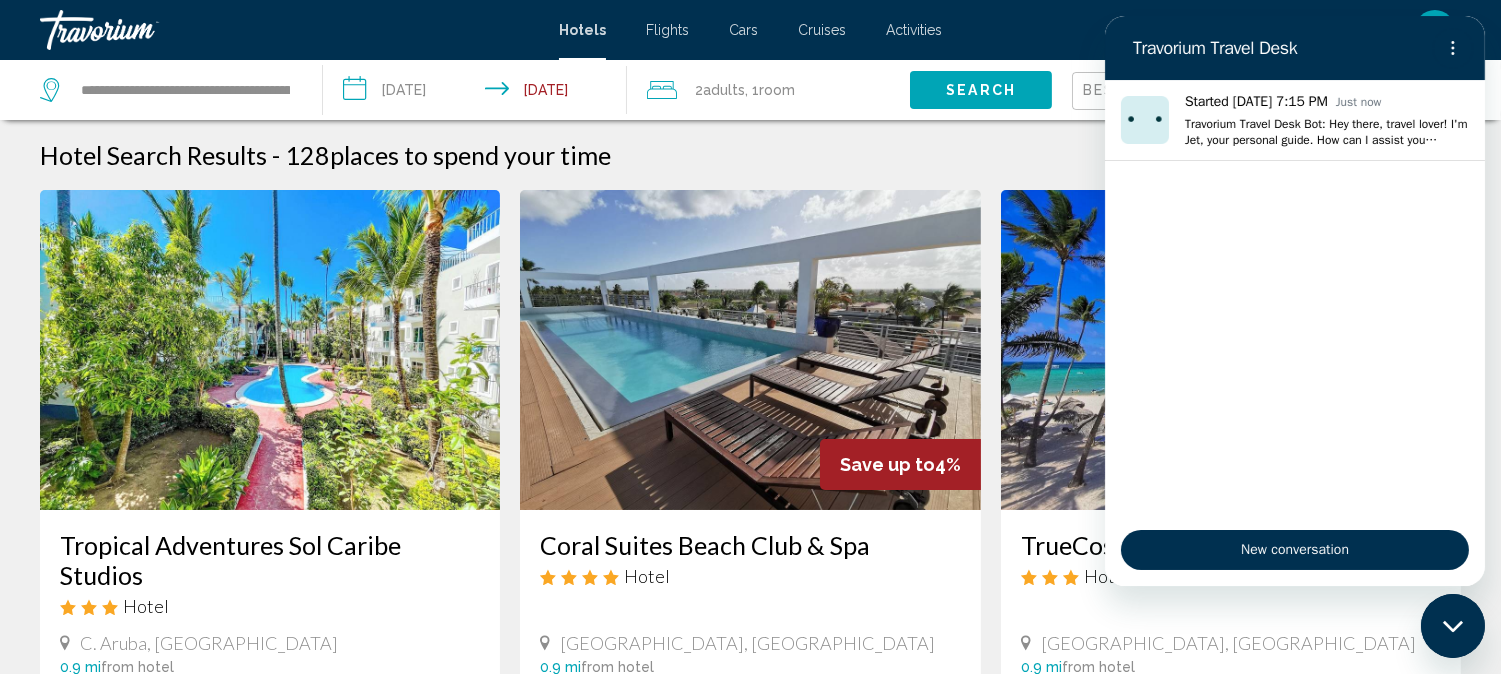 click on "Hotel Search Results  -   128  places to spend your time" at bounding box center [750, 155] 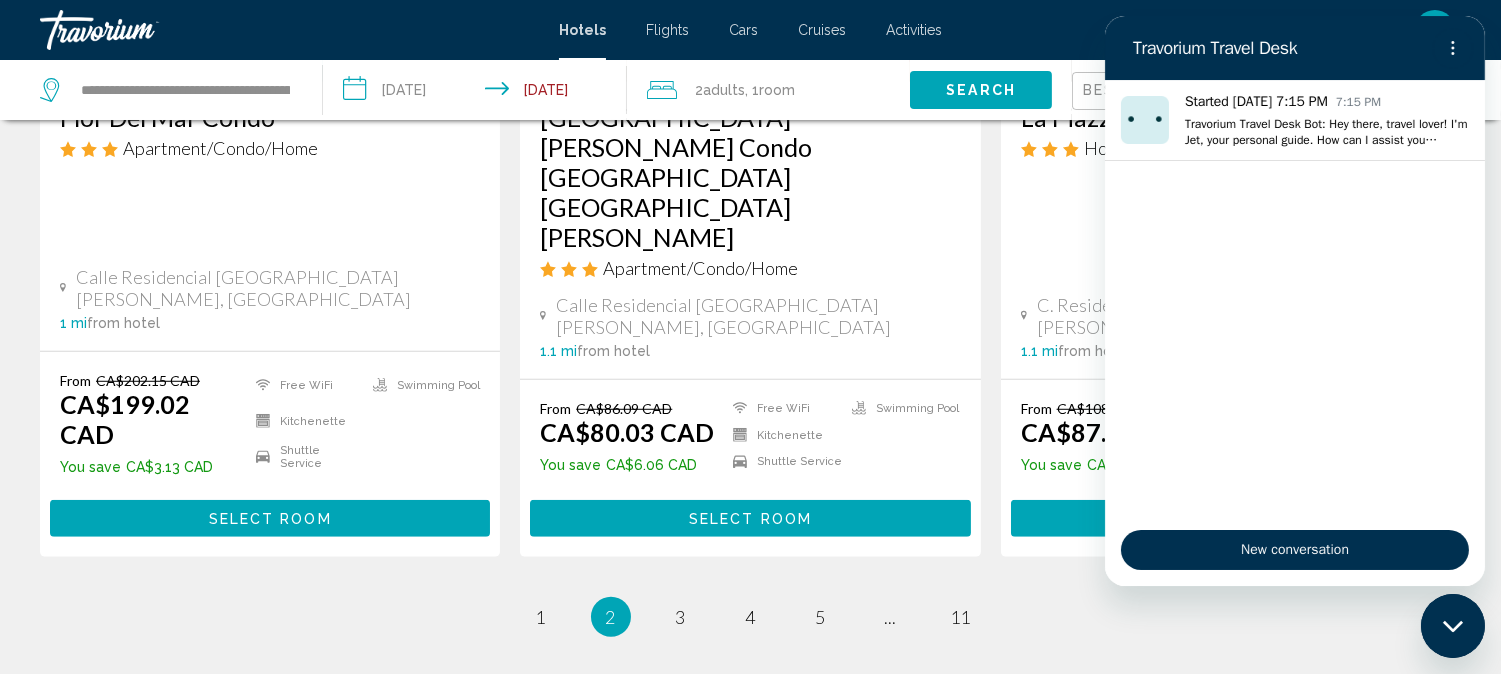 scroll, scrollTop: 2731, scrollLeft: 0, axis: vertical 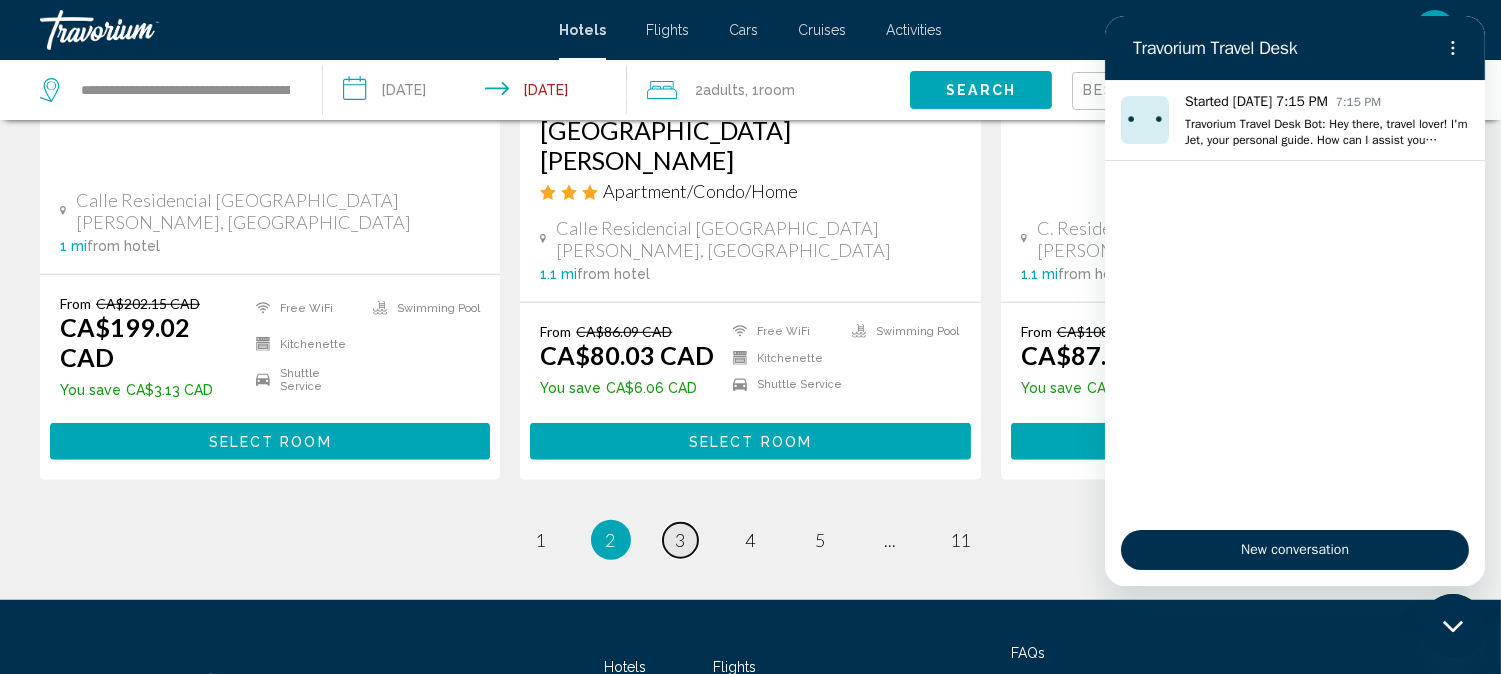 click on "3" at bounding box center (681, 540) 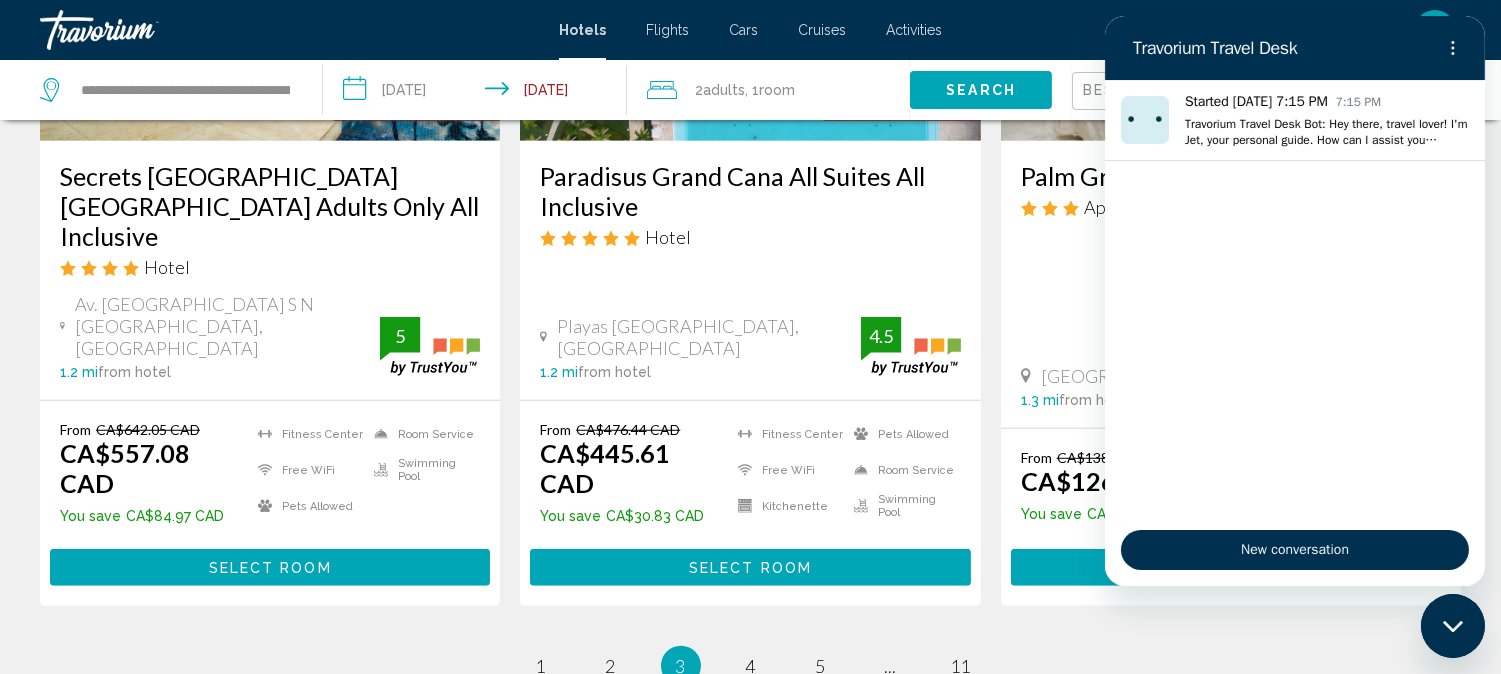 scroll, scrollTop: 2711, scrollLeft: 0, axis: vertical 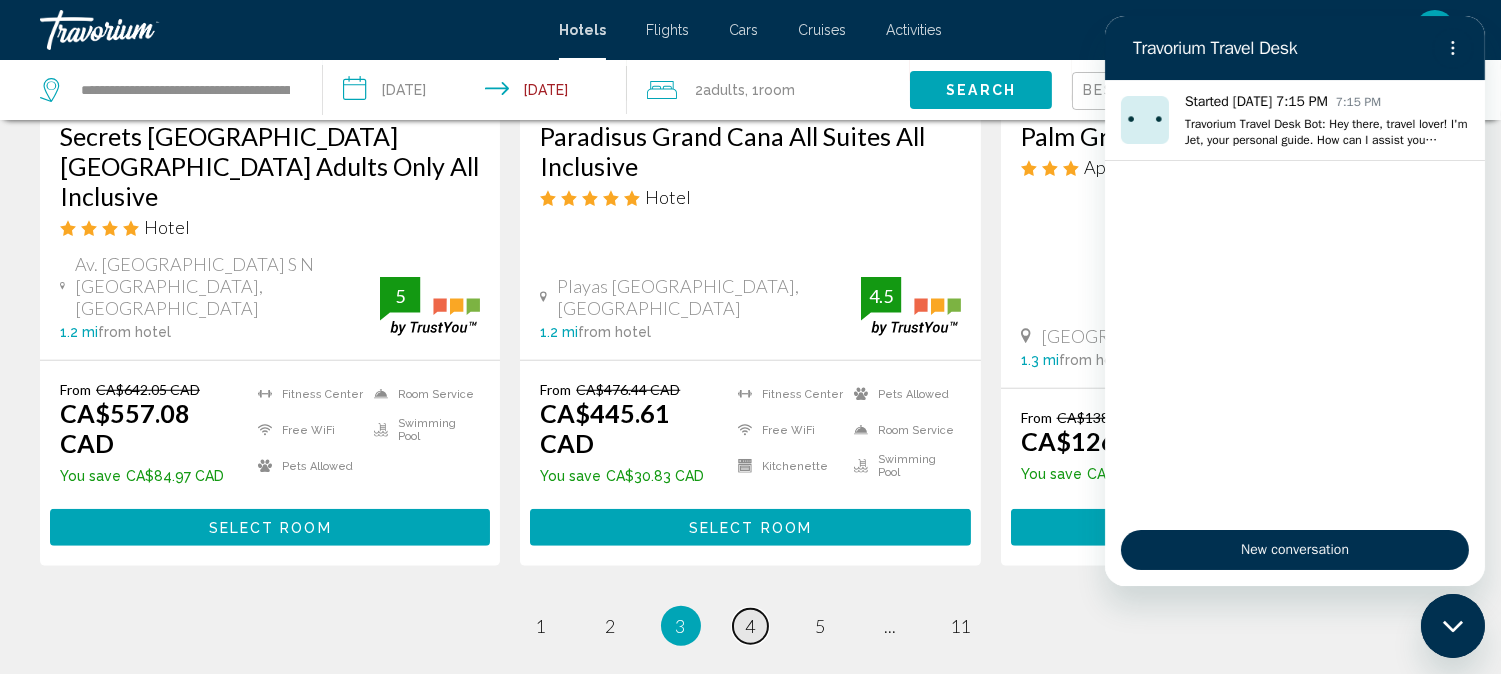 click on "4" at bounding box center (751, 626) 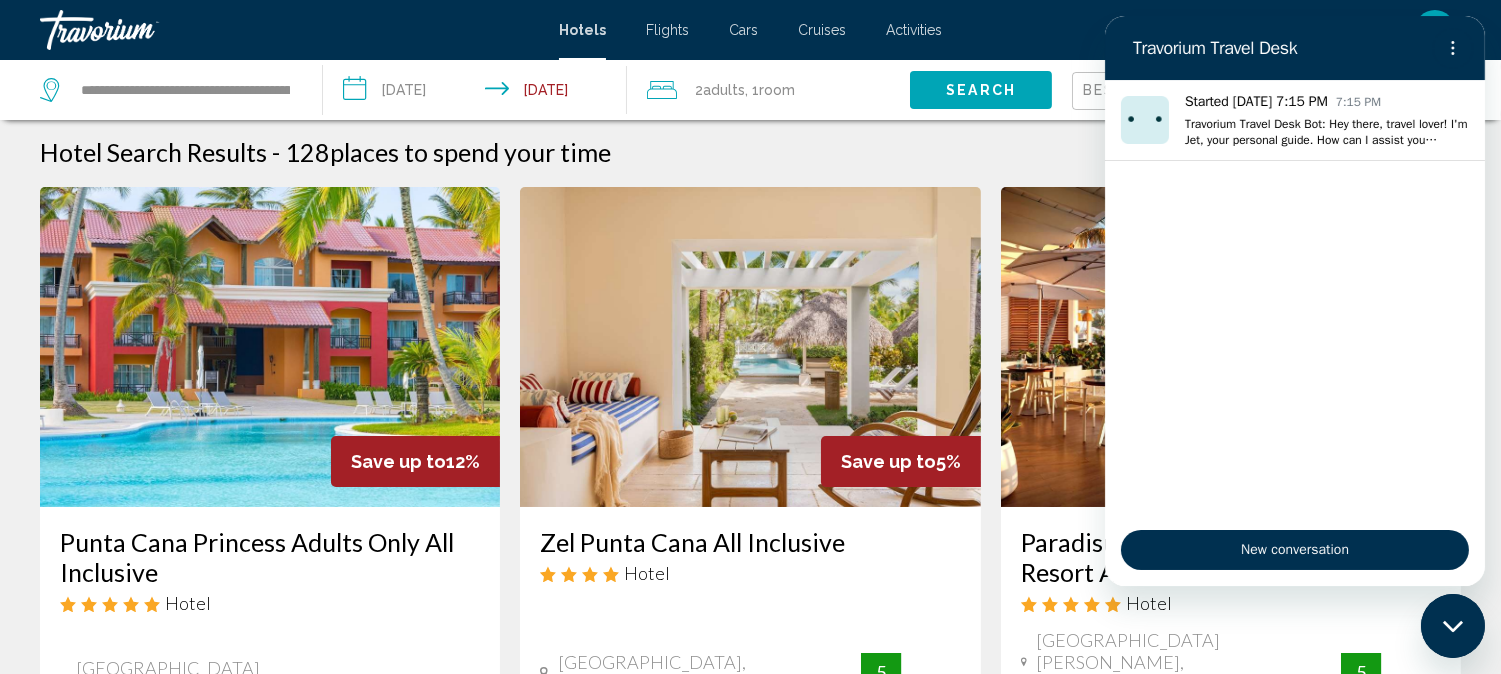 scroll, scrollTop: 0, scrollLeft: 0, axis: both 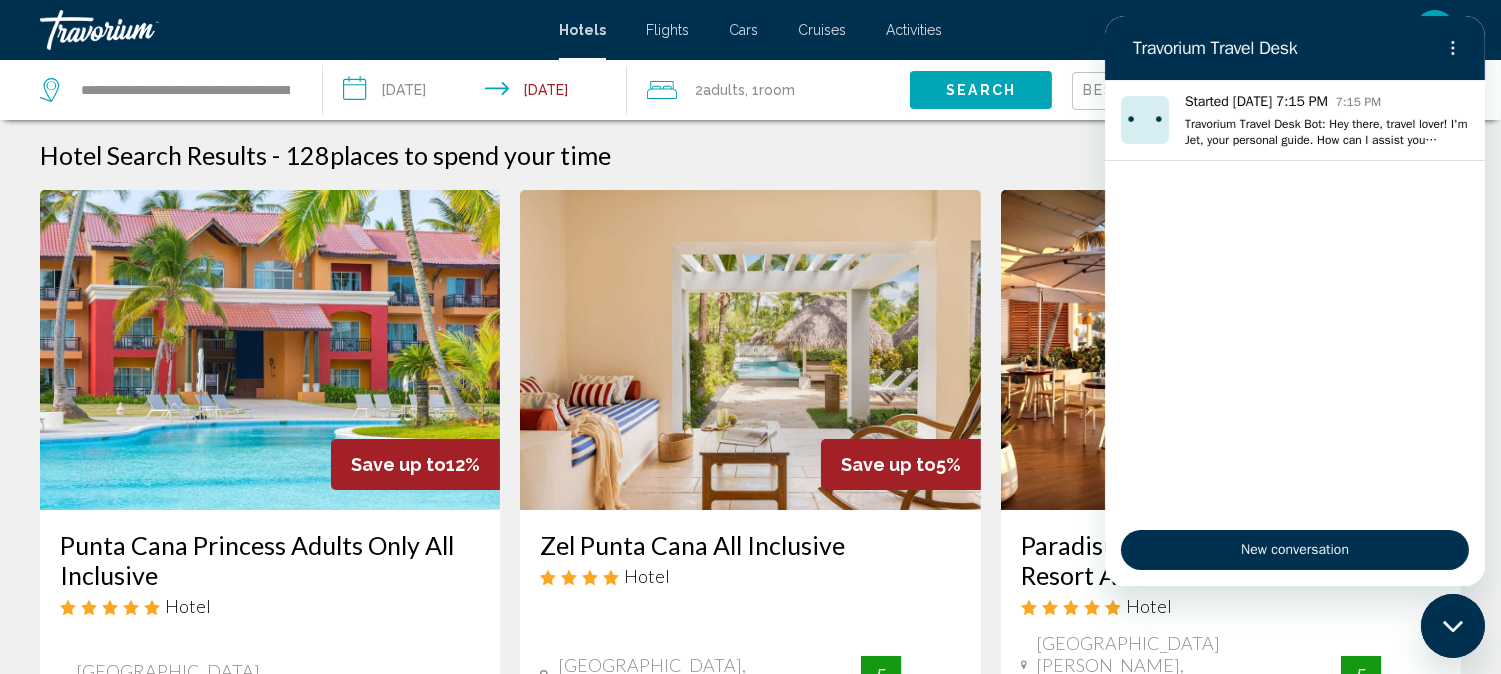 click on "Started Jul 6 at 7:15 PM 7:15 PM Travorium Travel Desk Bot: Hey there, travel lover! I'm Jet, your personal guide. How can I assist you today?" at bounding box center (1294, 297) 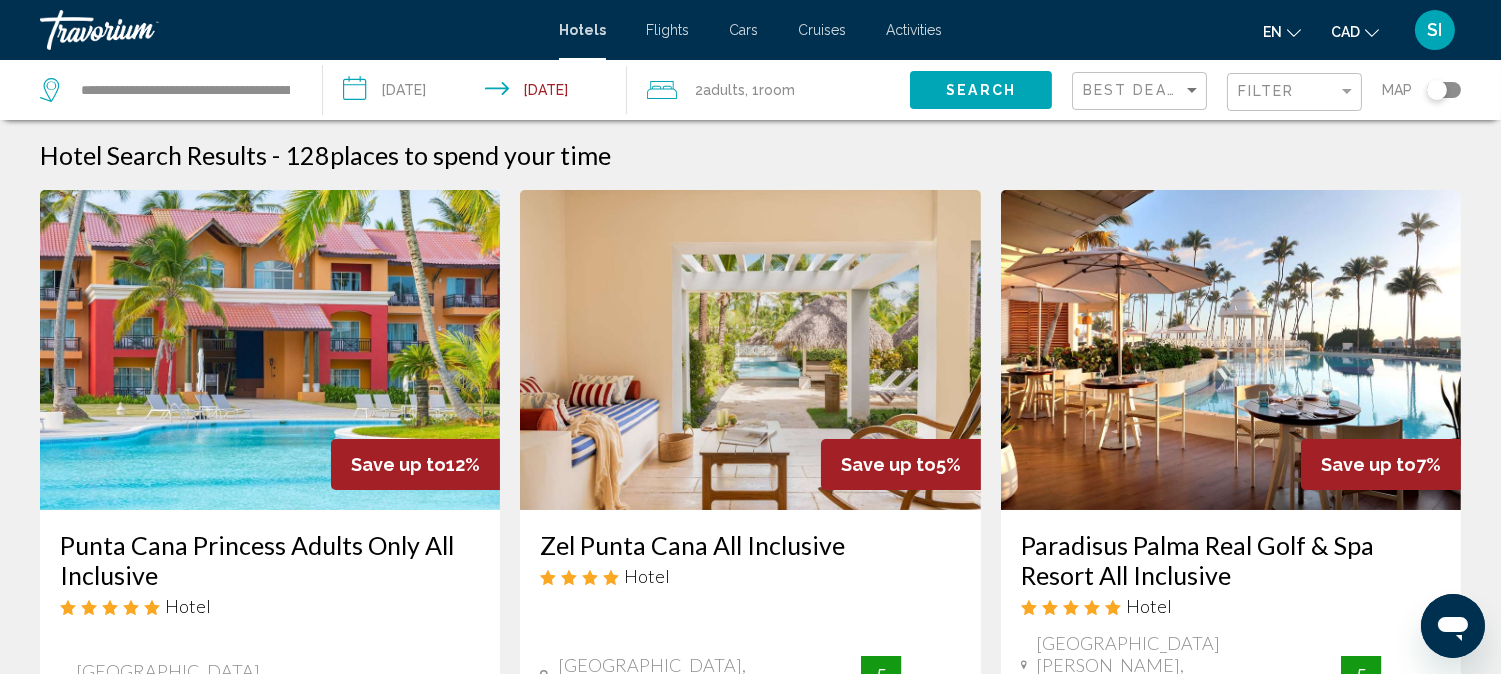 type 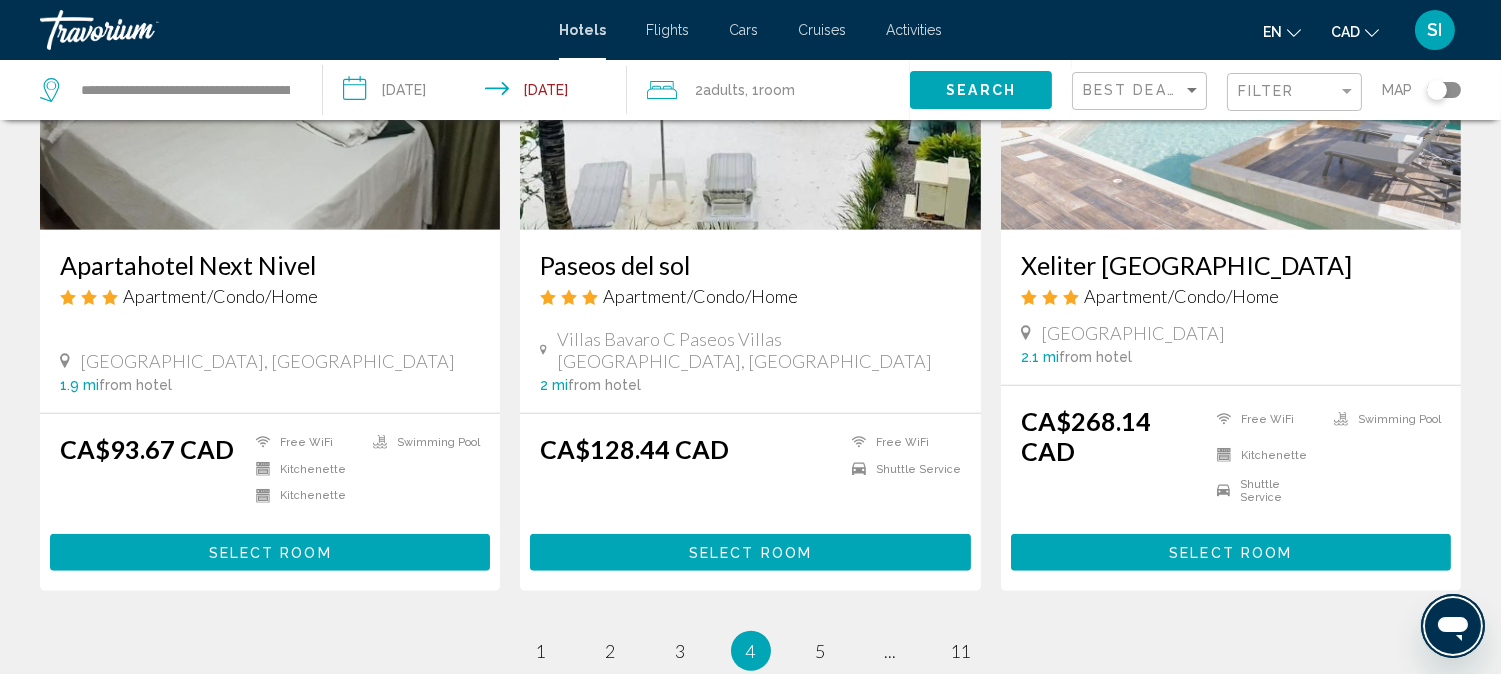 scroll, scrollTop: 2714, scrollLeft: 0, axis: vertical 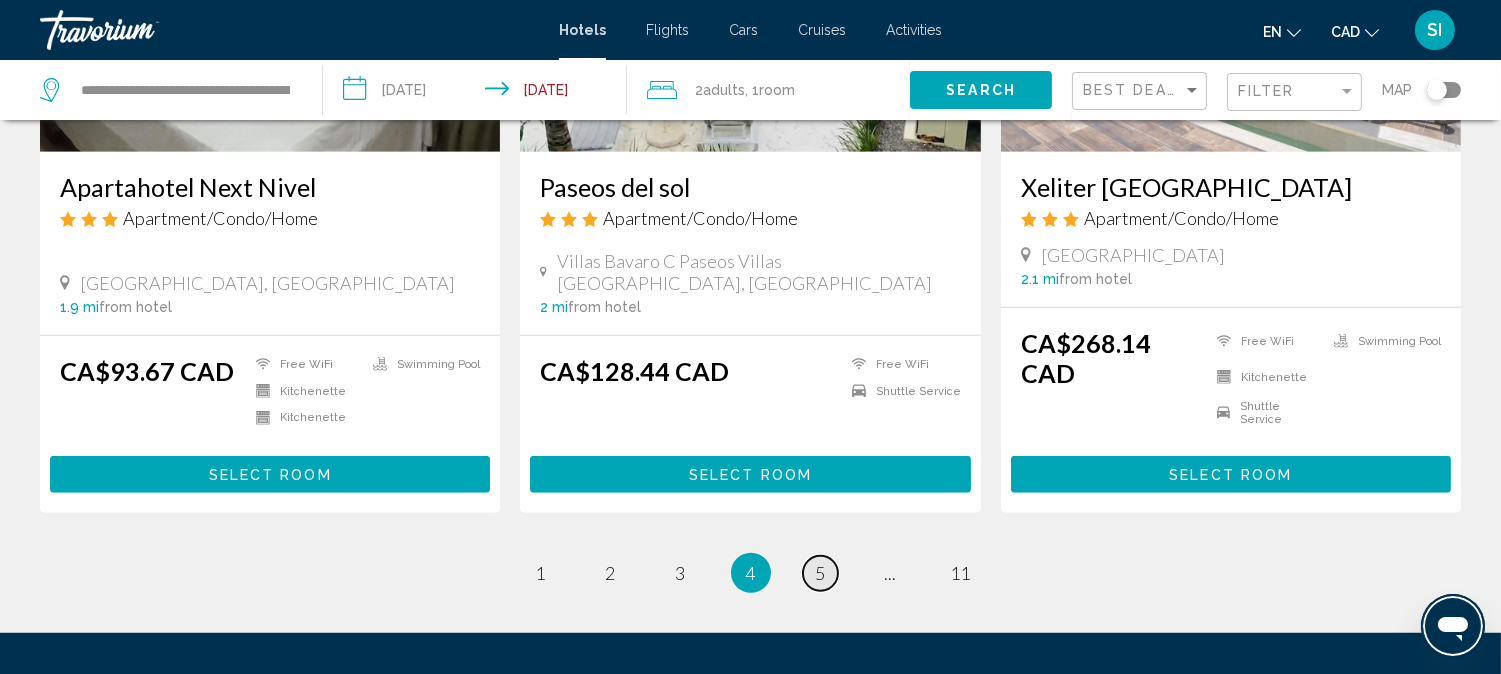 click on "5" at bounding box center (821, 573) 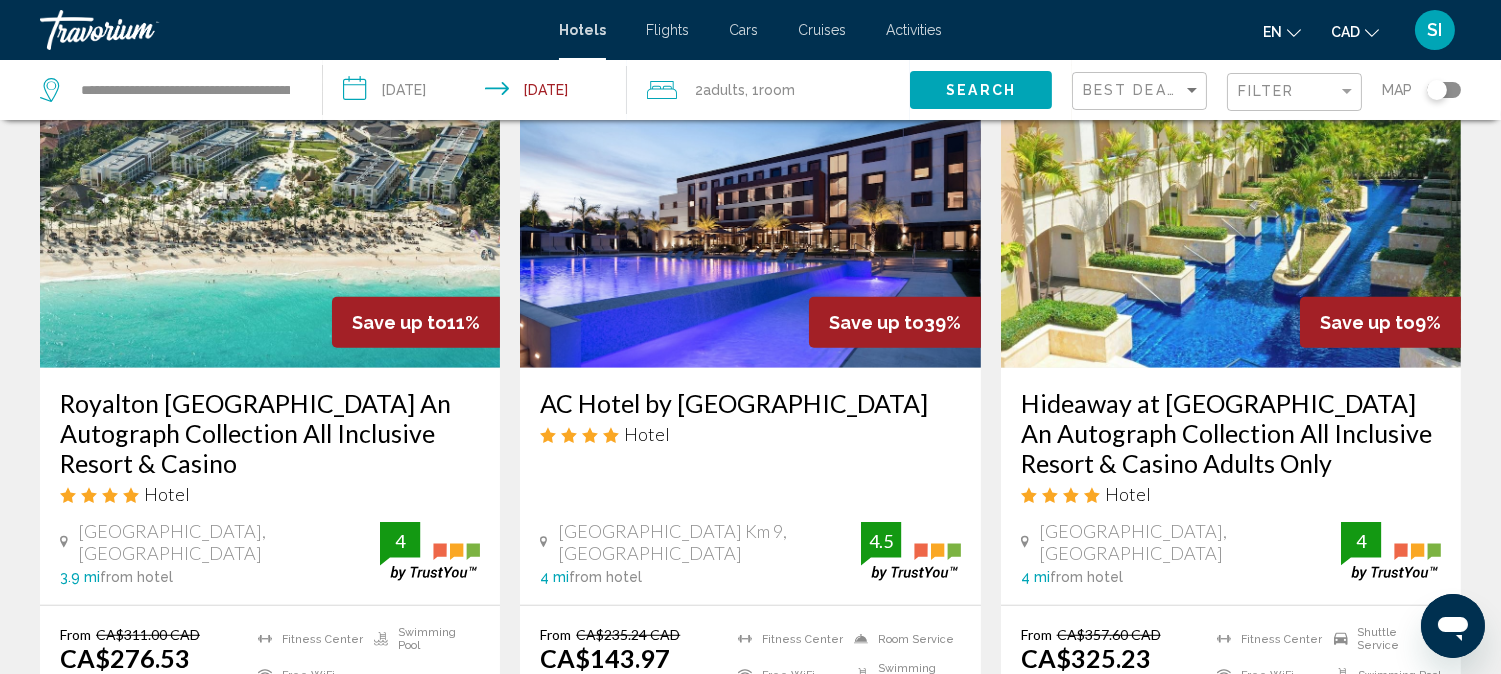 scroll, scrollTop: 2533, scrollLeft: 0, axis: vertical 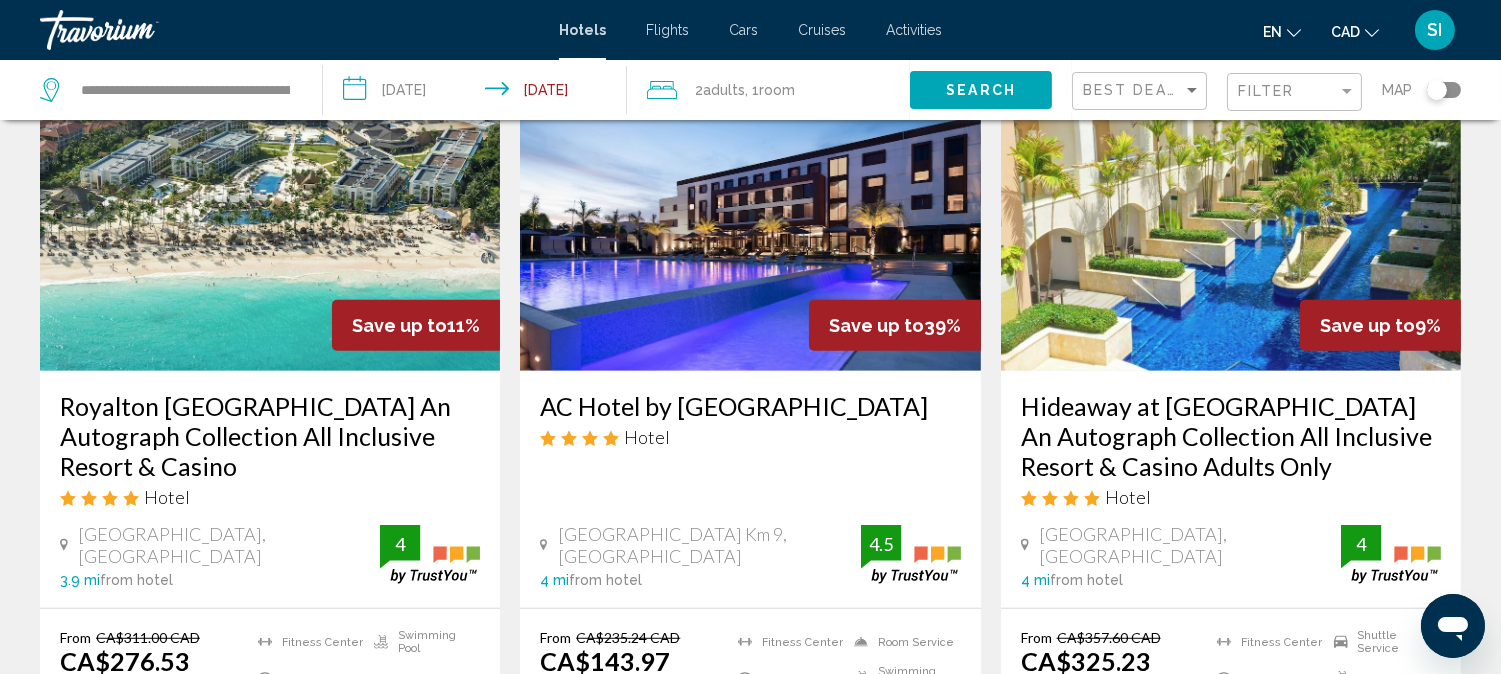 click on "Select Room" at bounding box center [1231, 775] 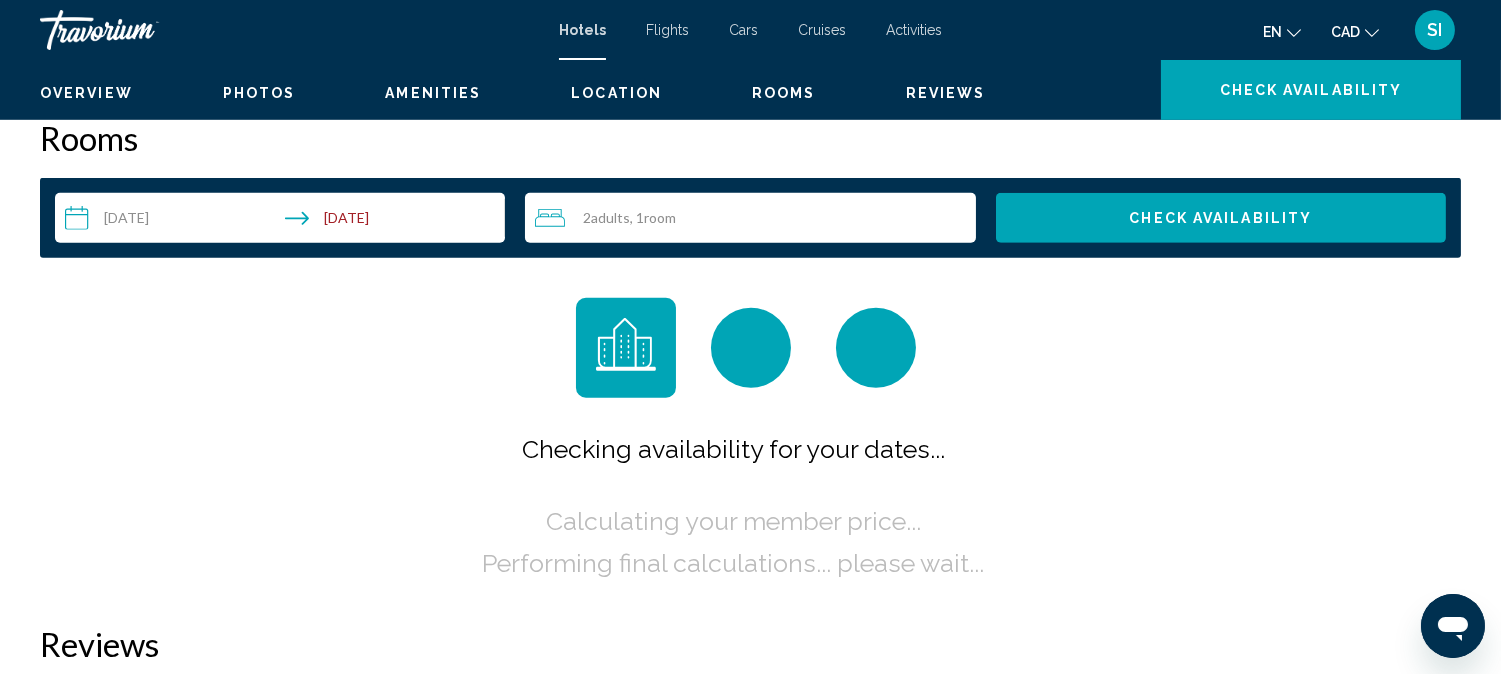 scroll, scrollTop: 22, scrollLeft: 0, axis: vertical 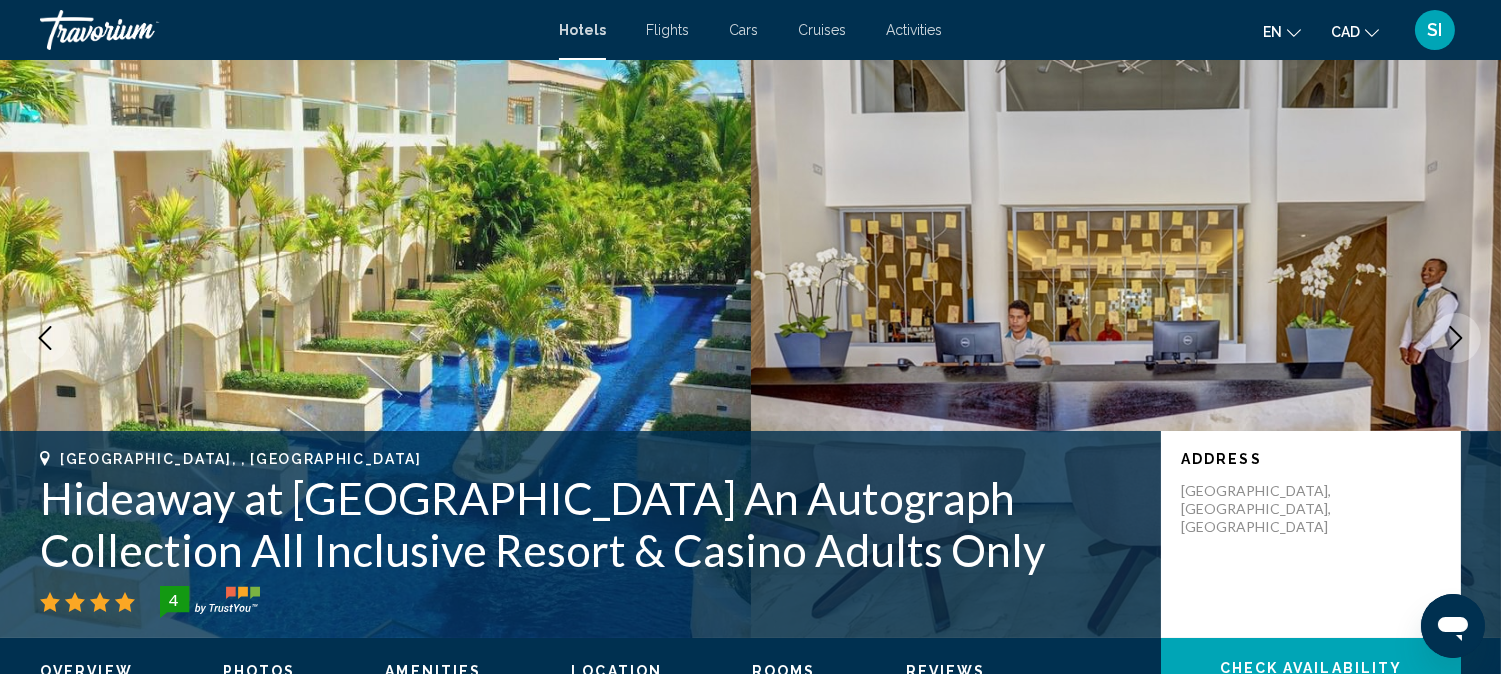 type 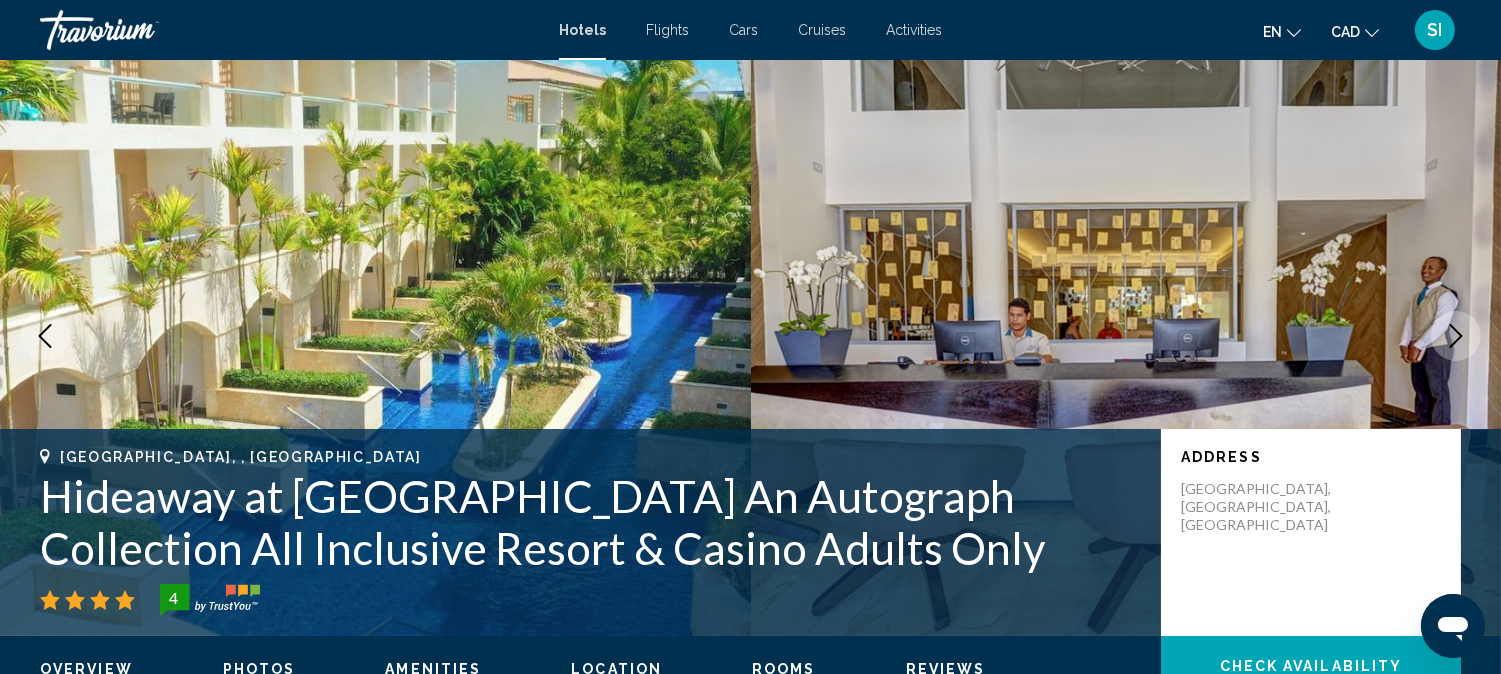 scroll, scrollTop: 0, scrollLeft: 0, axis: both 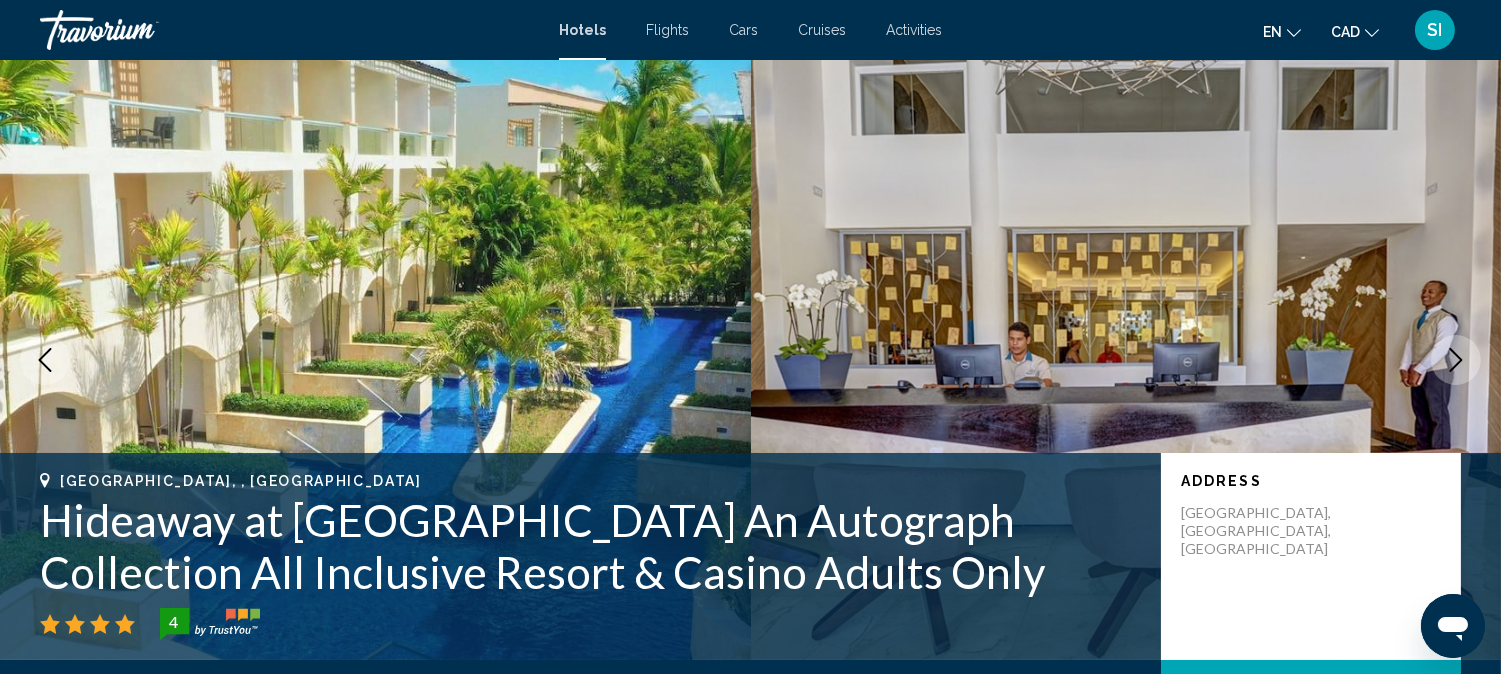click 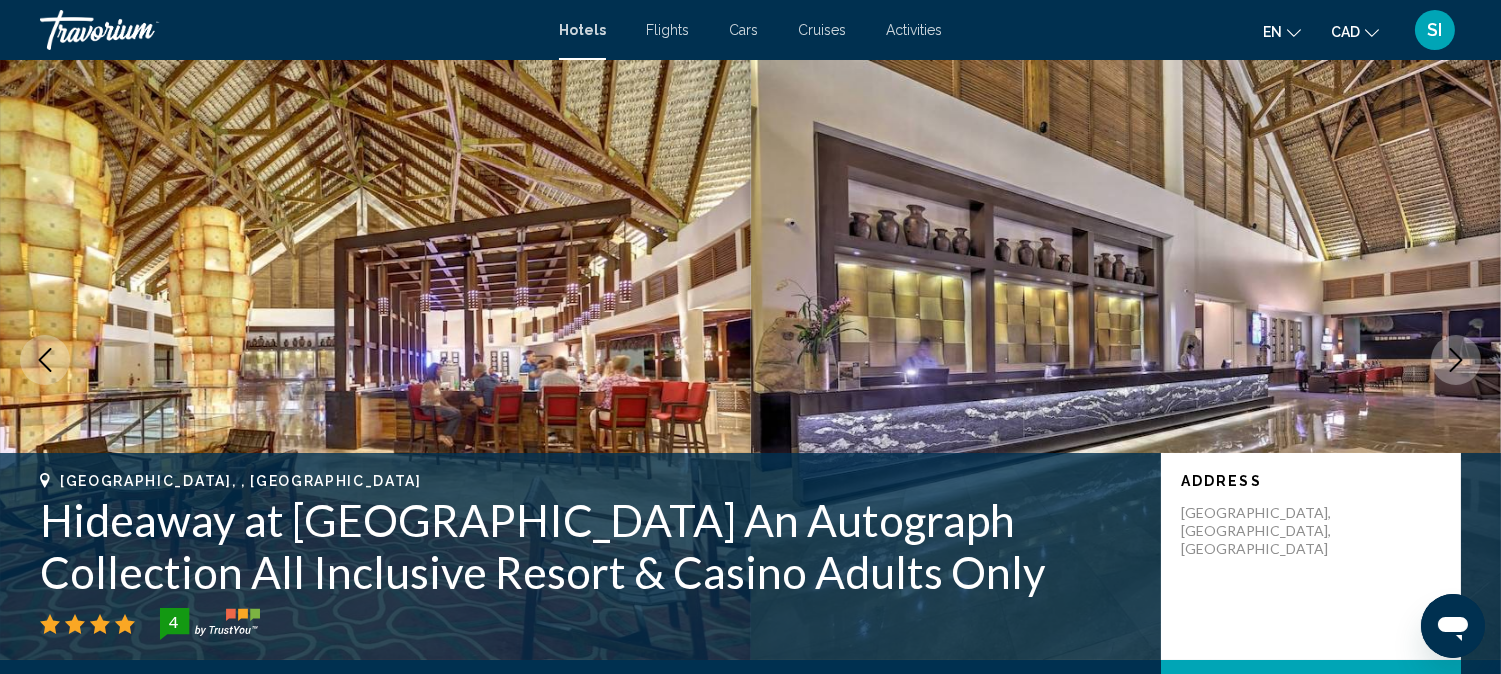 click 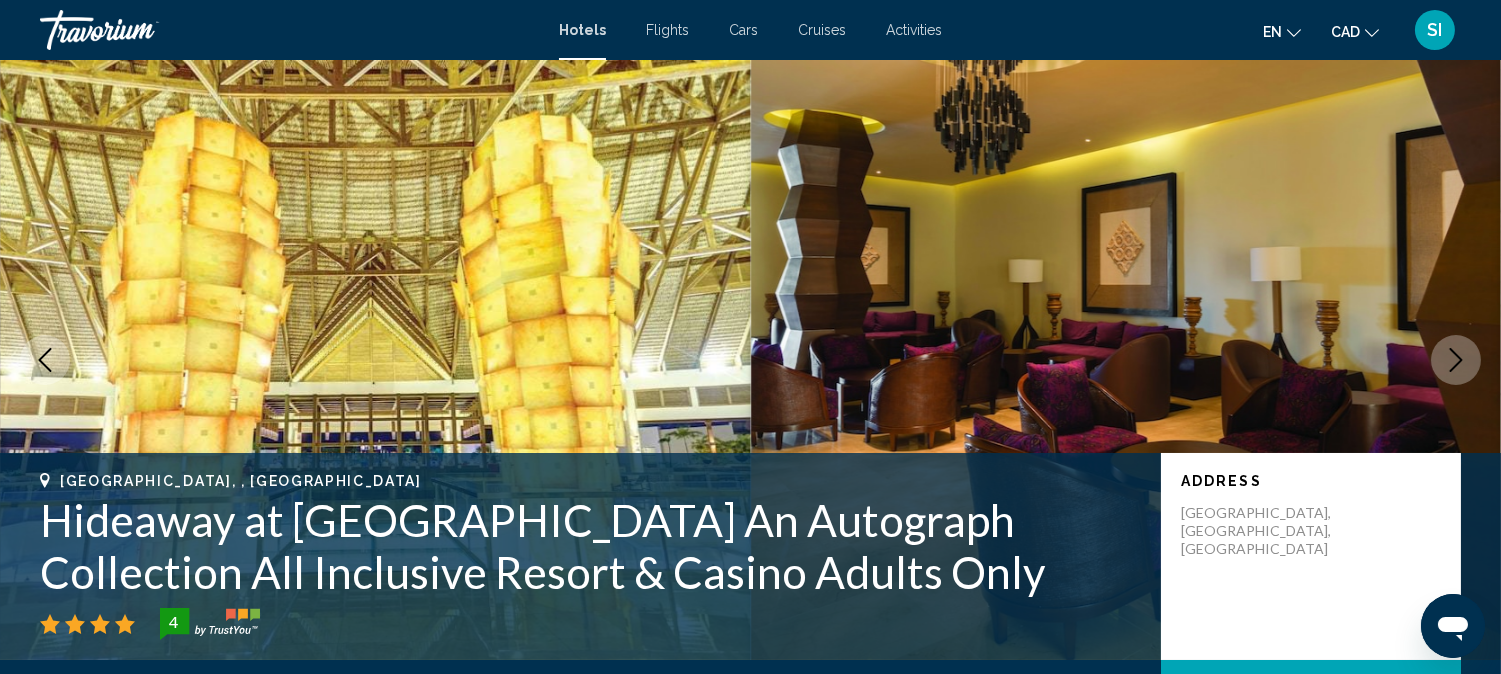 click 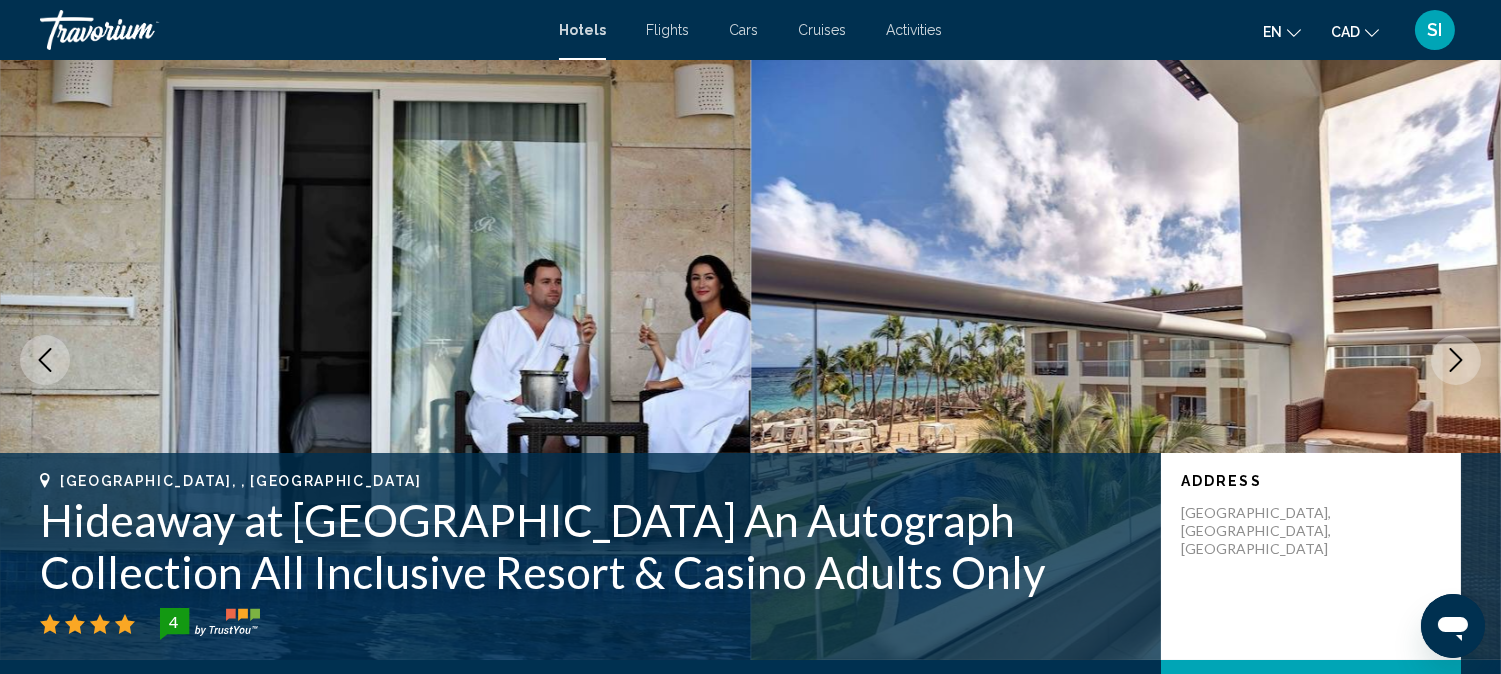 click 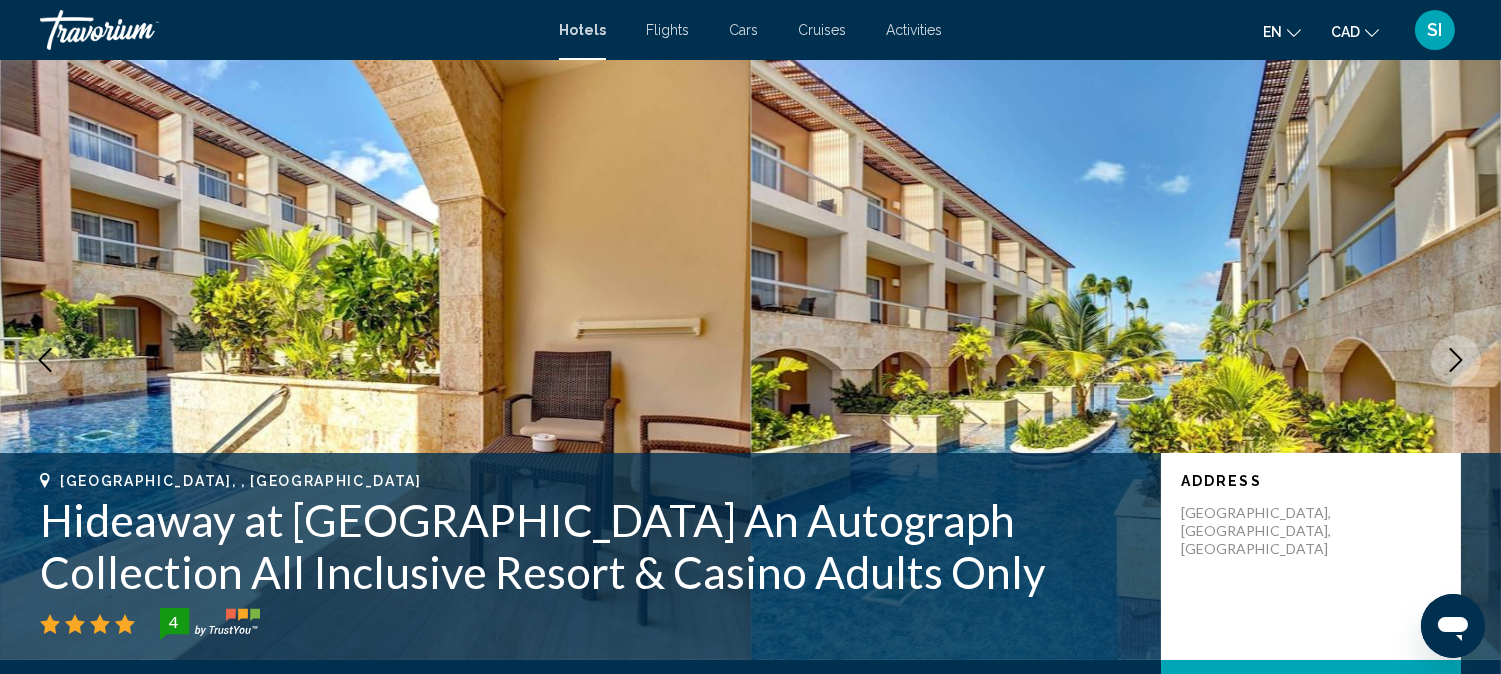 click 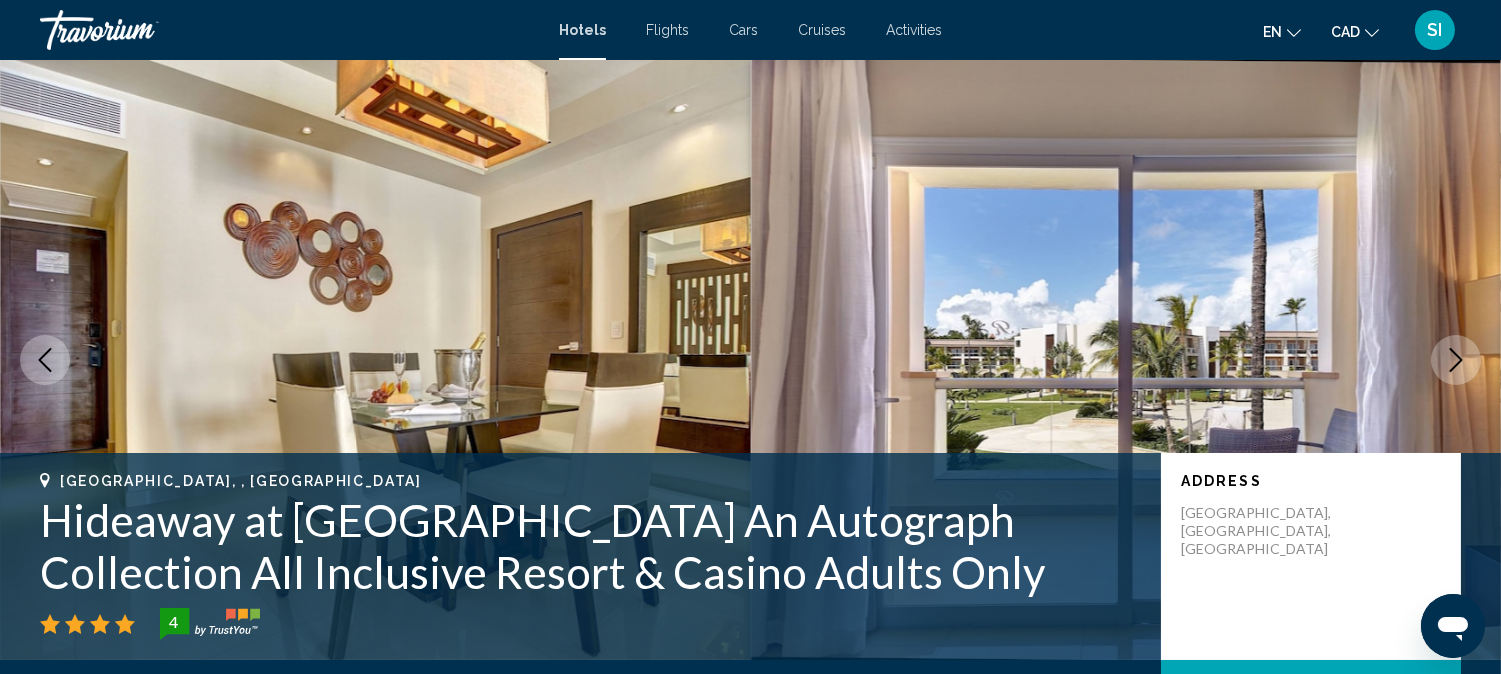 click 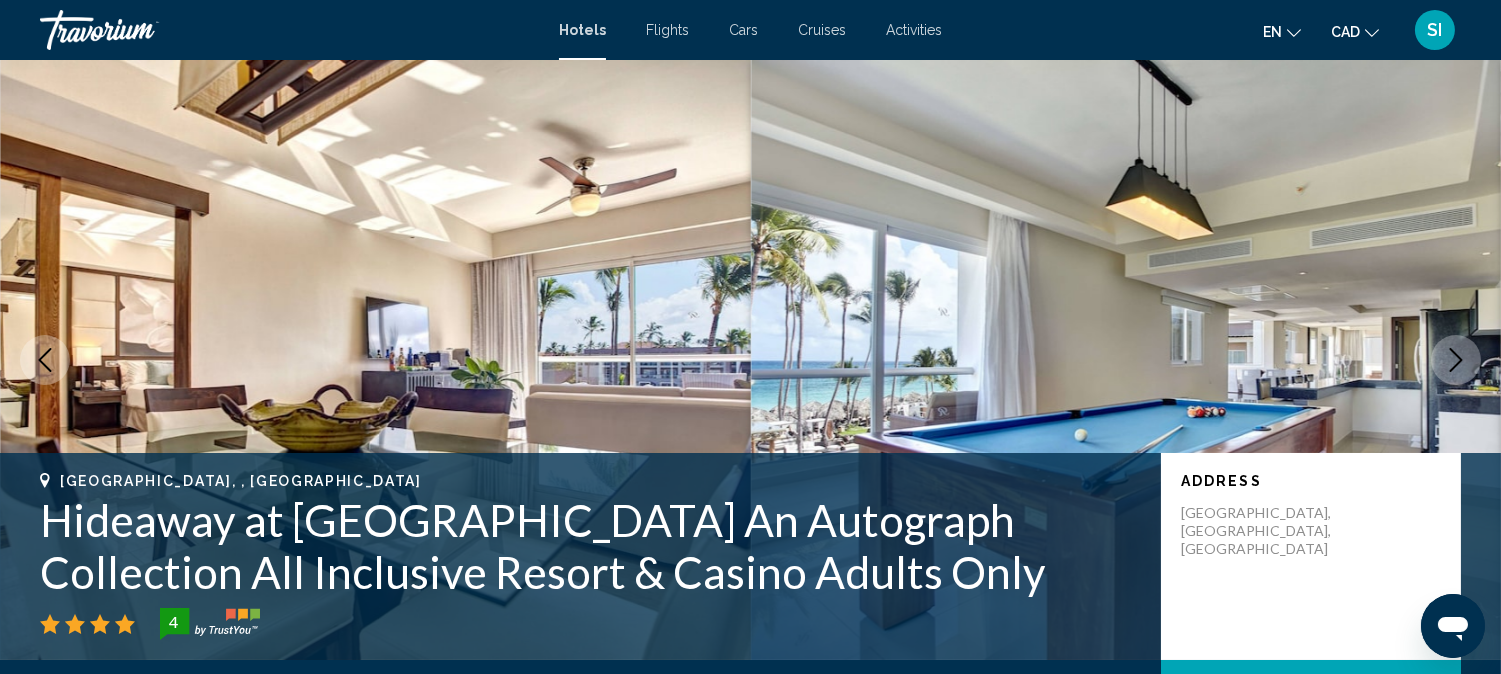 click 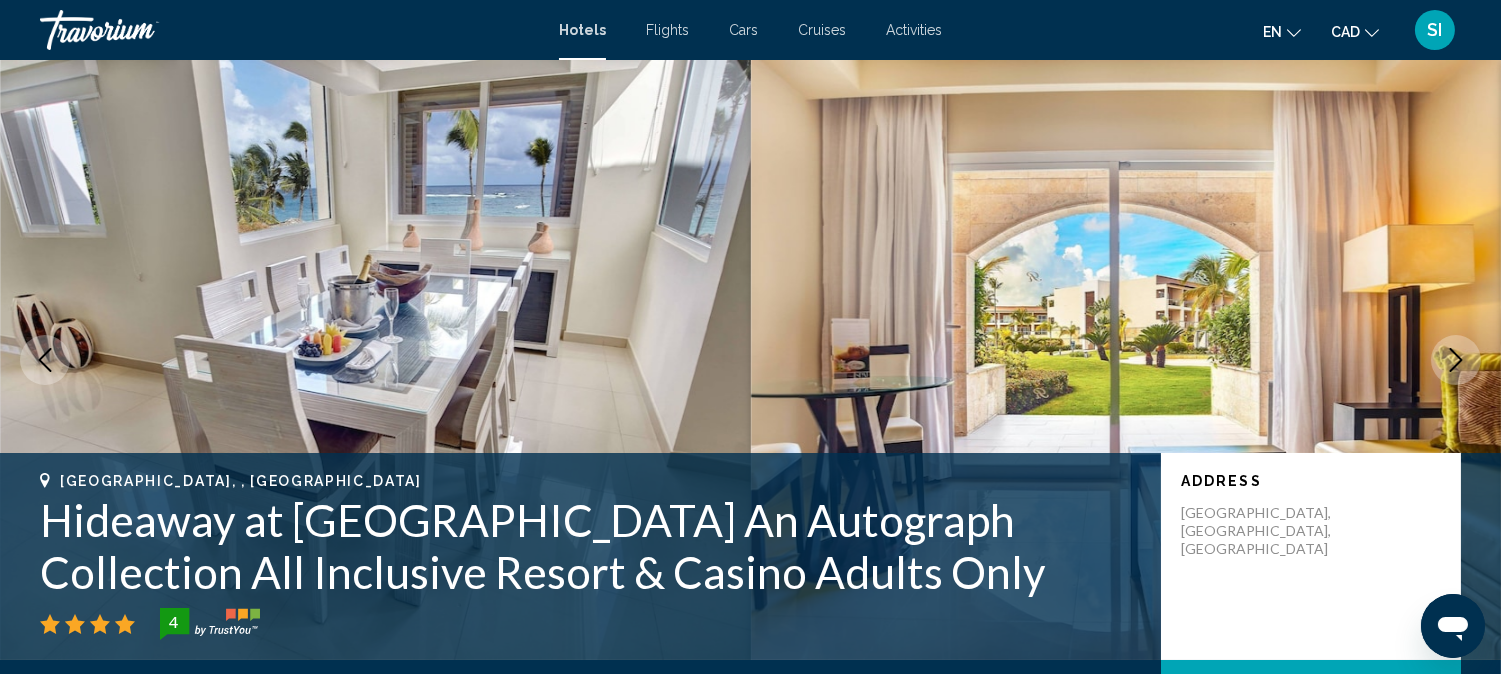 click 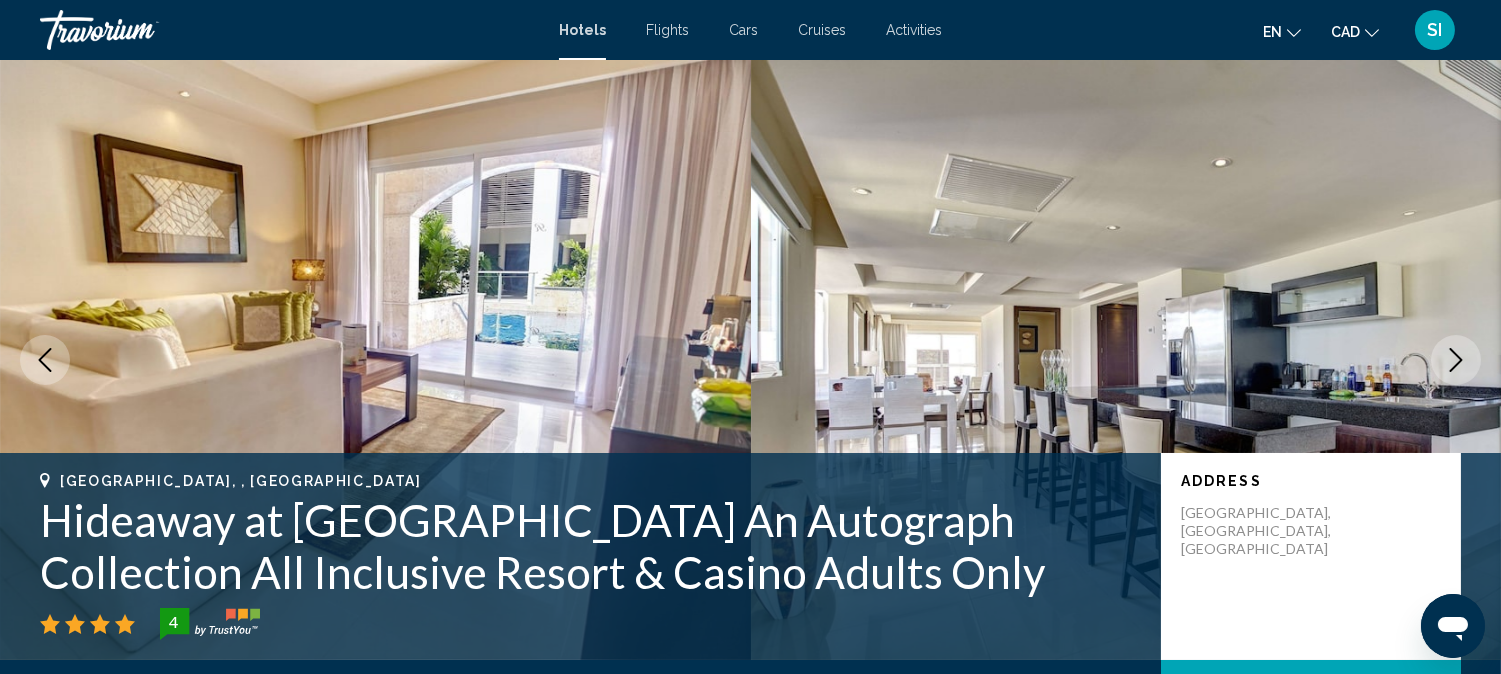 click 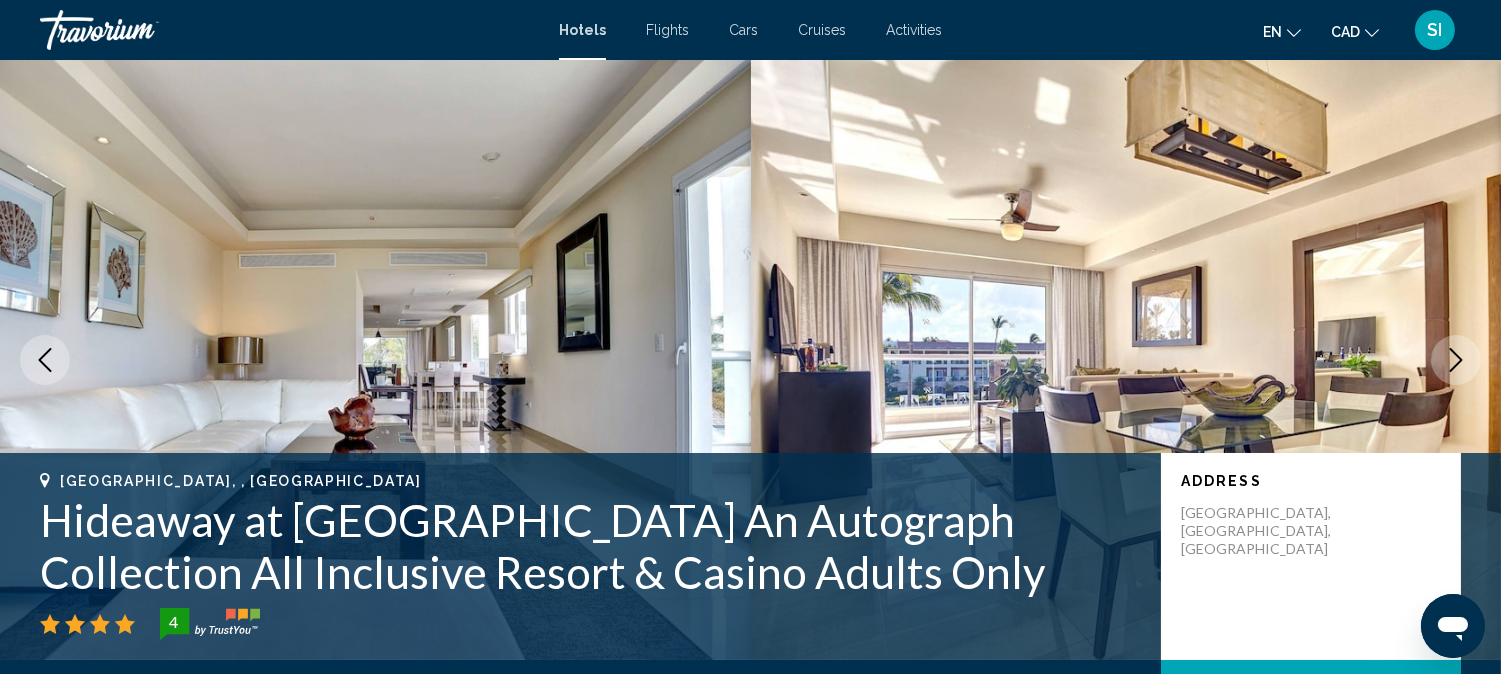 click 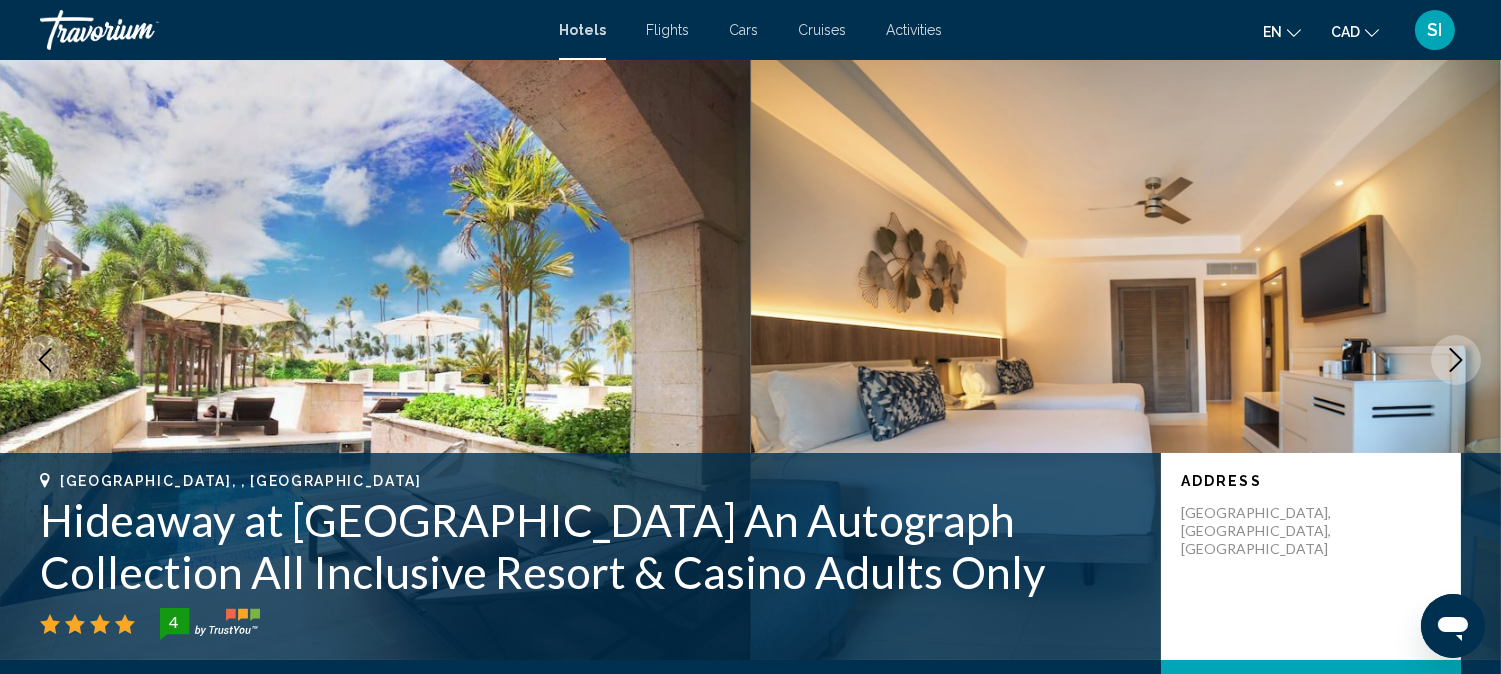 click 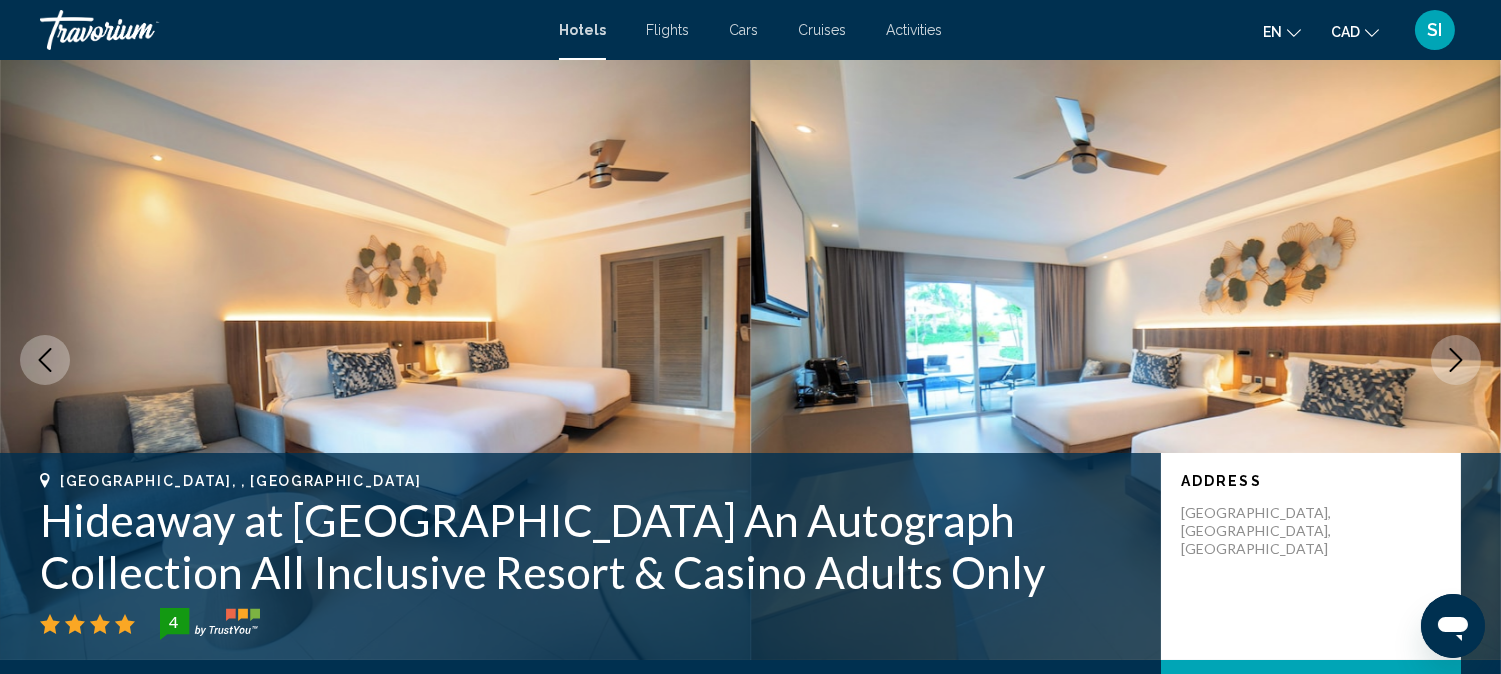 click 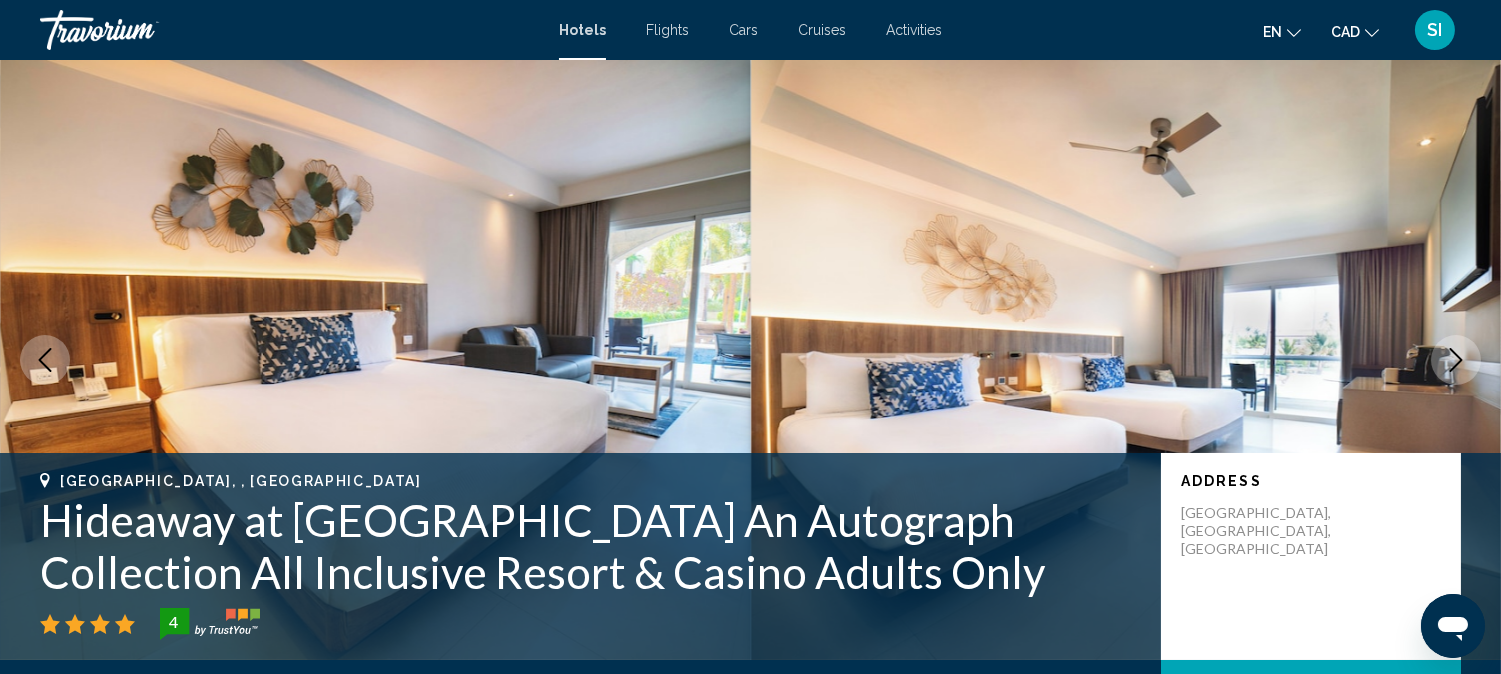 click 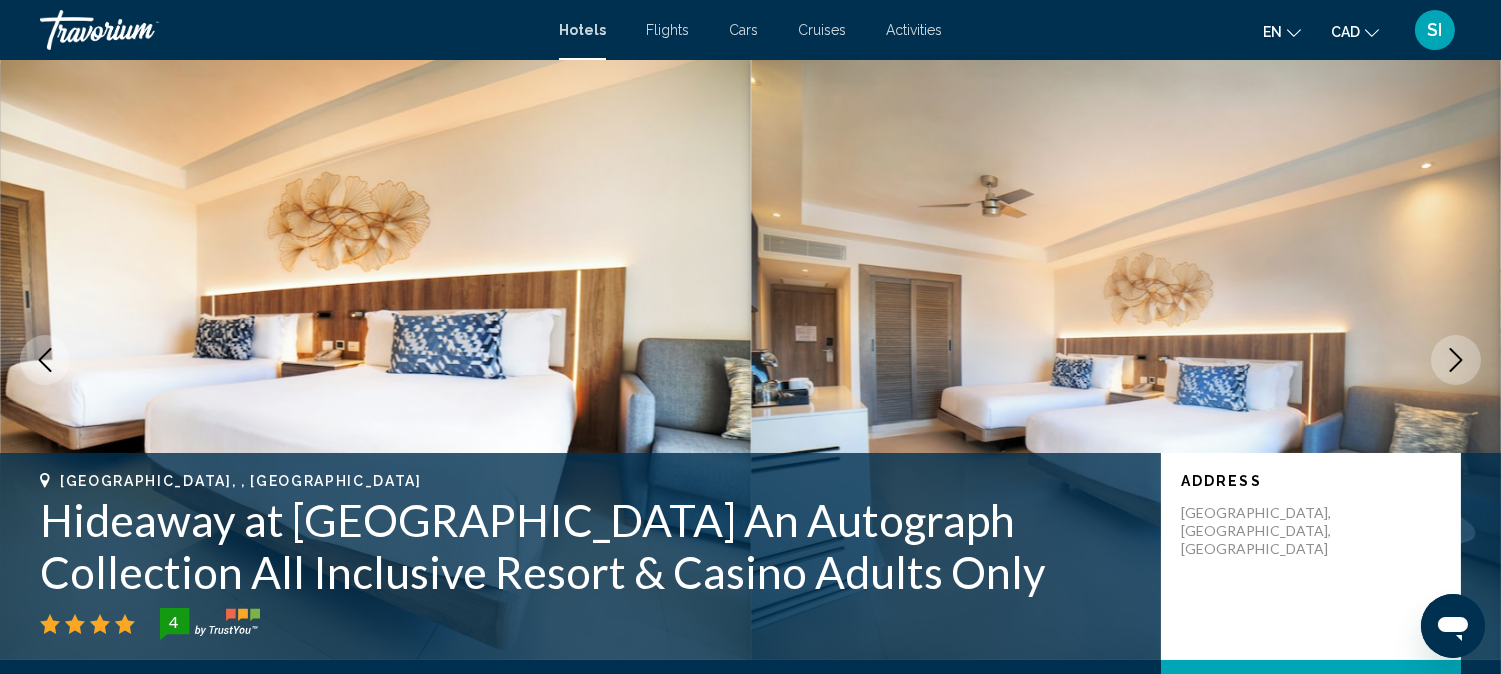 click 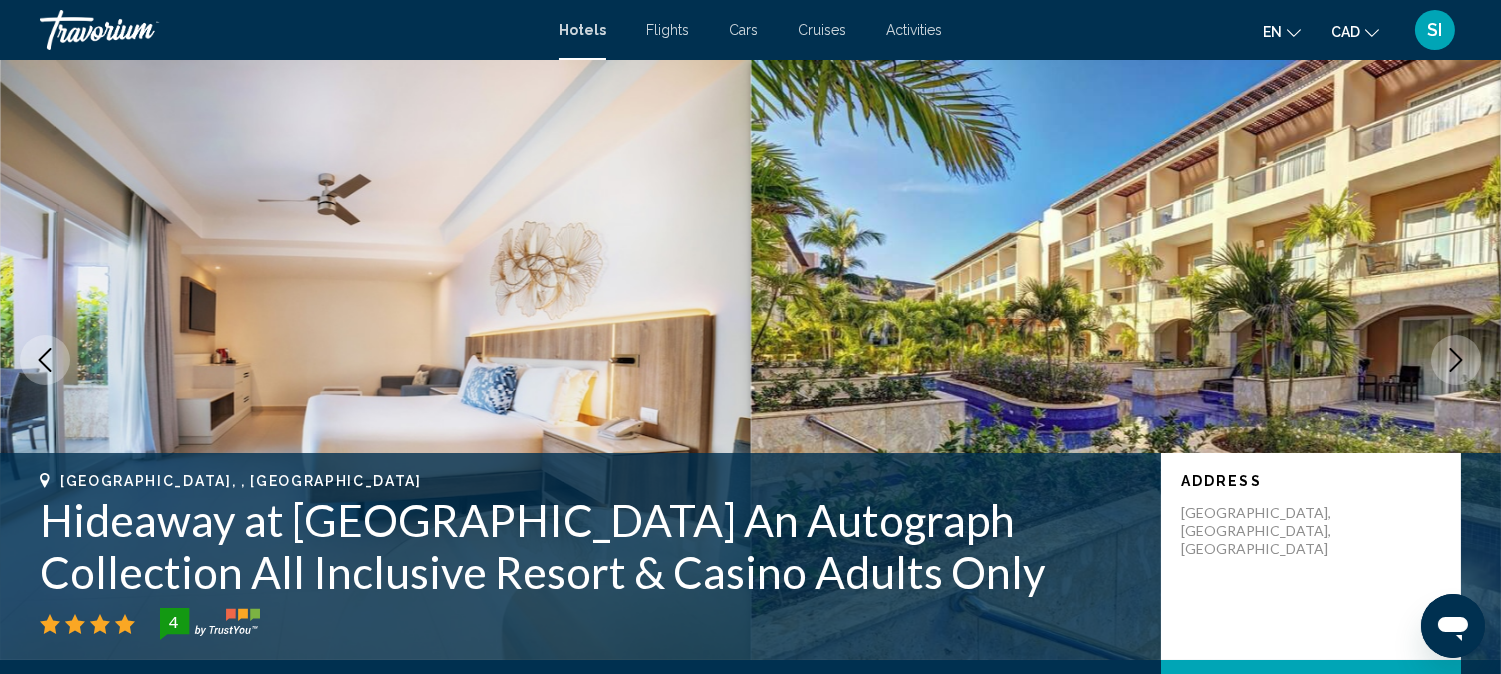 click 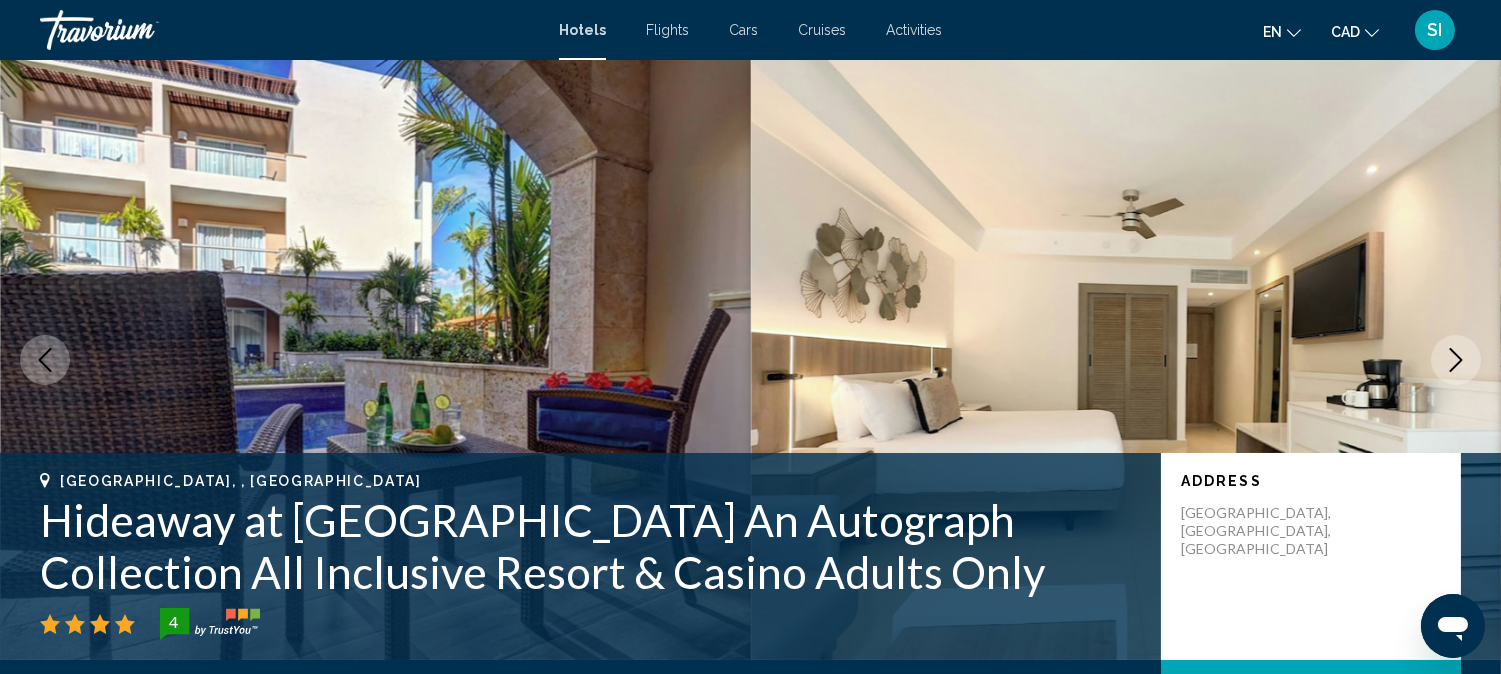click 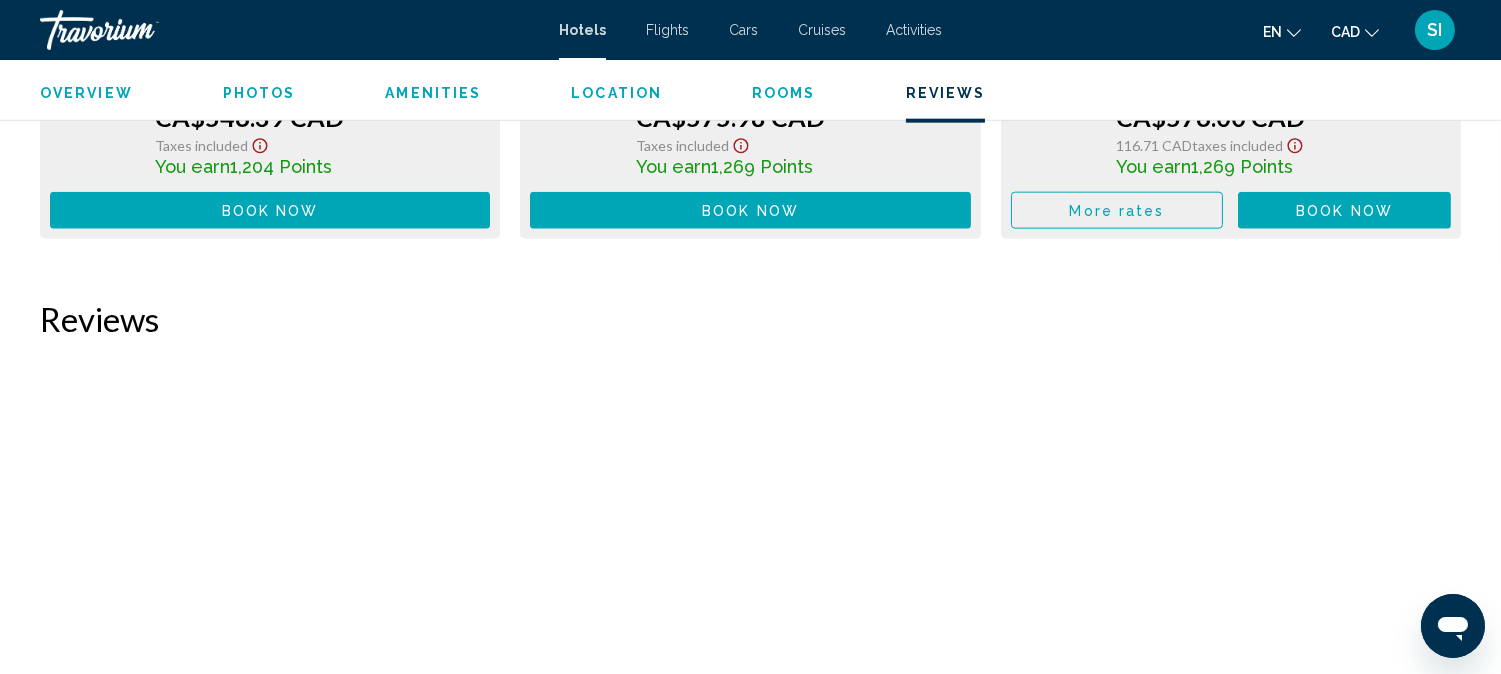 scroll, scrollTop: 4803, scrollLeft: 0, axis: vertical 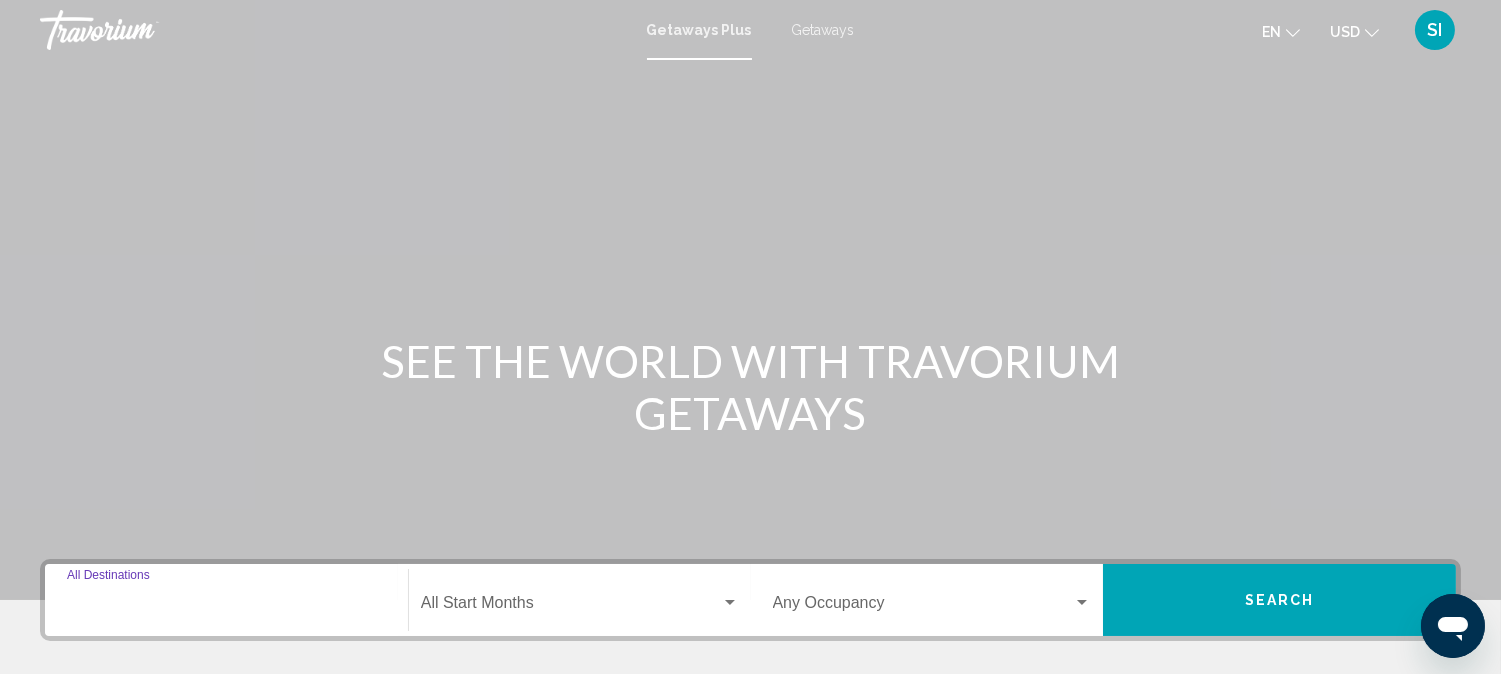 click on "Destination All Destinations" at bounding box center (226, 607) 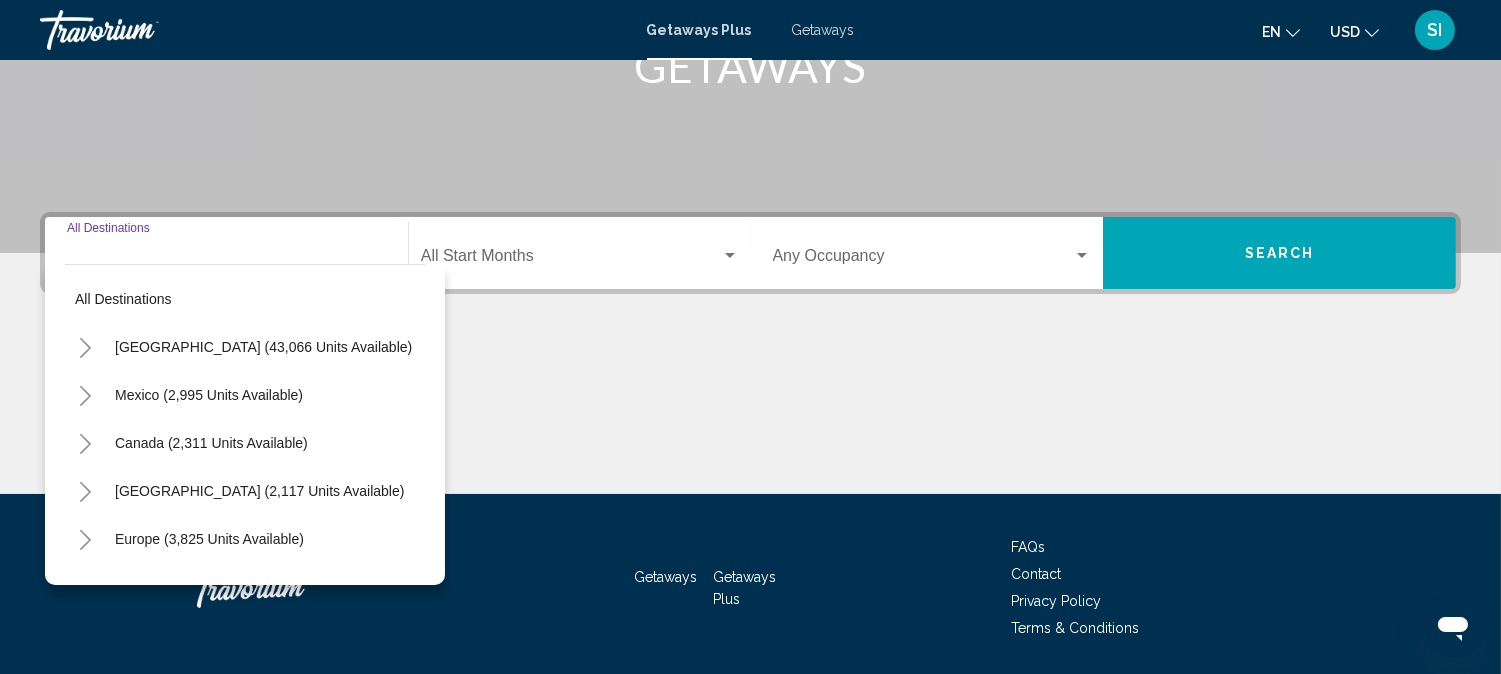 scroll, scrollTop: 411, scrollLeft: 0, axis: vertical 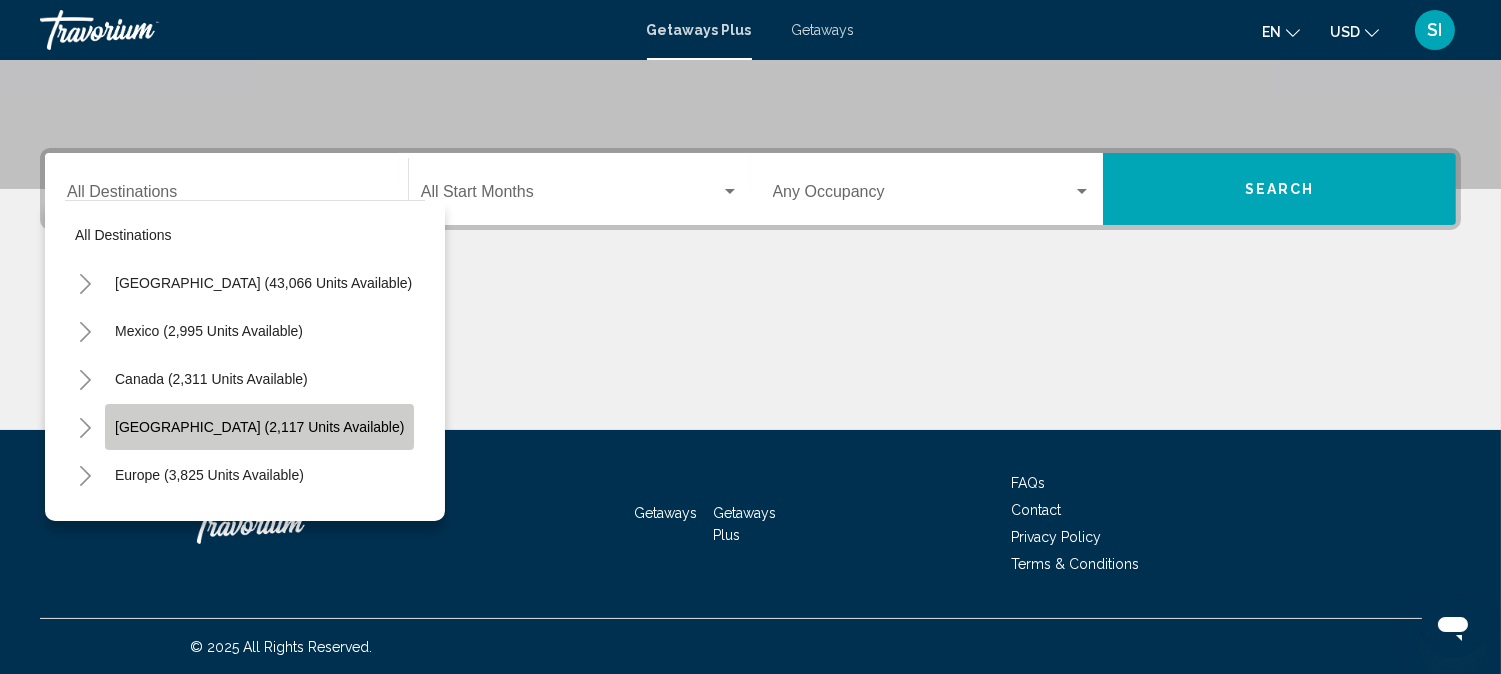 click on "[GEOGRAPHIC_DATA] (2,117 units available)" 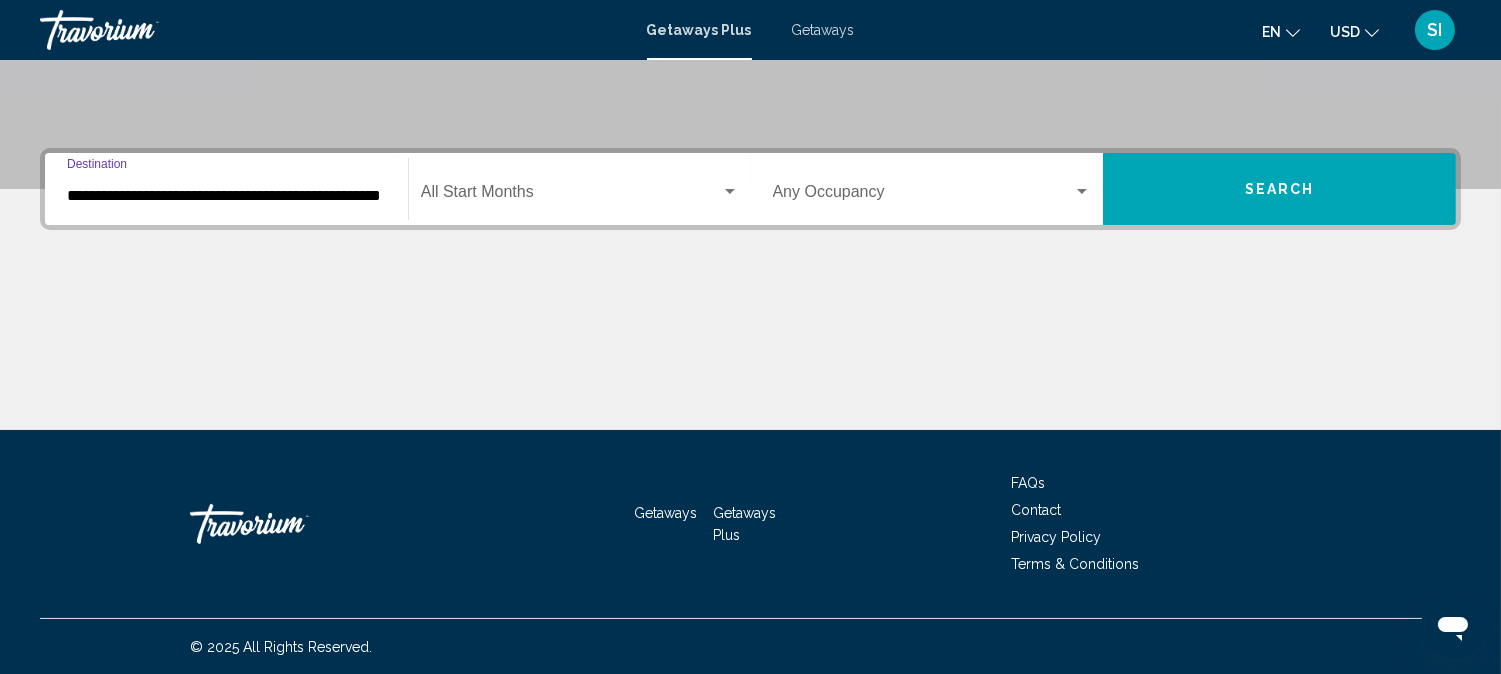 click on "**********" at bounding box center (226, 196) 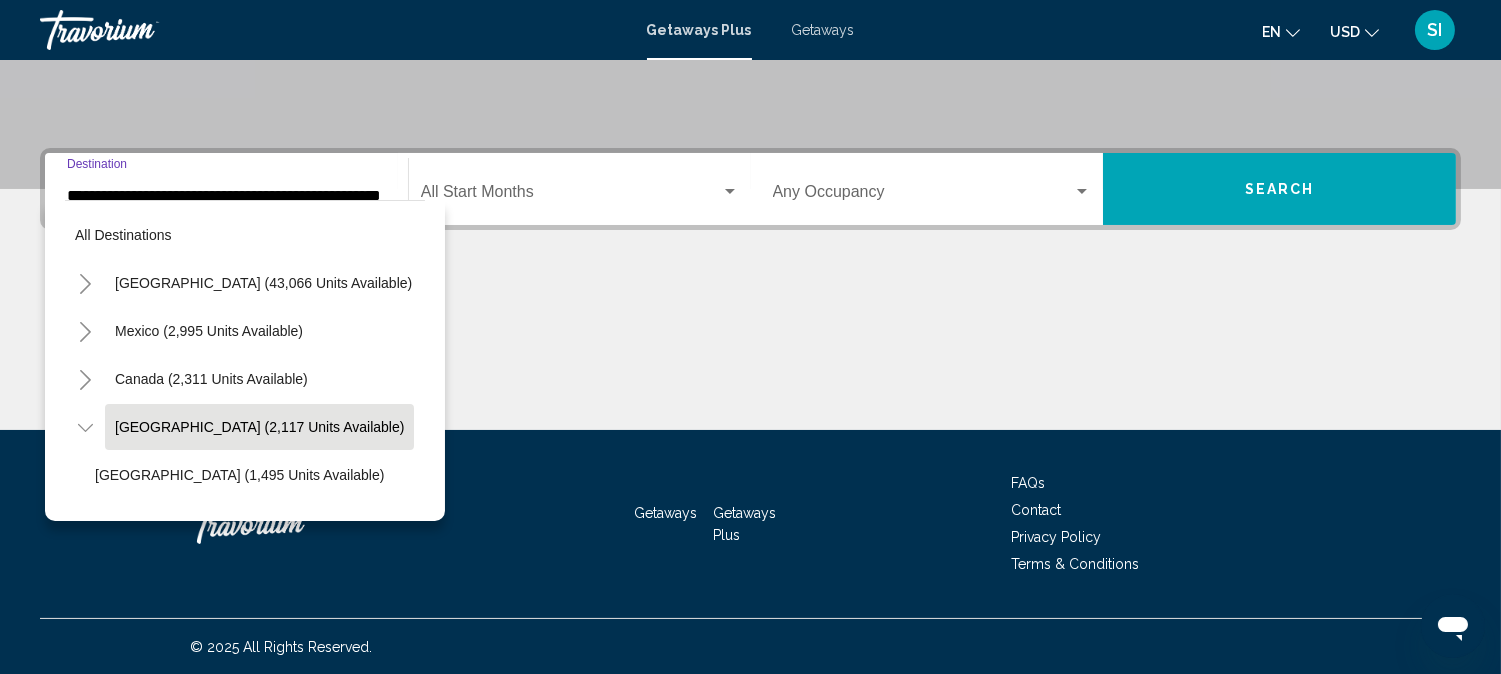 scroll, scrollTop: 78, scrollLeft: 34, axis: both 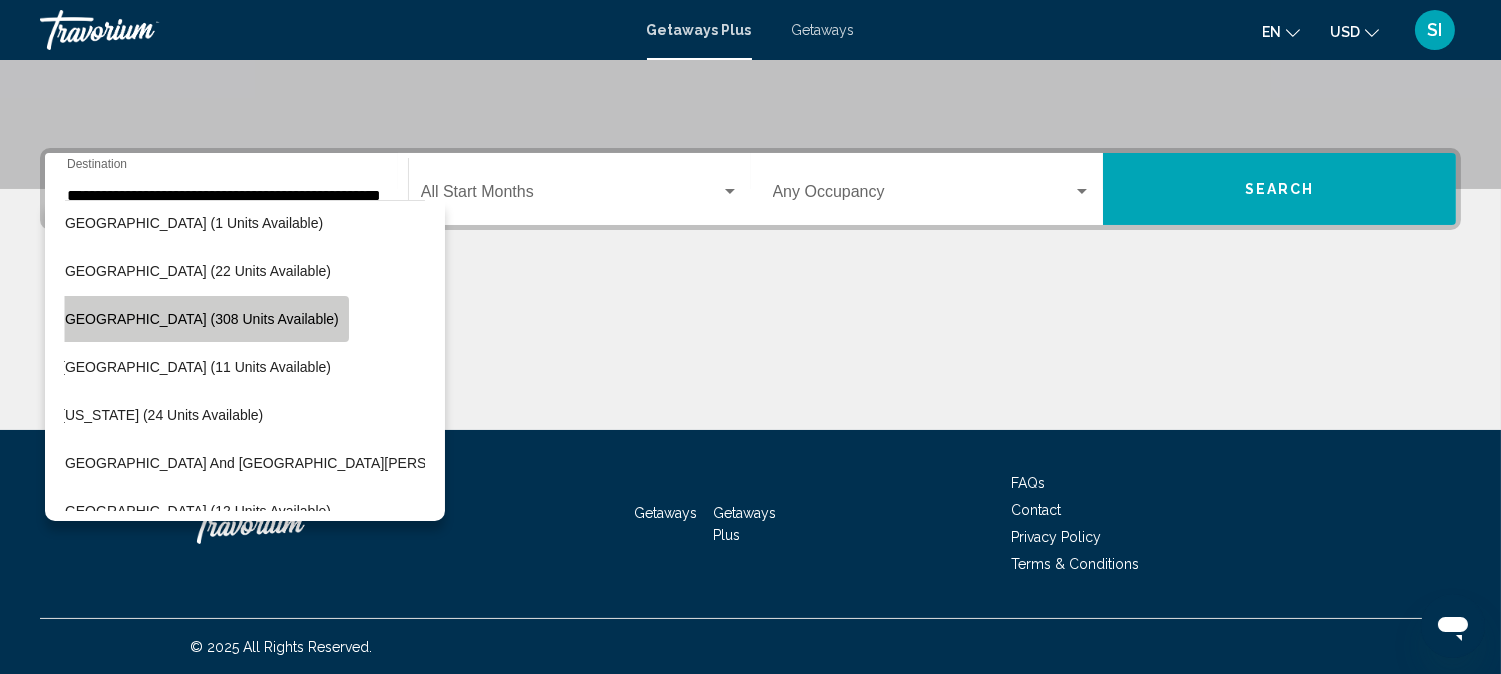 click on "[GEOGRAPHIC_DATA] (308 units available)" 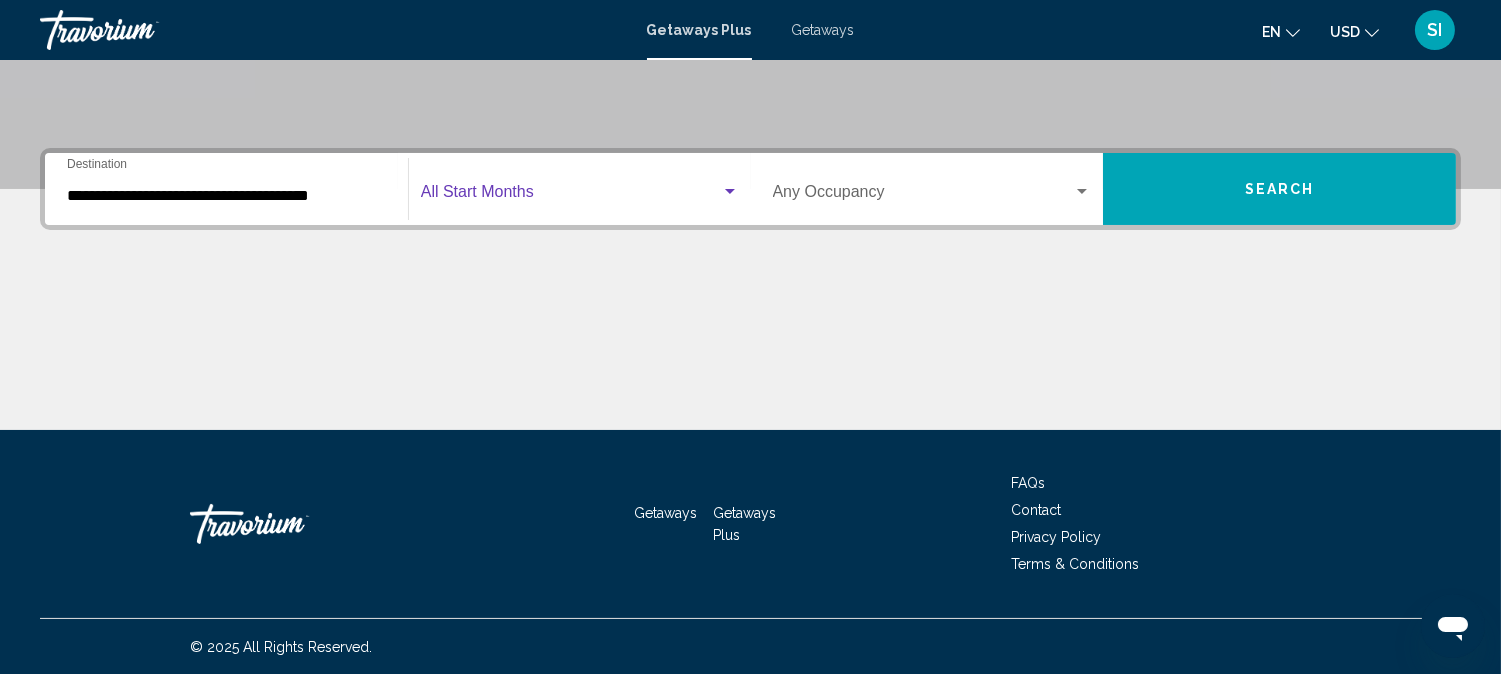 click at bounding box center [571, 196] 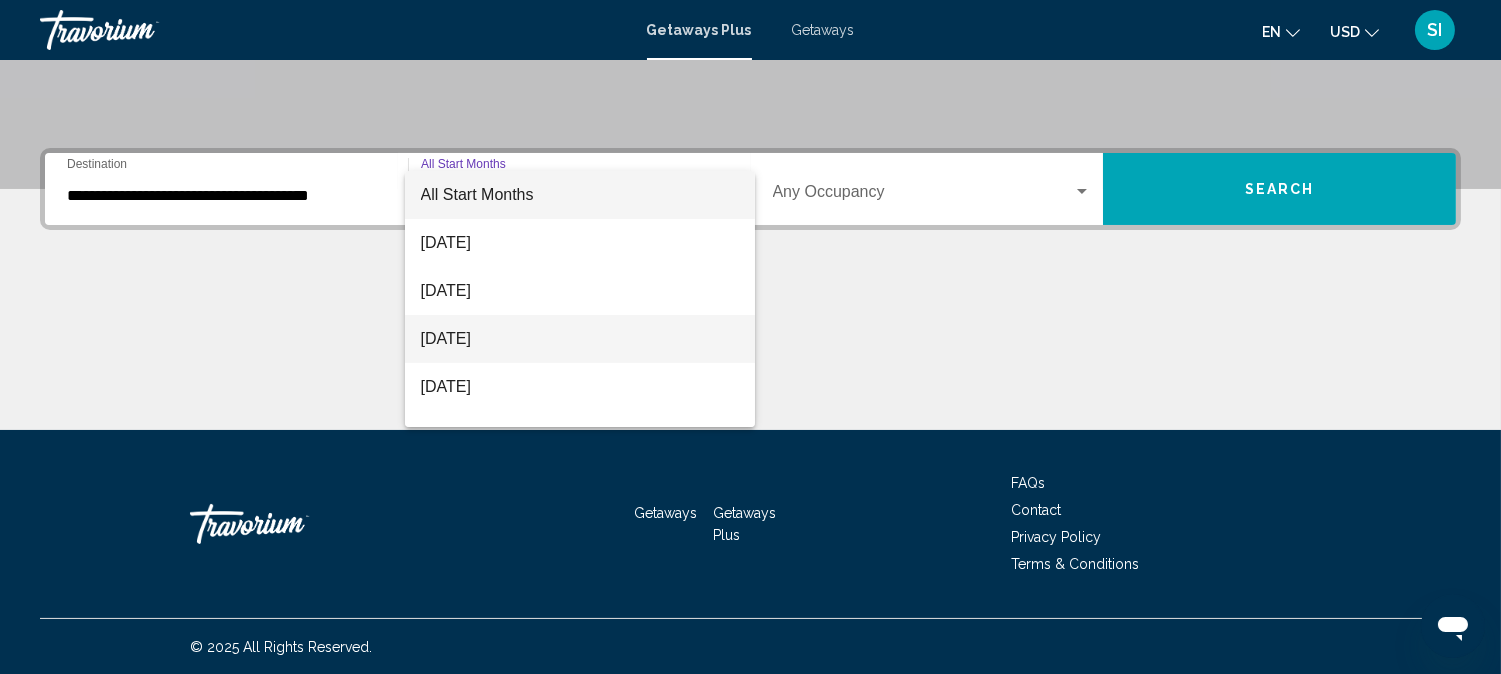 click on "[DATE]" at bounding box center [580, 339] 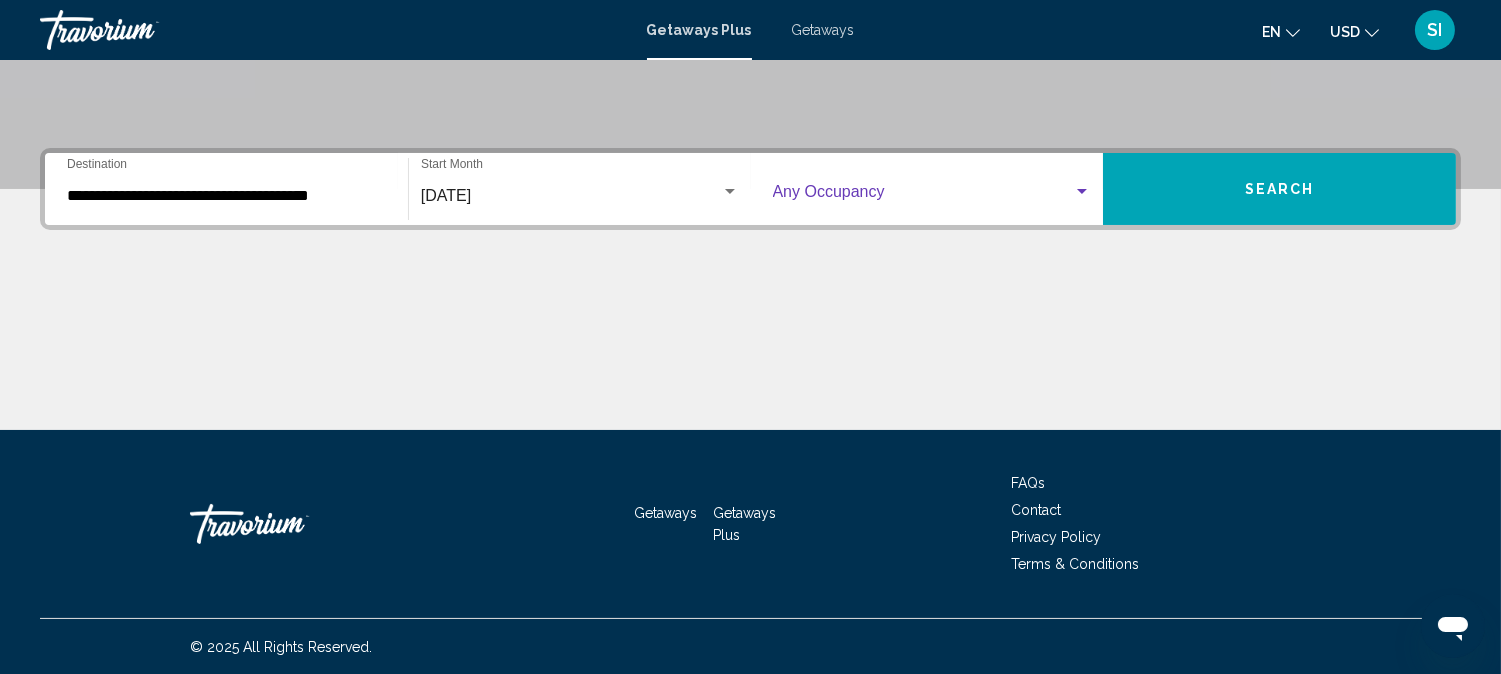 click at bounding box center [923, 196] 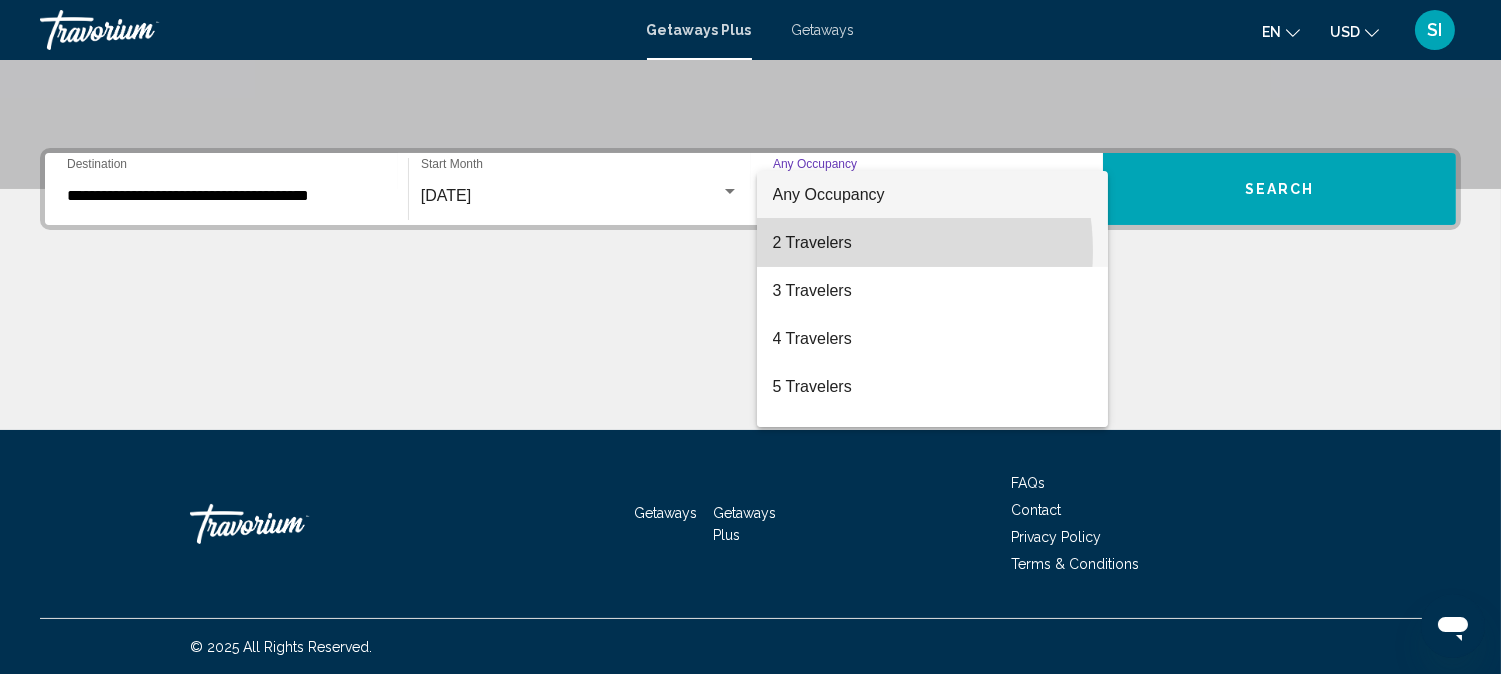 click on "2 Travelers" at bounding box center [932, 243] 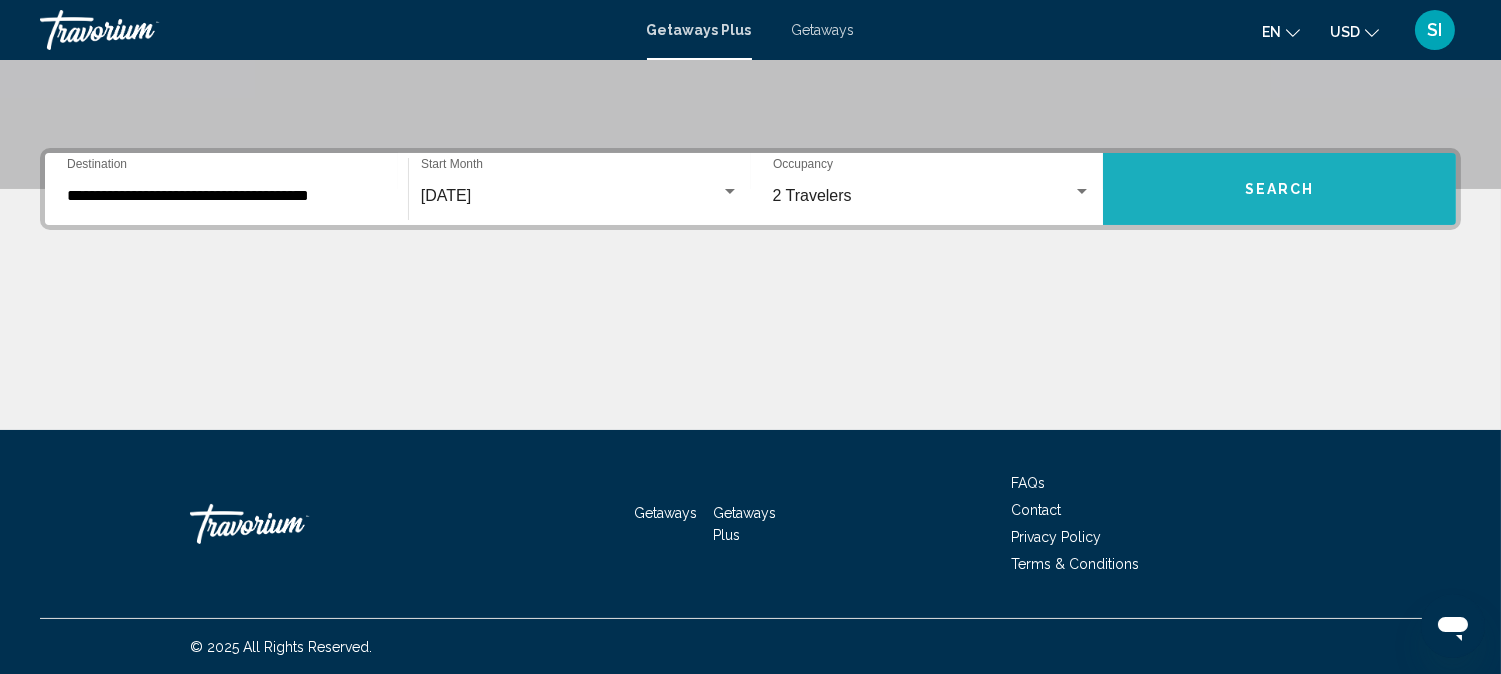click on "Search" at bounding box center (1279, 189) 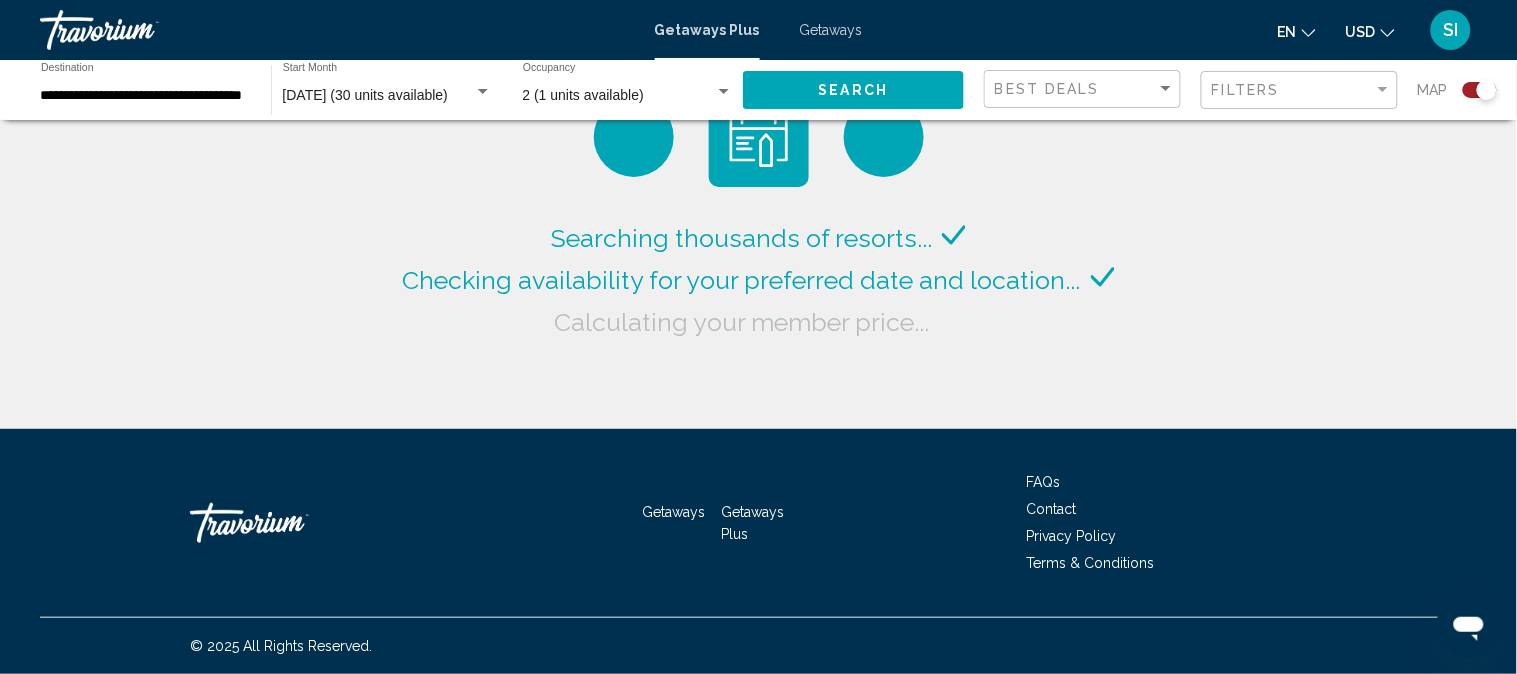 click 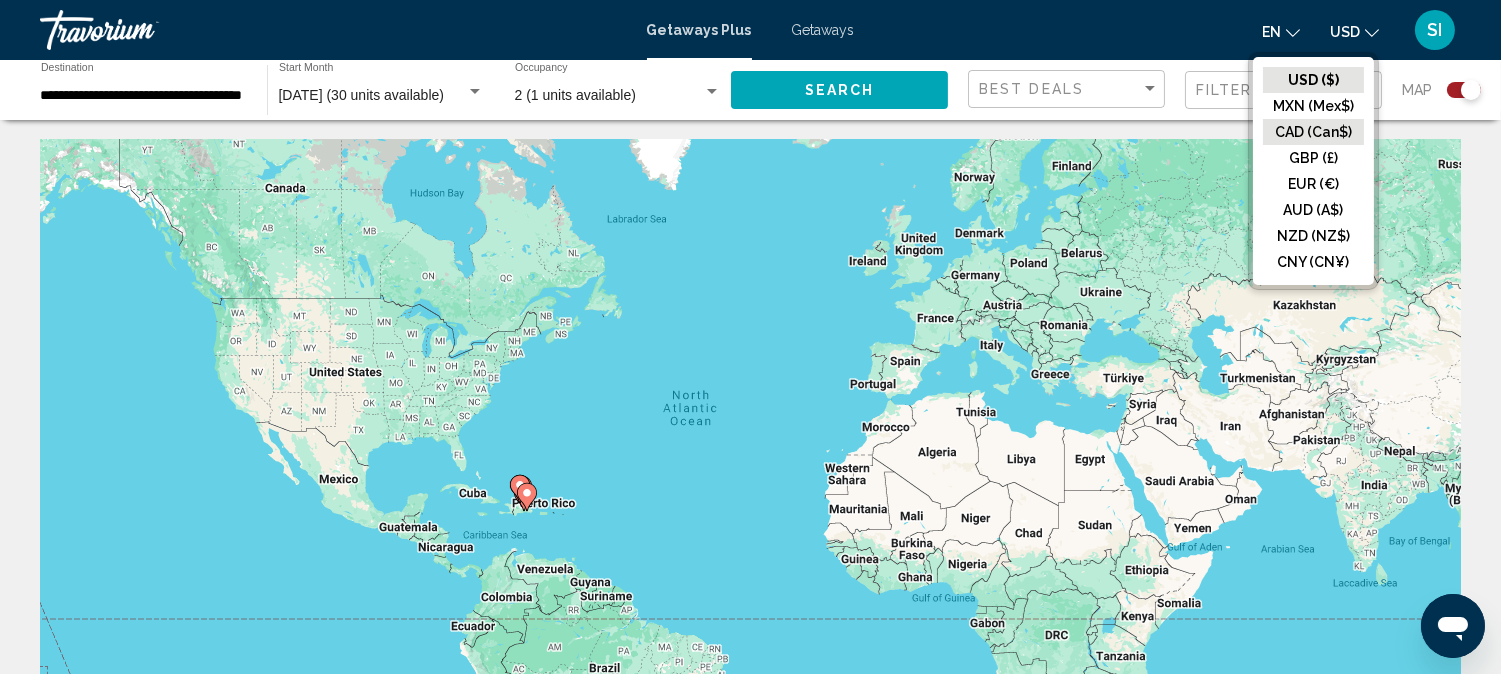 click on "CAD (Can$)" 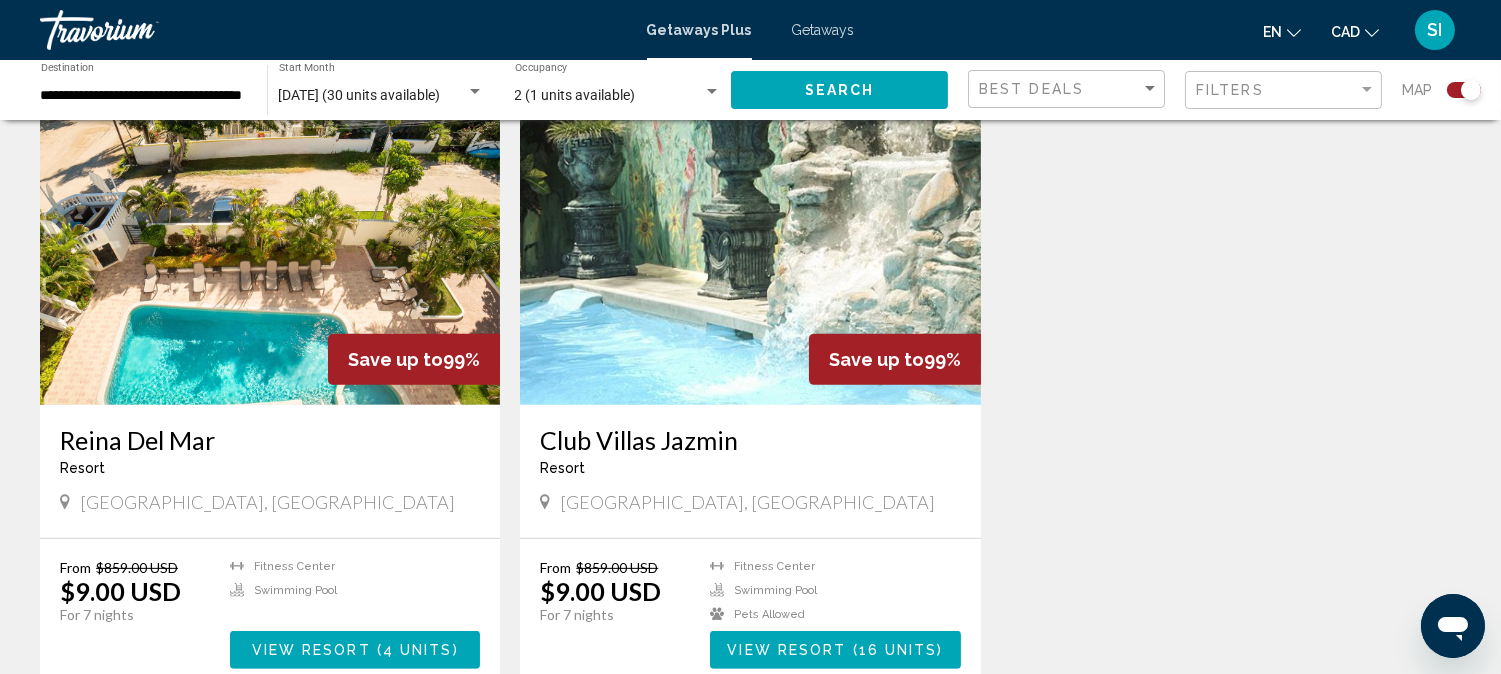 scroll, scrollTop: 1511, scrollLeft: 0, axis: vertical 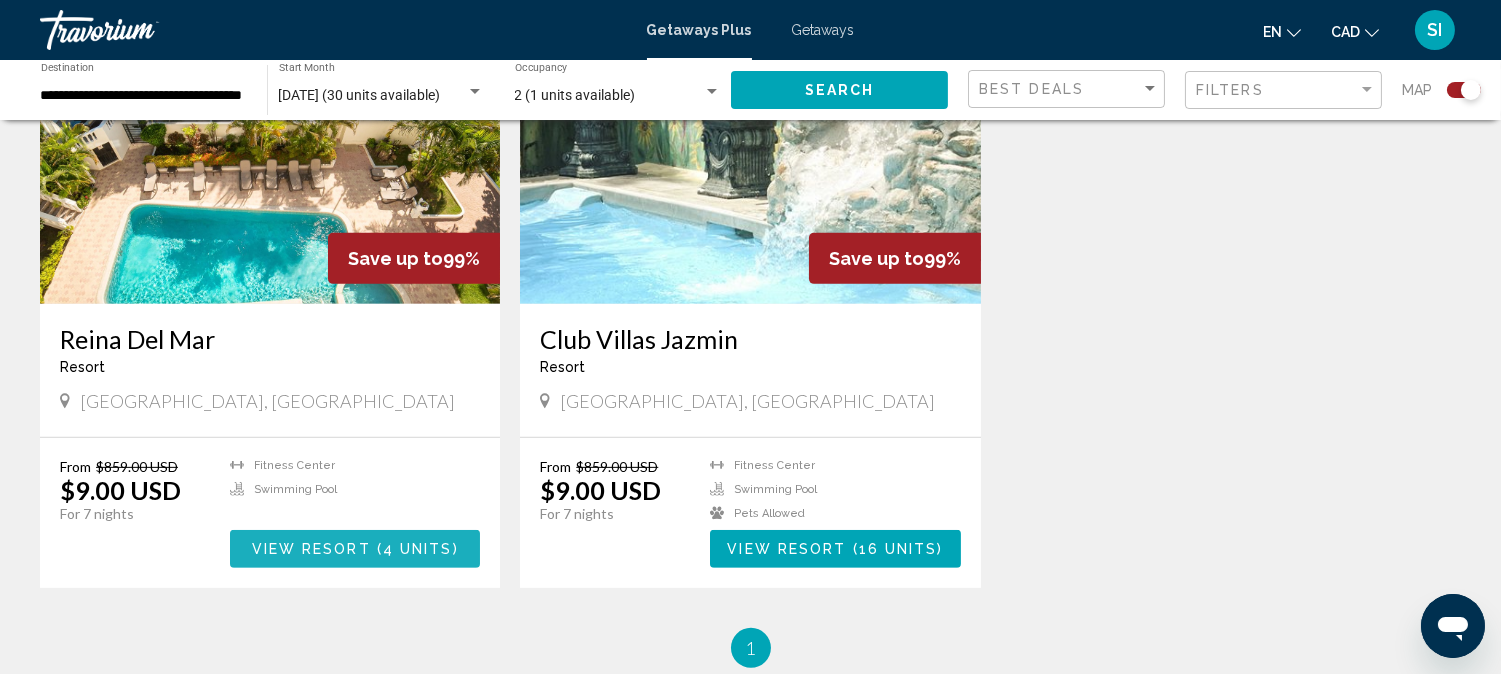 click at bounding box center [374, 550] 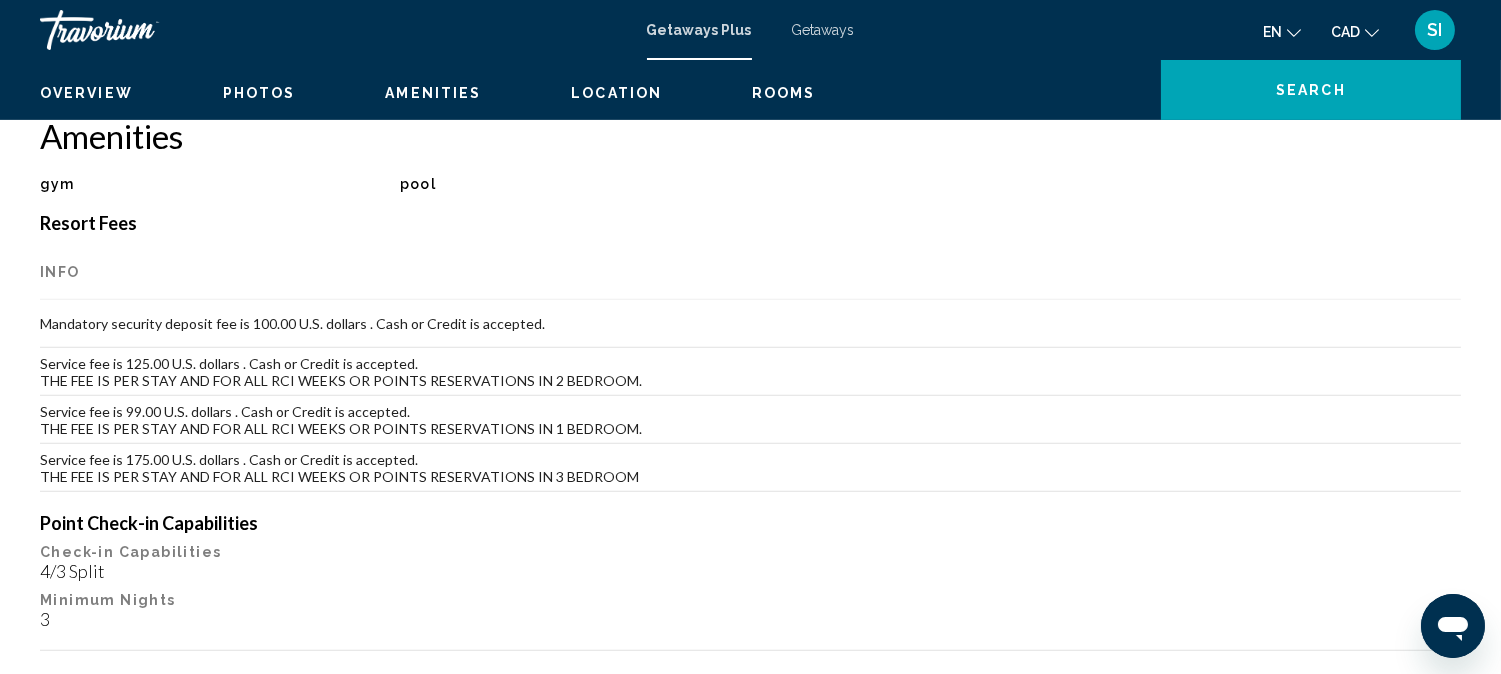 scroll, scrollTop: 22, scrollLeft: 0, axis: vertical 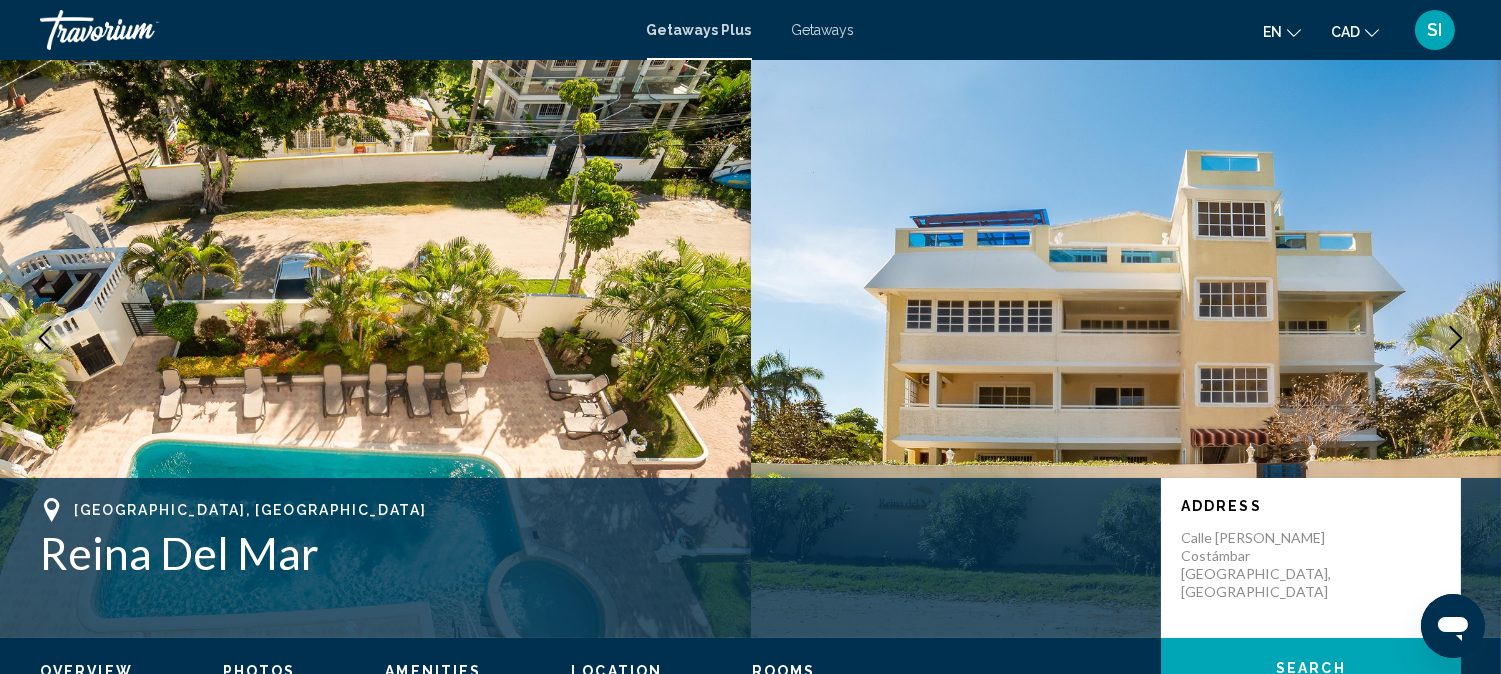 type 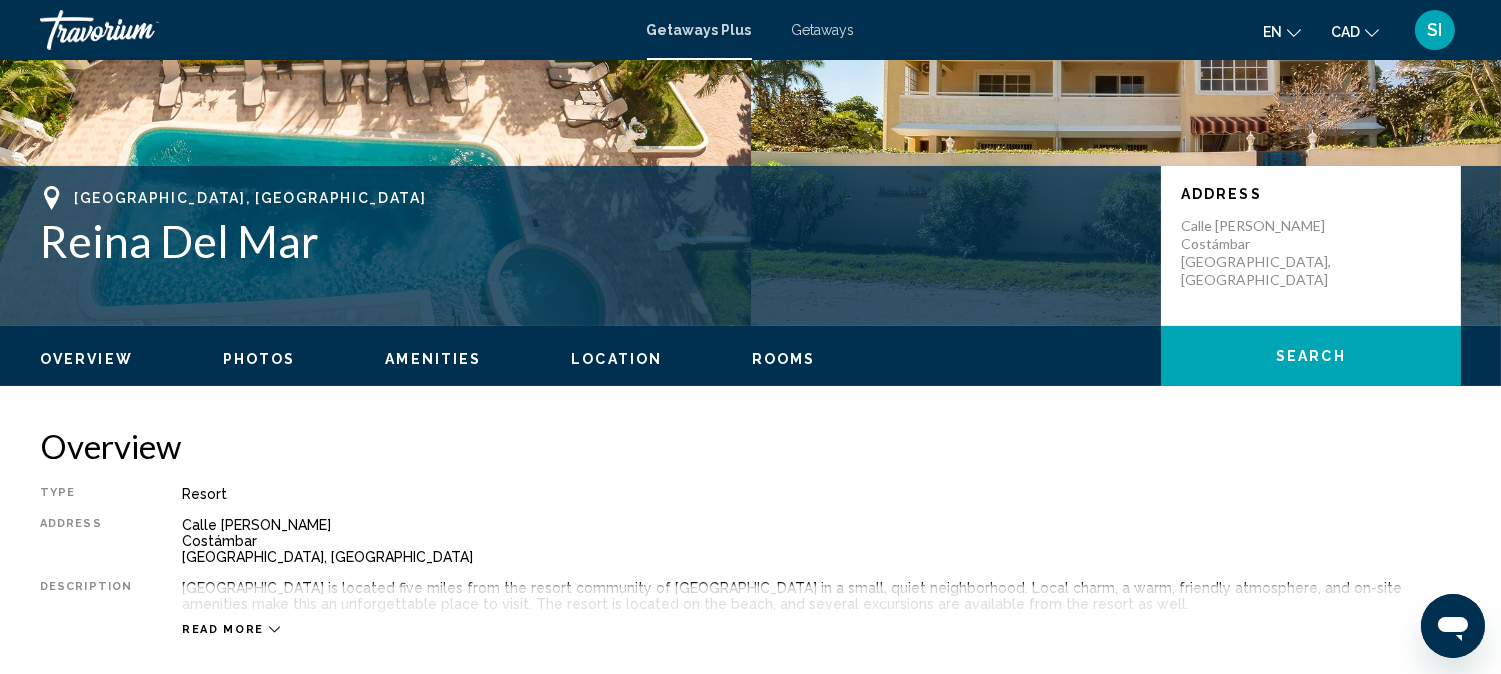 scroll, scrollTop: 355, scrollLeft: 0, axis: vertical 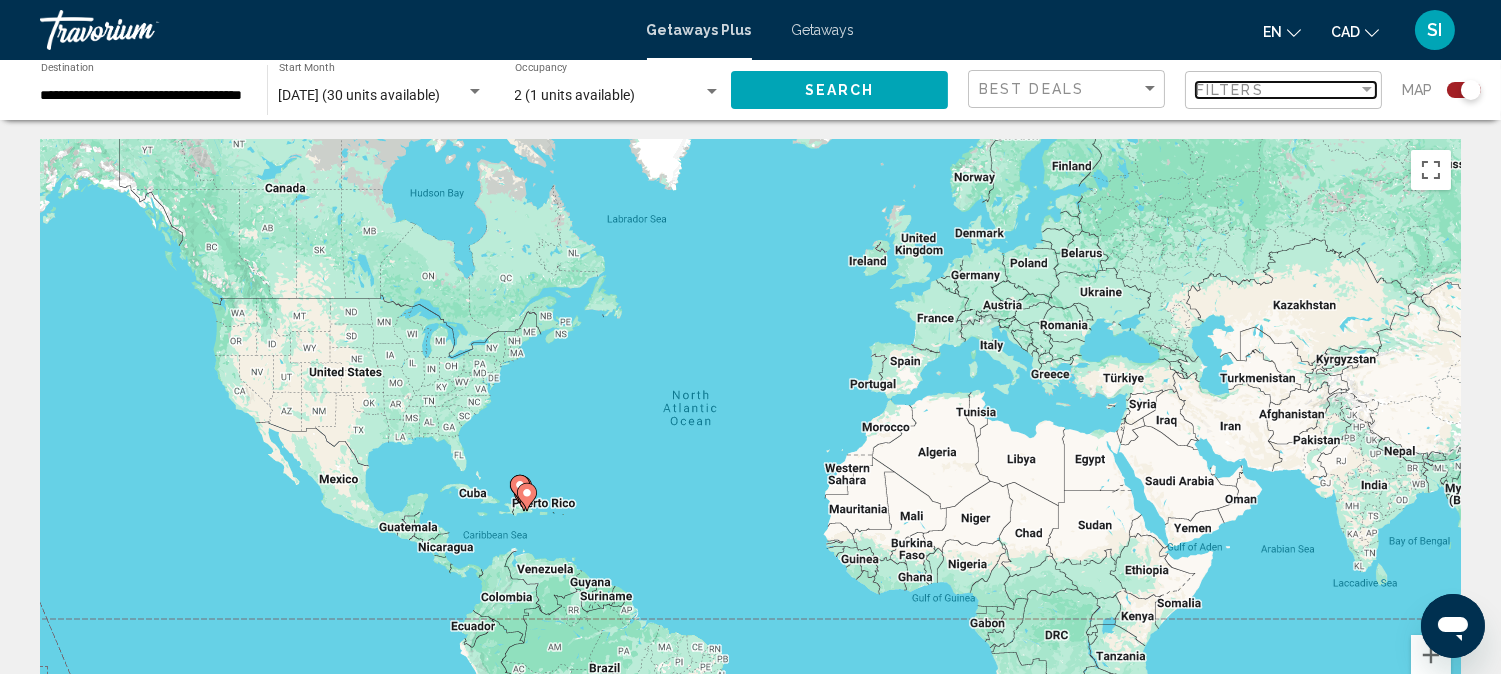 click at bounding box center (1367, 90) 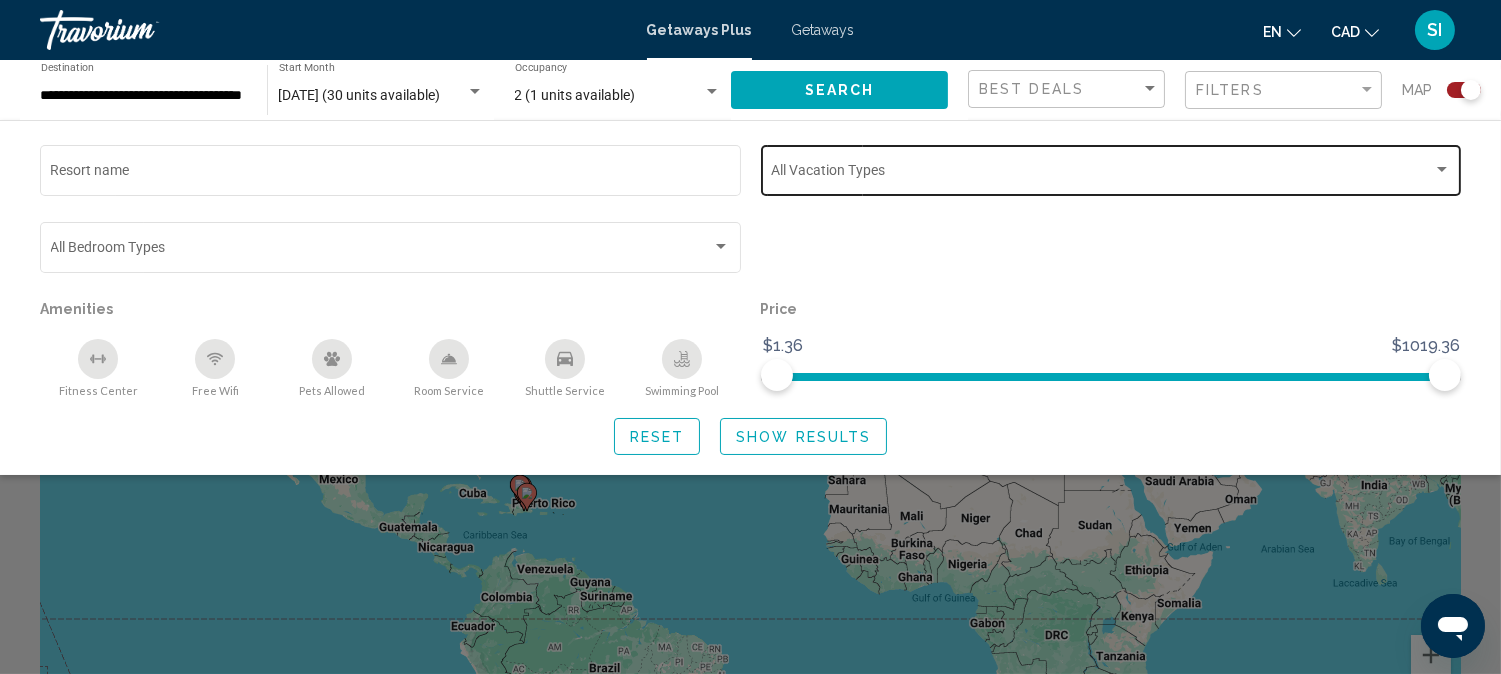 click at bounding box center (1102, 174) 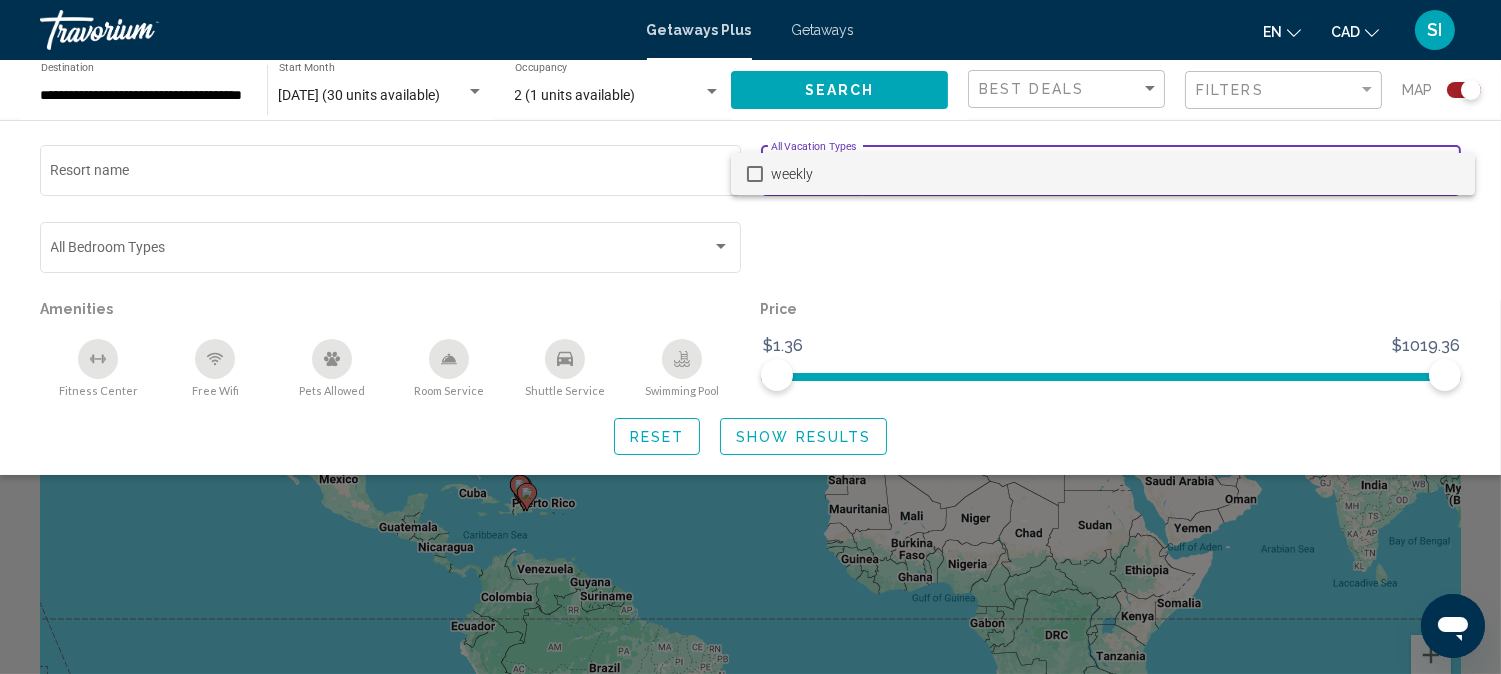 click on "weekly" at bounding box center [1115, 174] 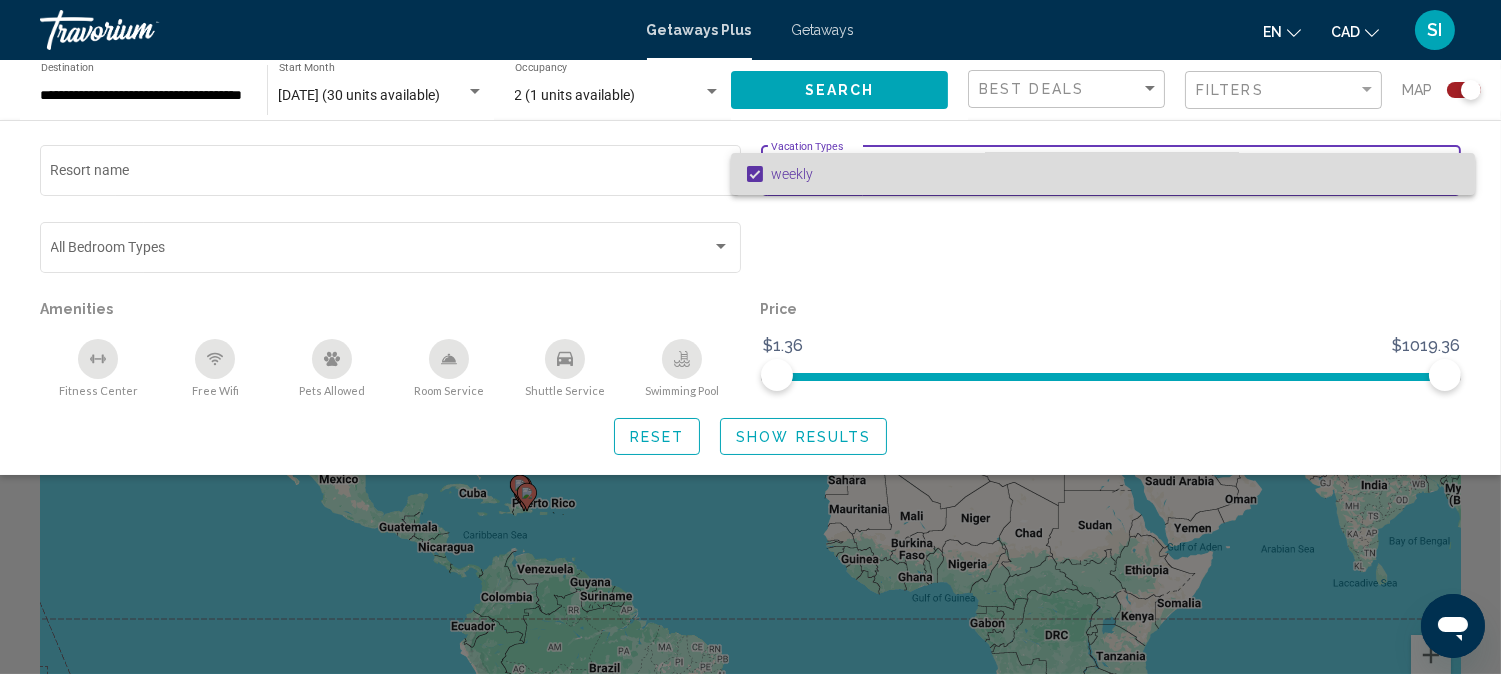 click on "weekly" at bounding box center (1115, 174) 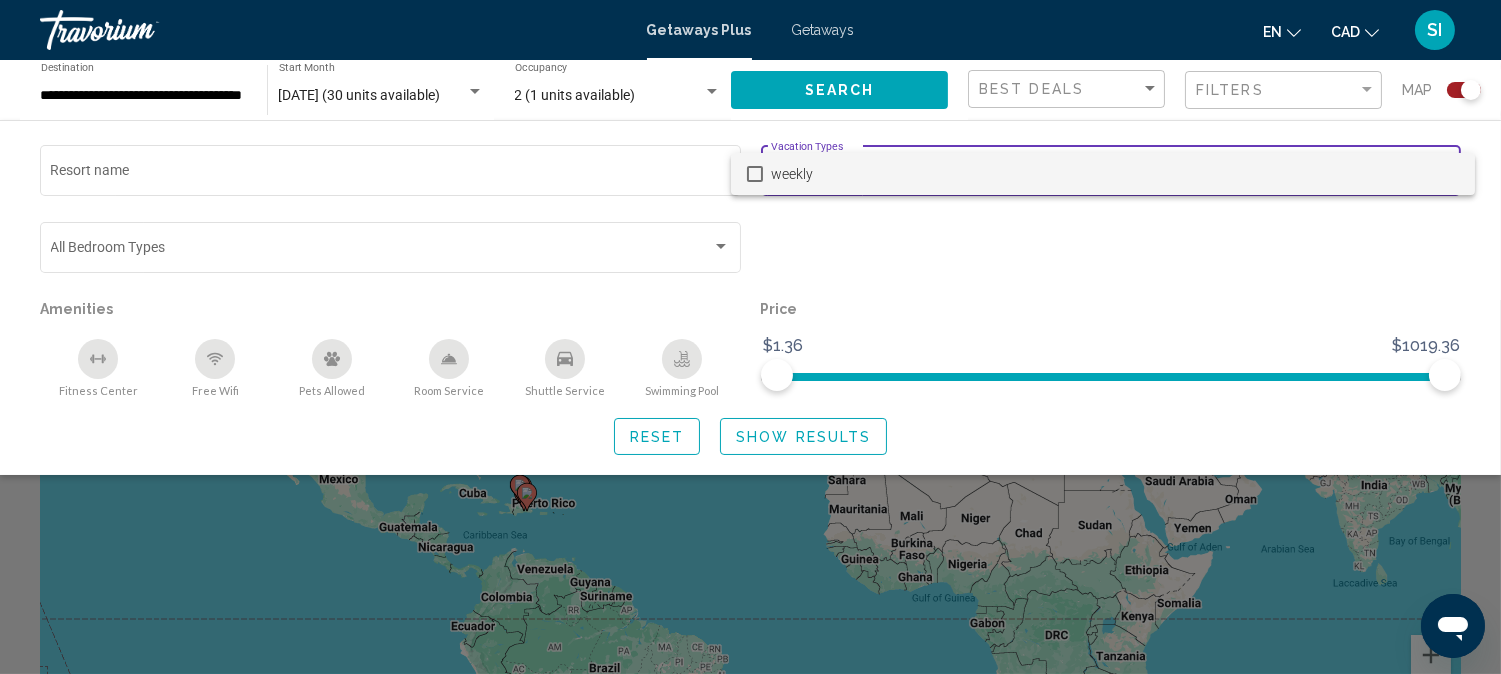 click at bounding box center [750, 337] 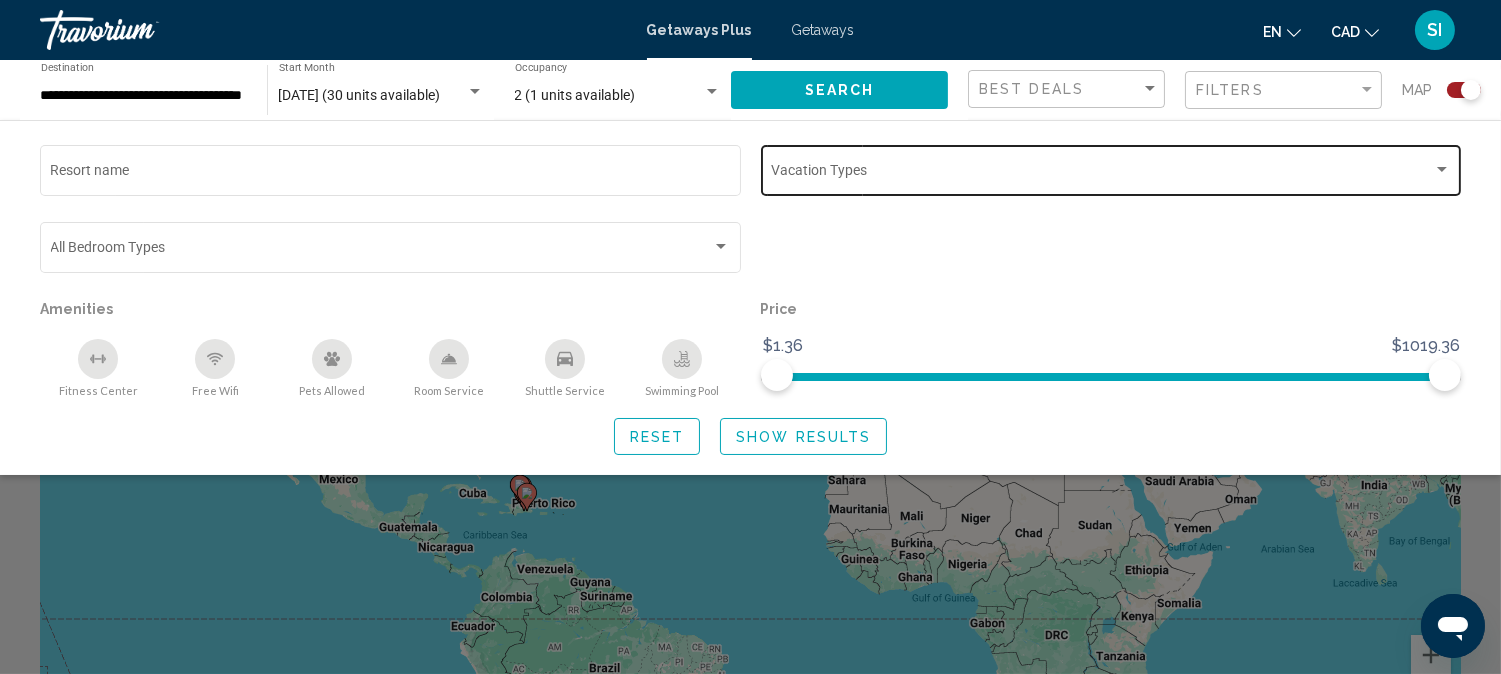 click on "Vacation Types All Vacation Types" 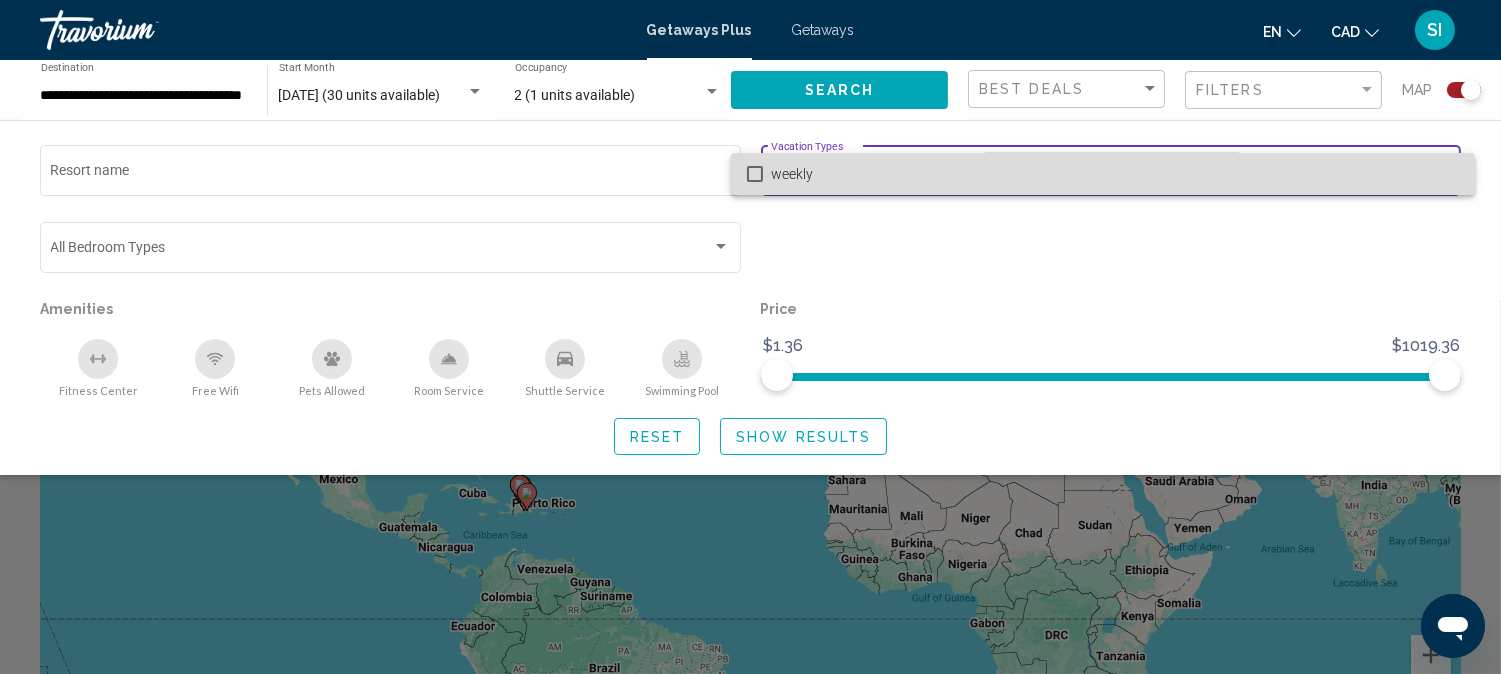 click on "weekly" at bounding box center (1115, 174) 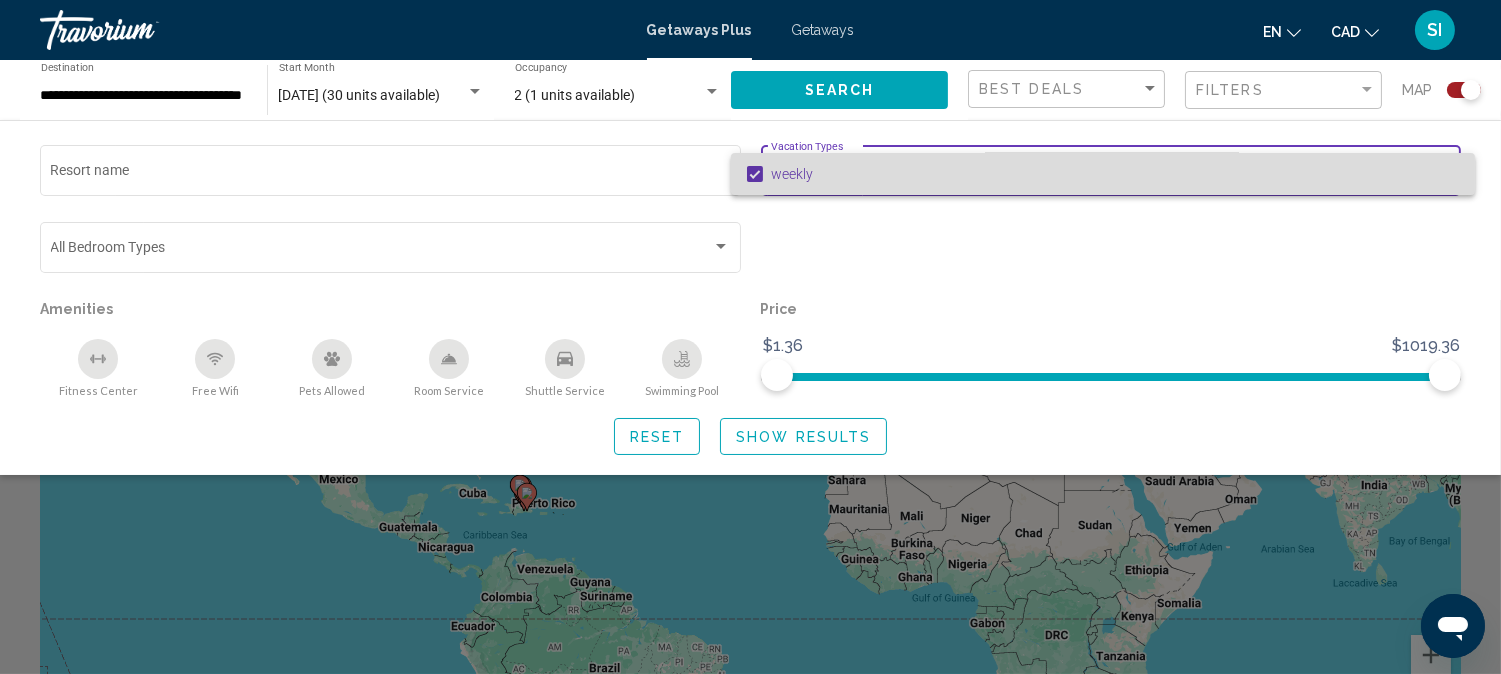 click on "weekly" at bounding box center [1115, 174] 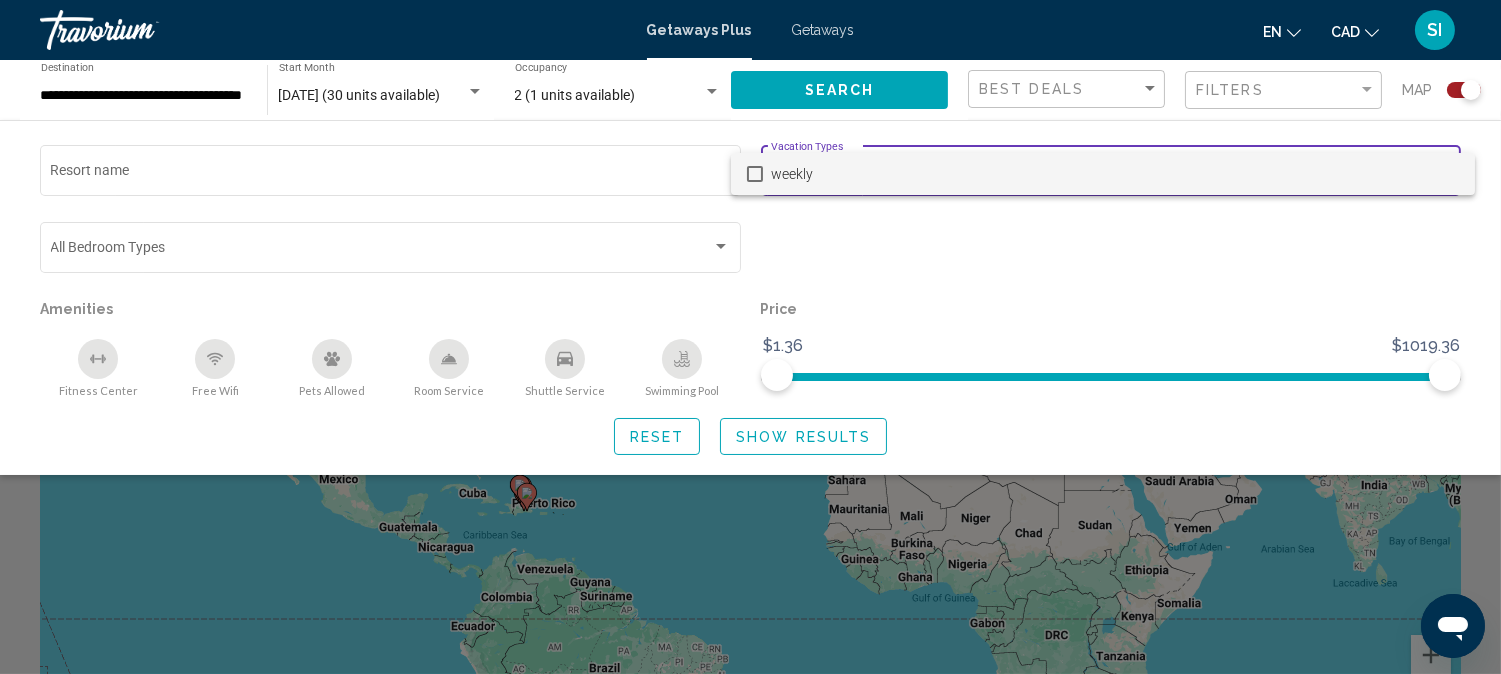 click at bounding box center [750, 337] 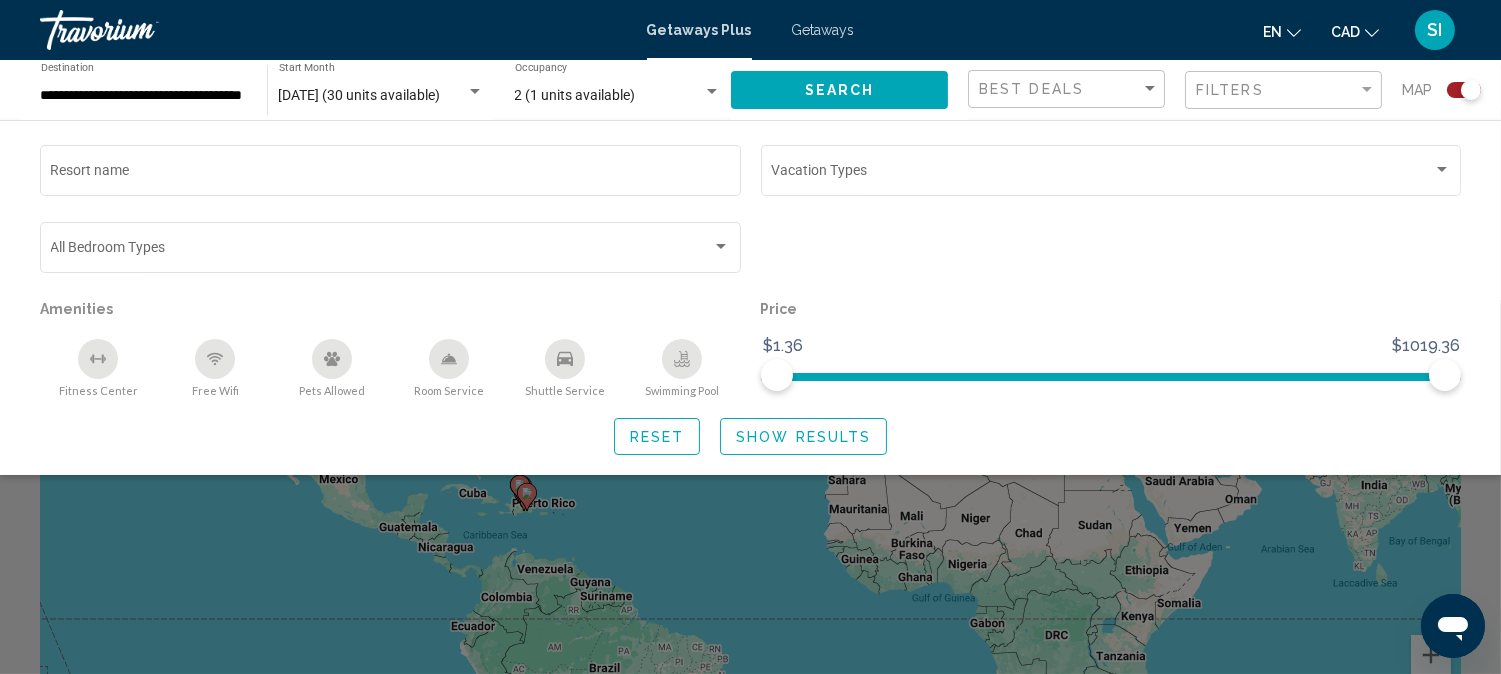 click on "Filters" 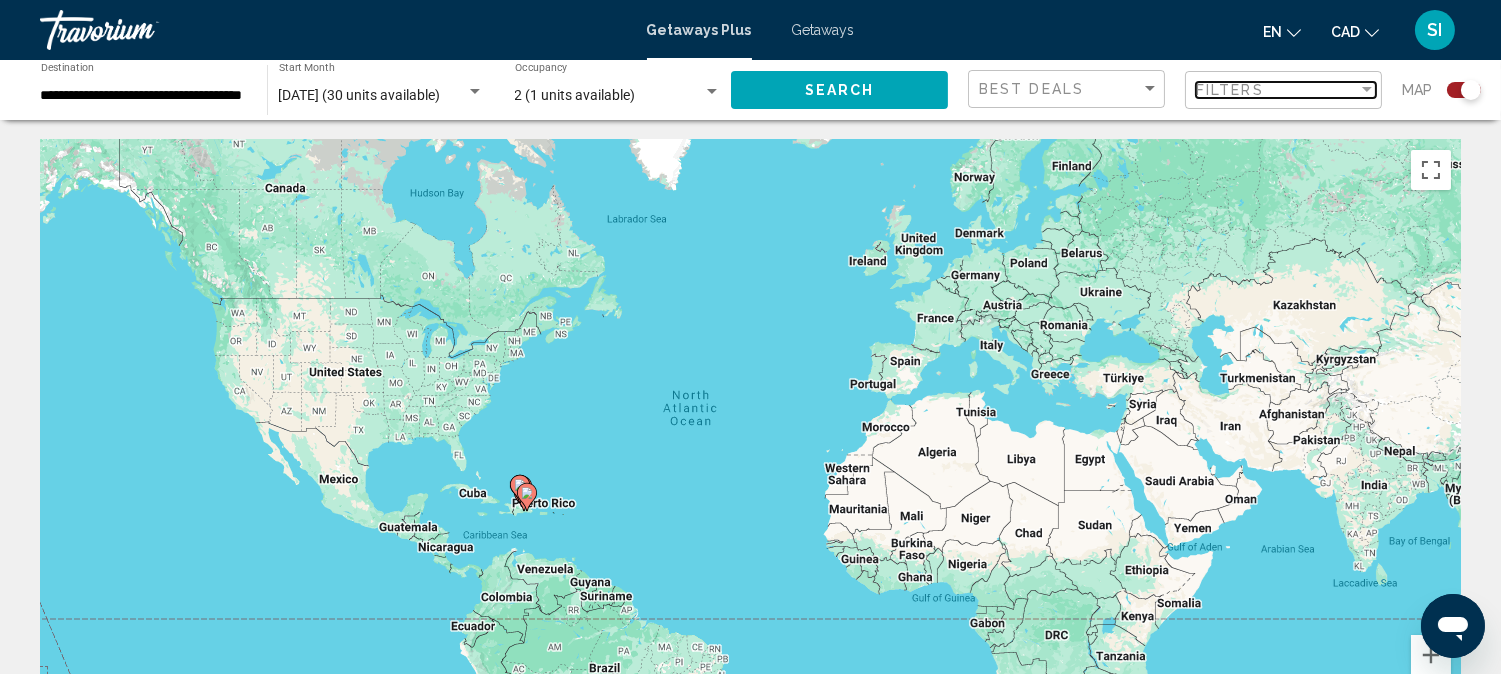 click at bounding box center (1367, 89) 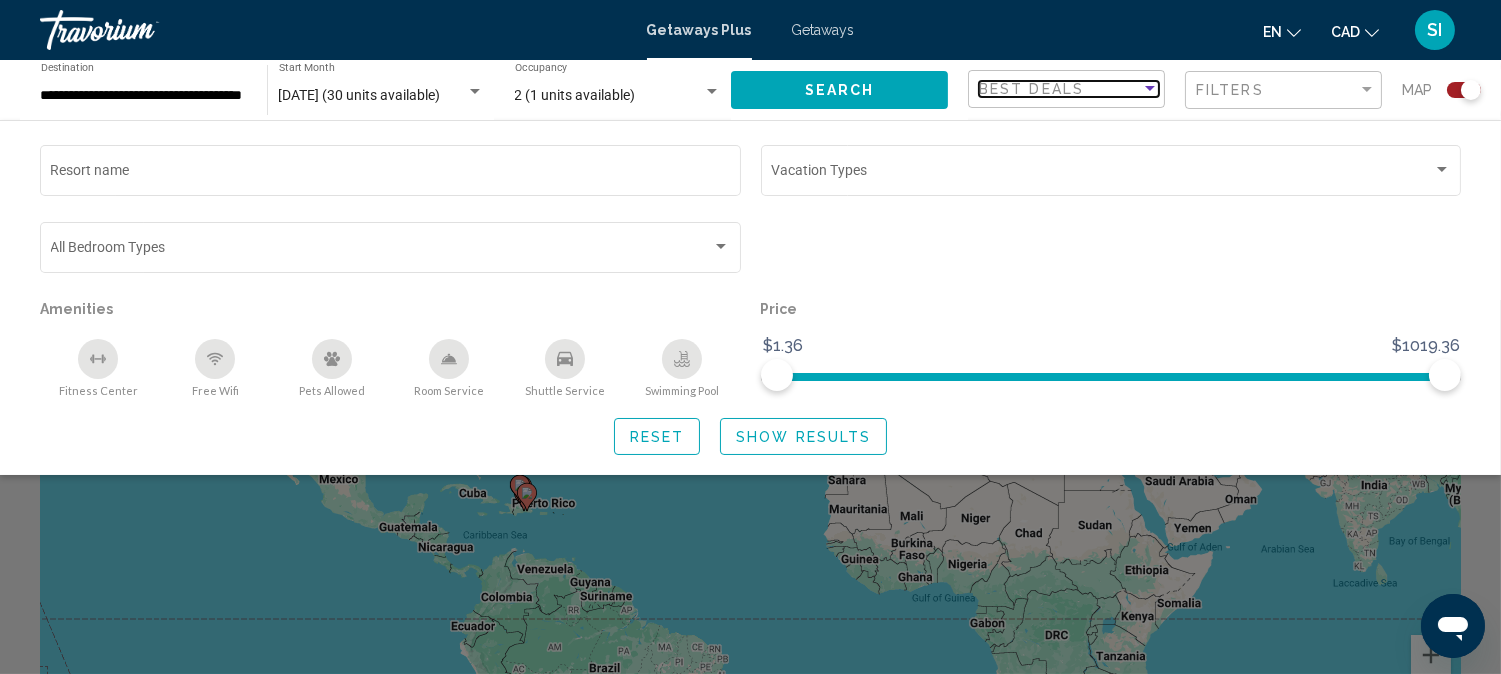 click at bounding box center [1150, 89] 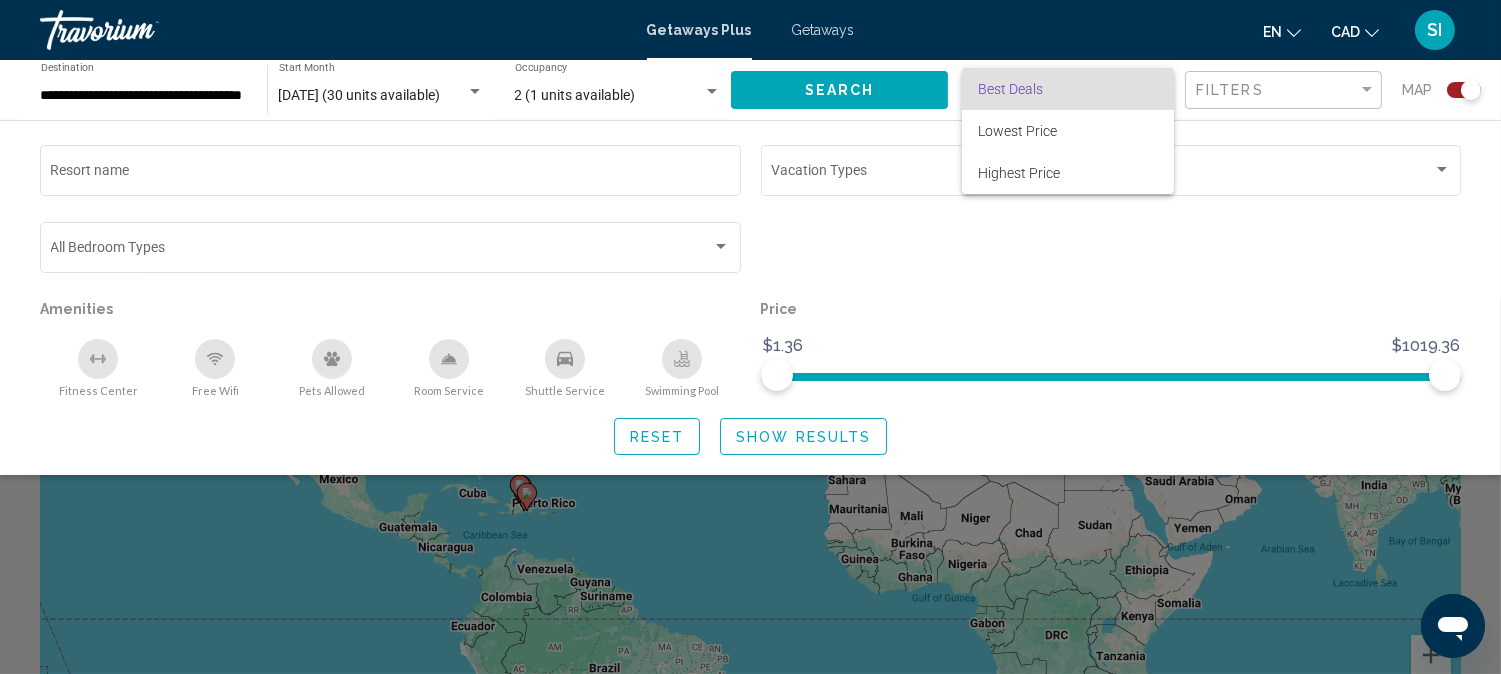 click on "Best Deals" at bounding box center [1068, 89] 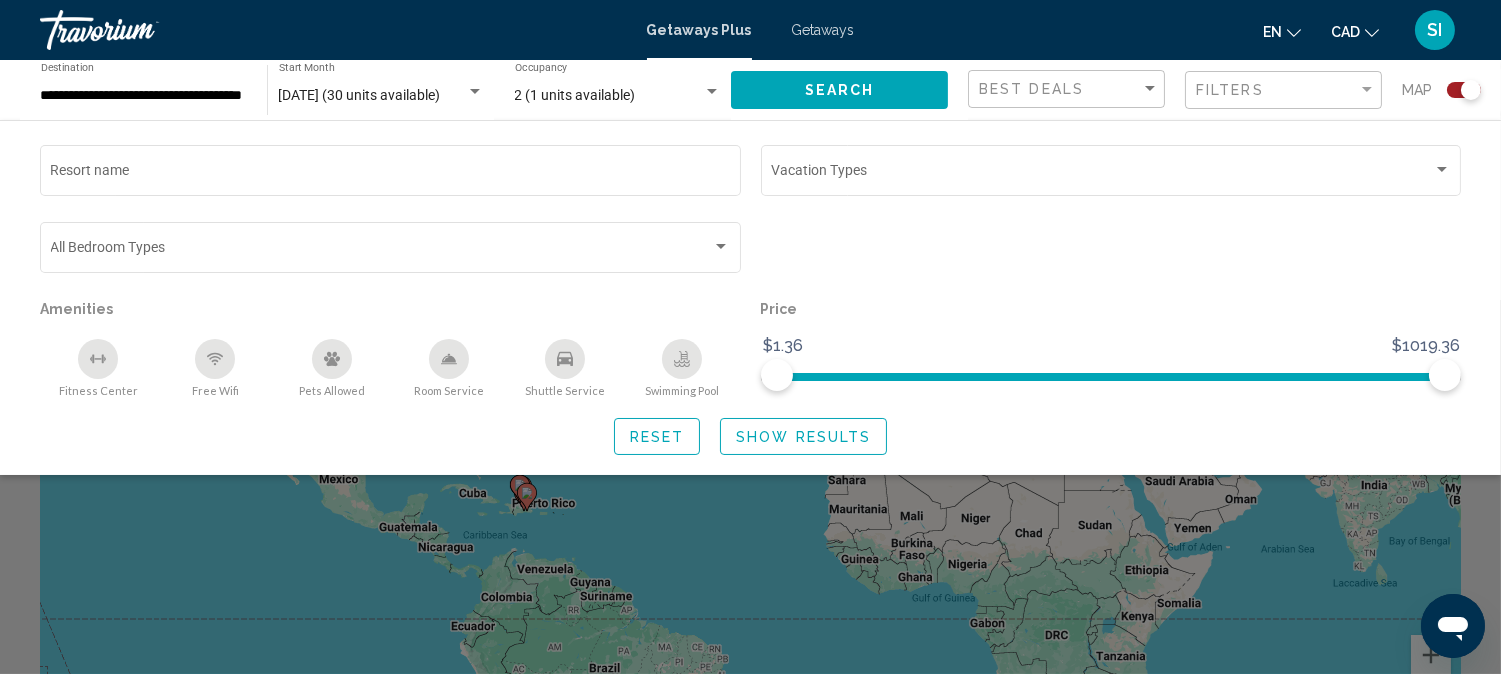 click on "Filters" 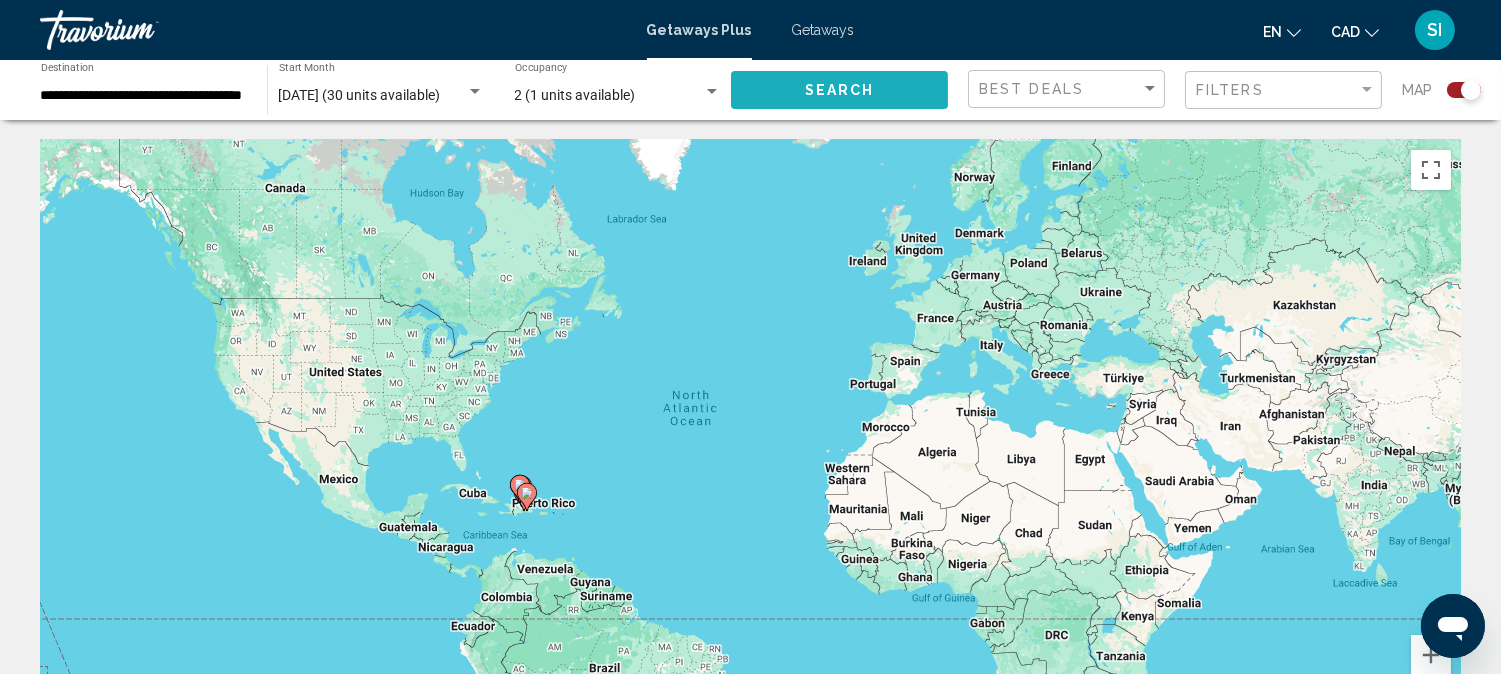 click on "Search" 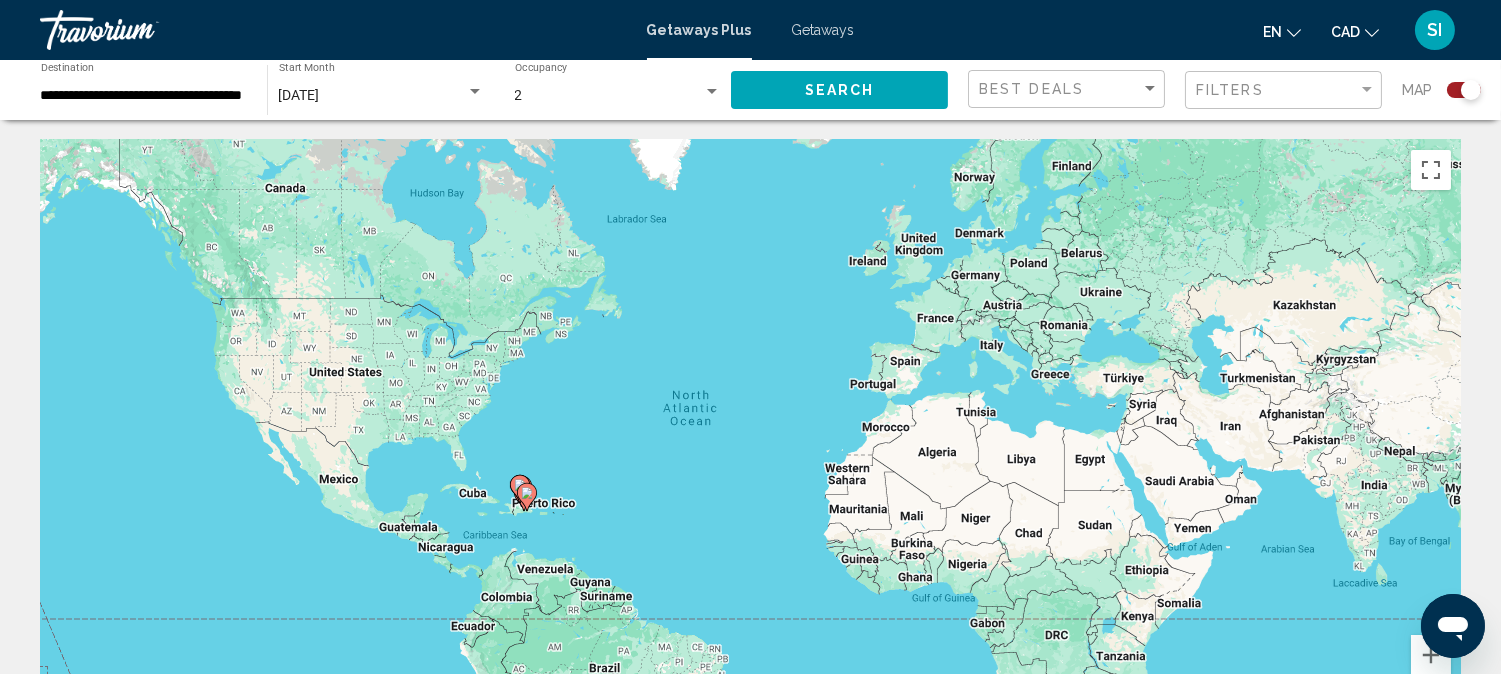 type 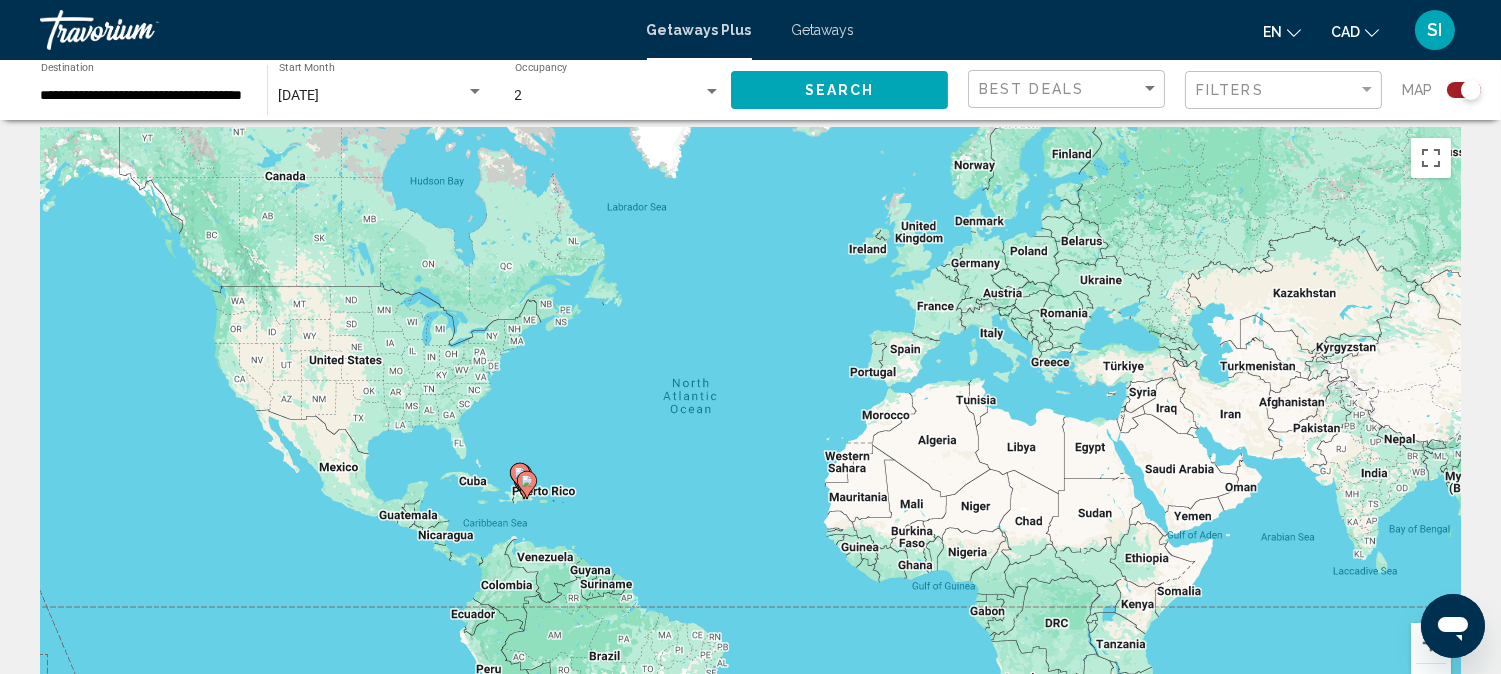 scroll, scrollTop: 0, scrollLeft: 0, axis: both 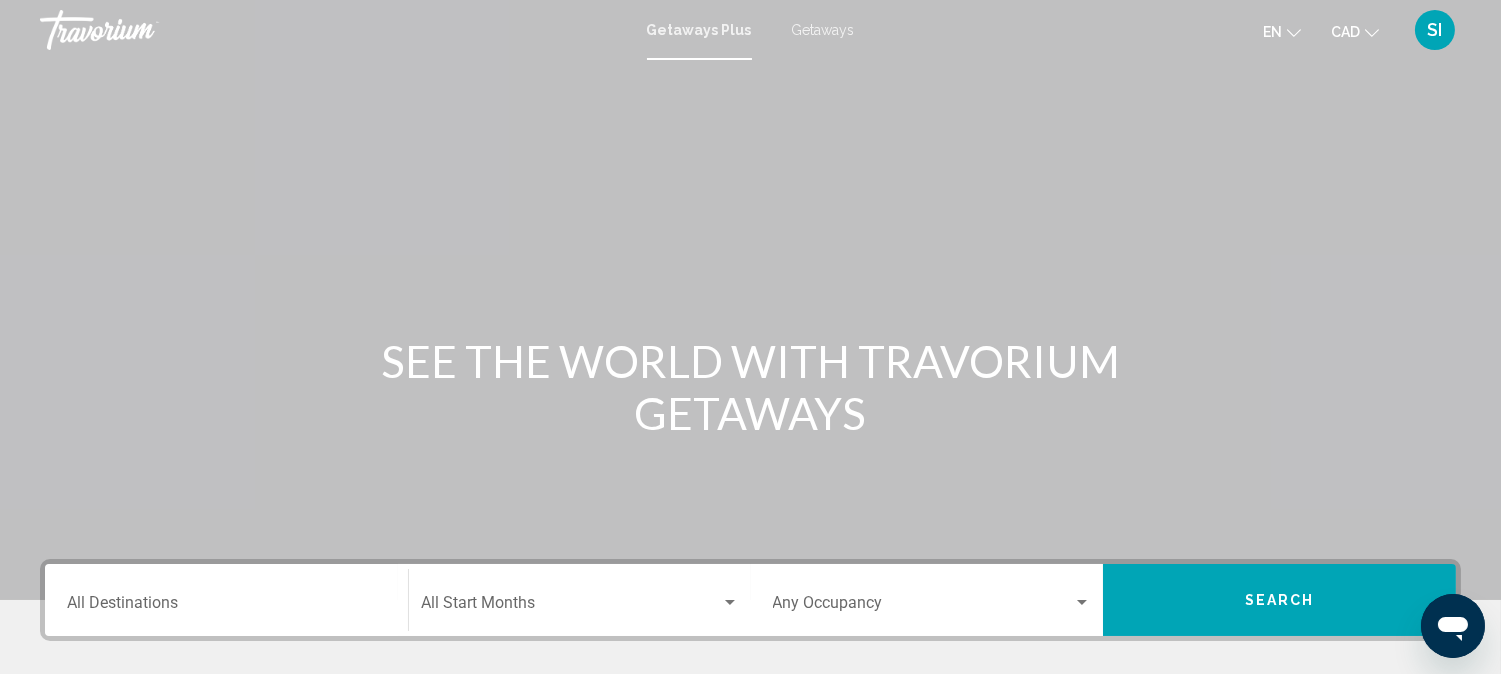 click on "Getaways" at bounding box center [823, 30] 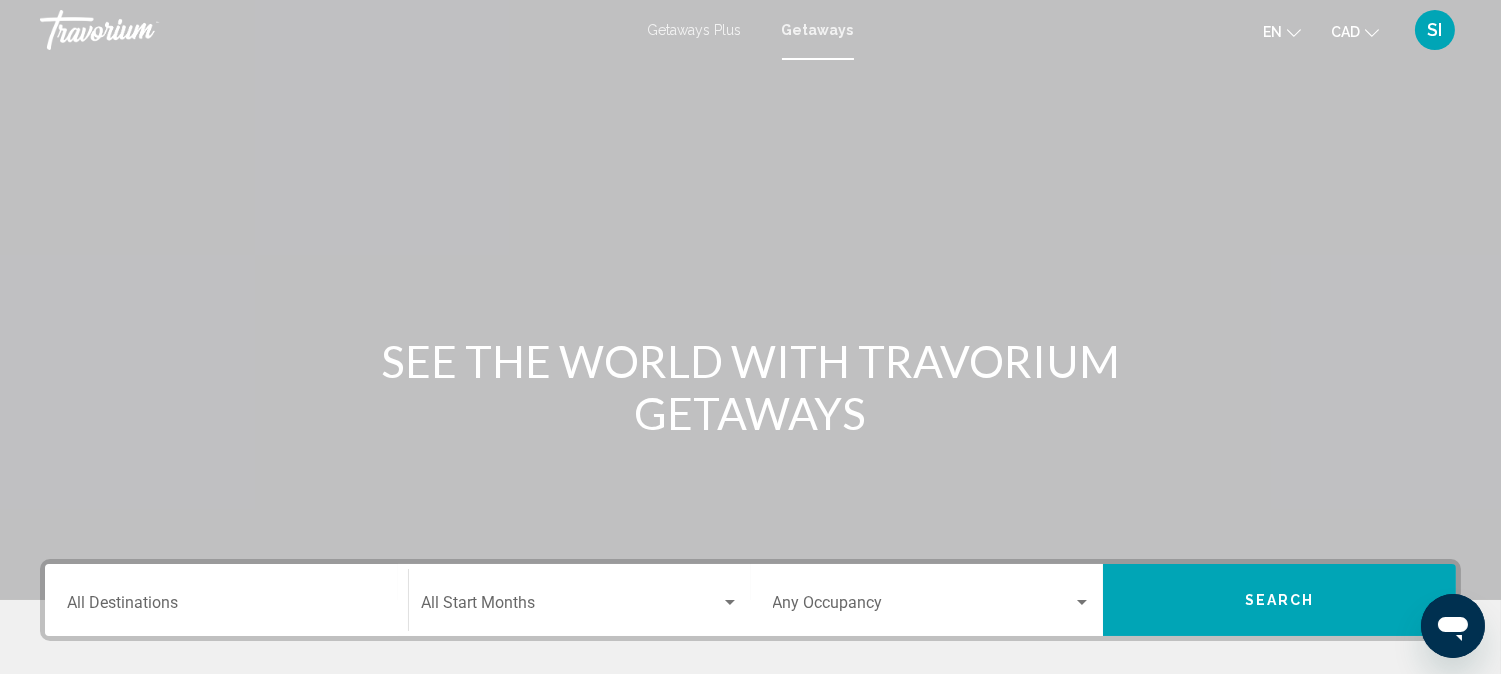 click on "Destination All Destinations" at bounding box center (226, 600) 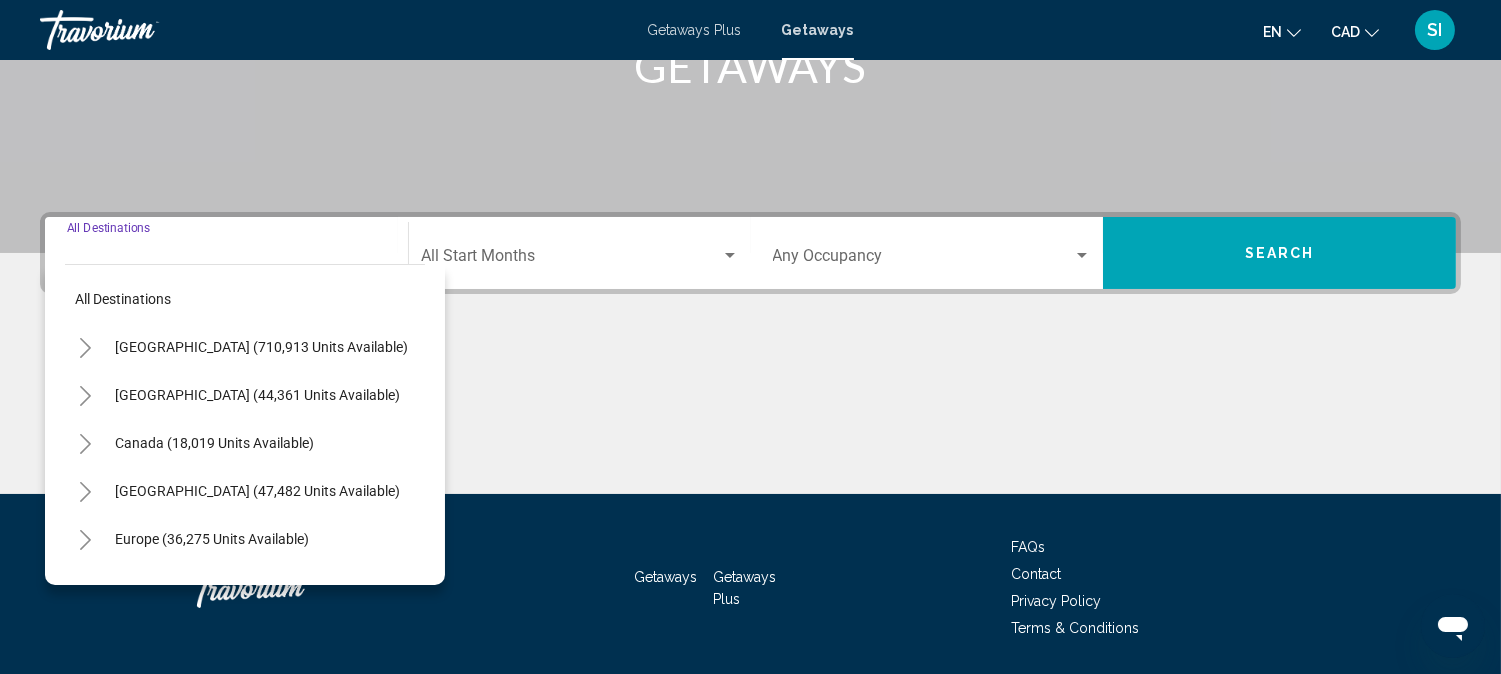 scroll, scrollTop: 411, scrollLeft: 0, axis: vertical 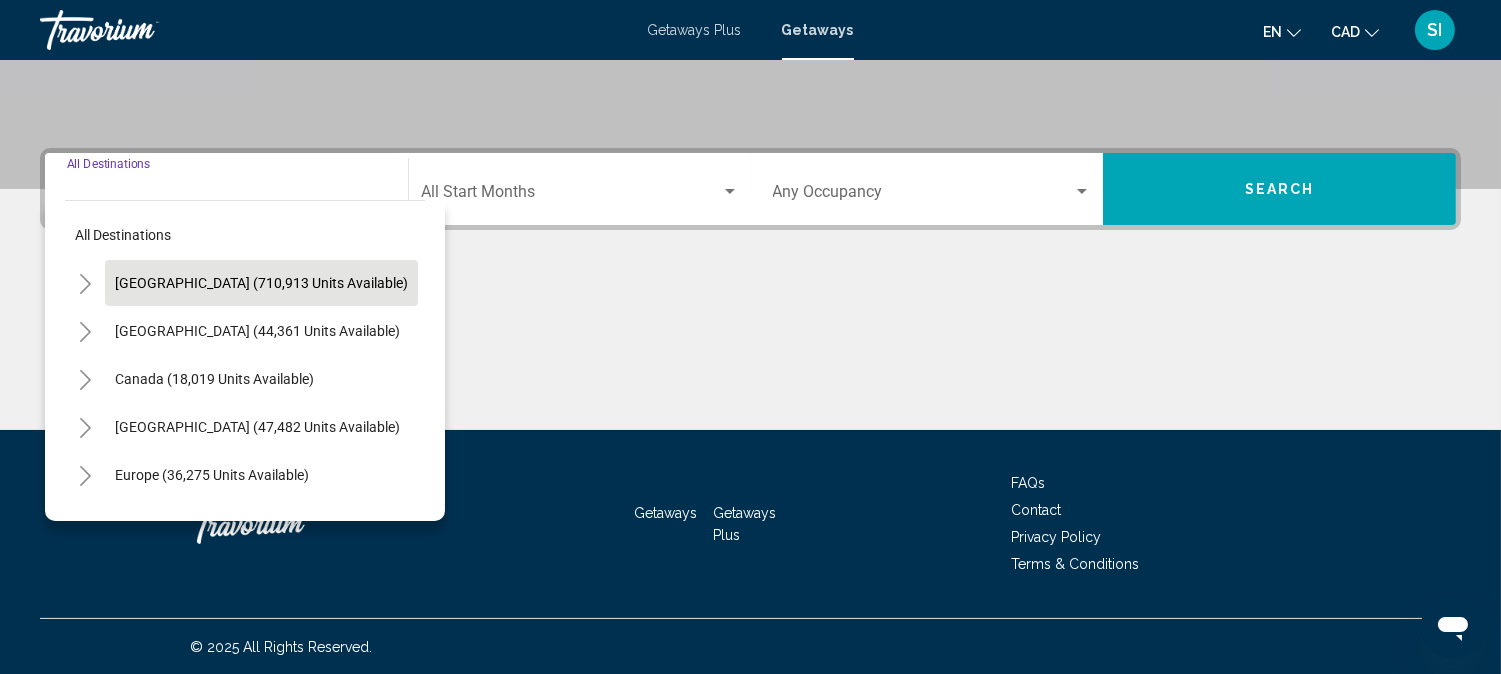 click on "[GEOGRAPHIC_DATA] (710,913 units available)" at bounding box center (257, 331) 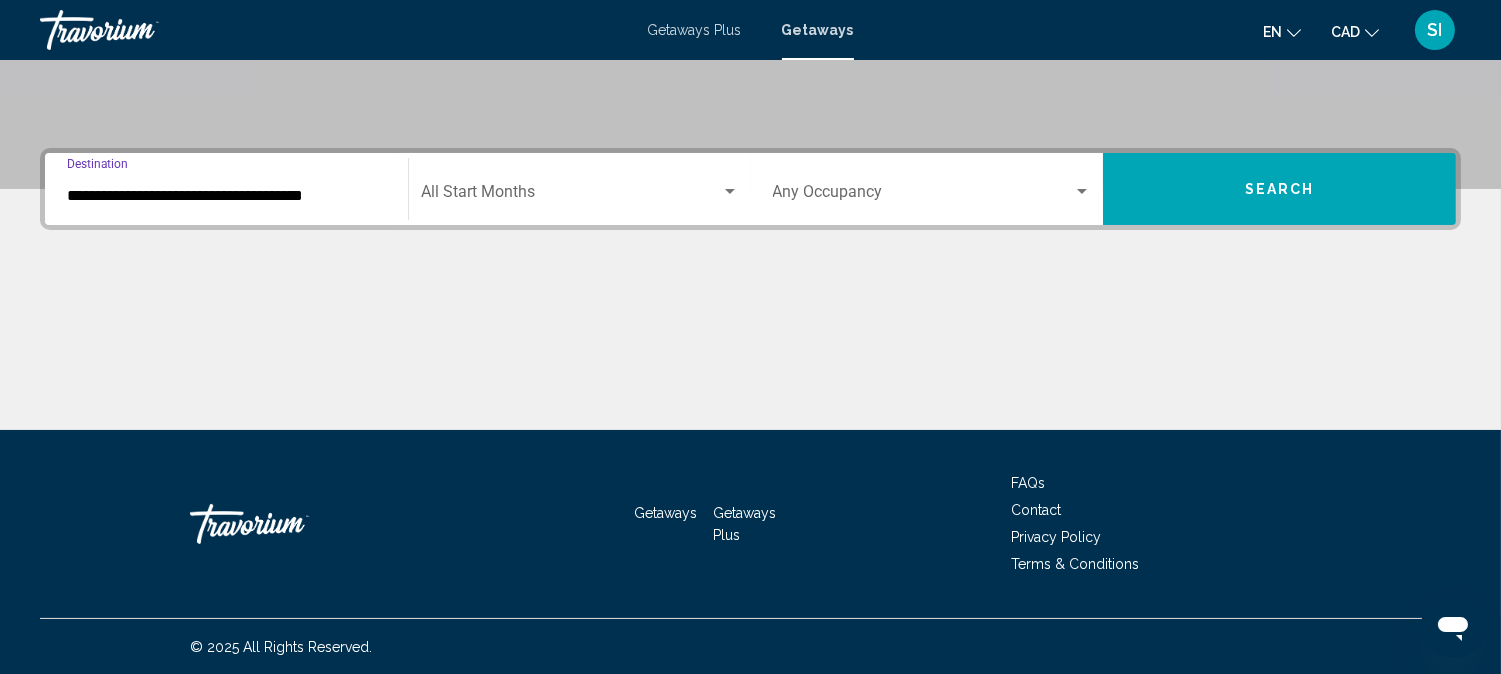 click at bounding box center [730, 192] 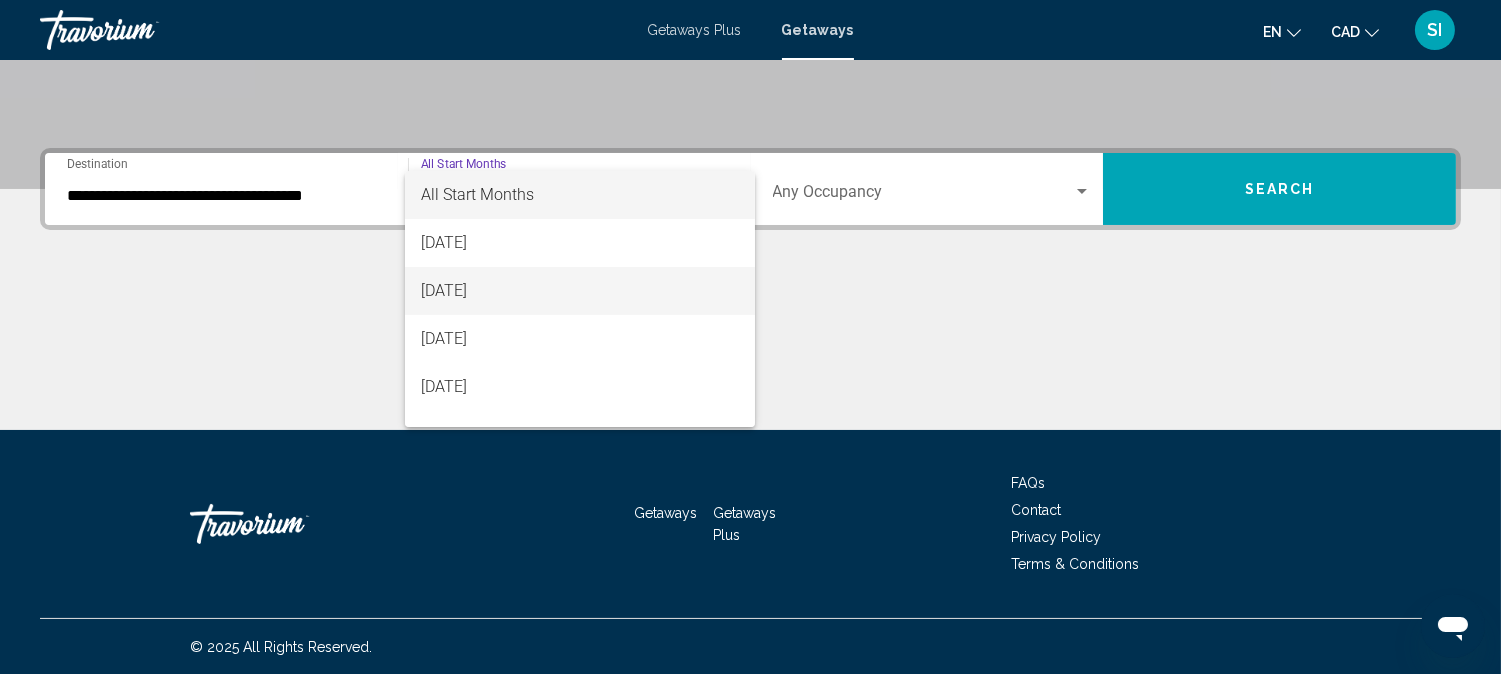 click on "[DATE]" at bounding box center [580, 291] 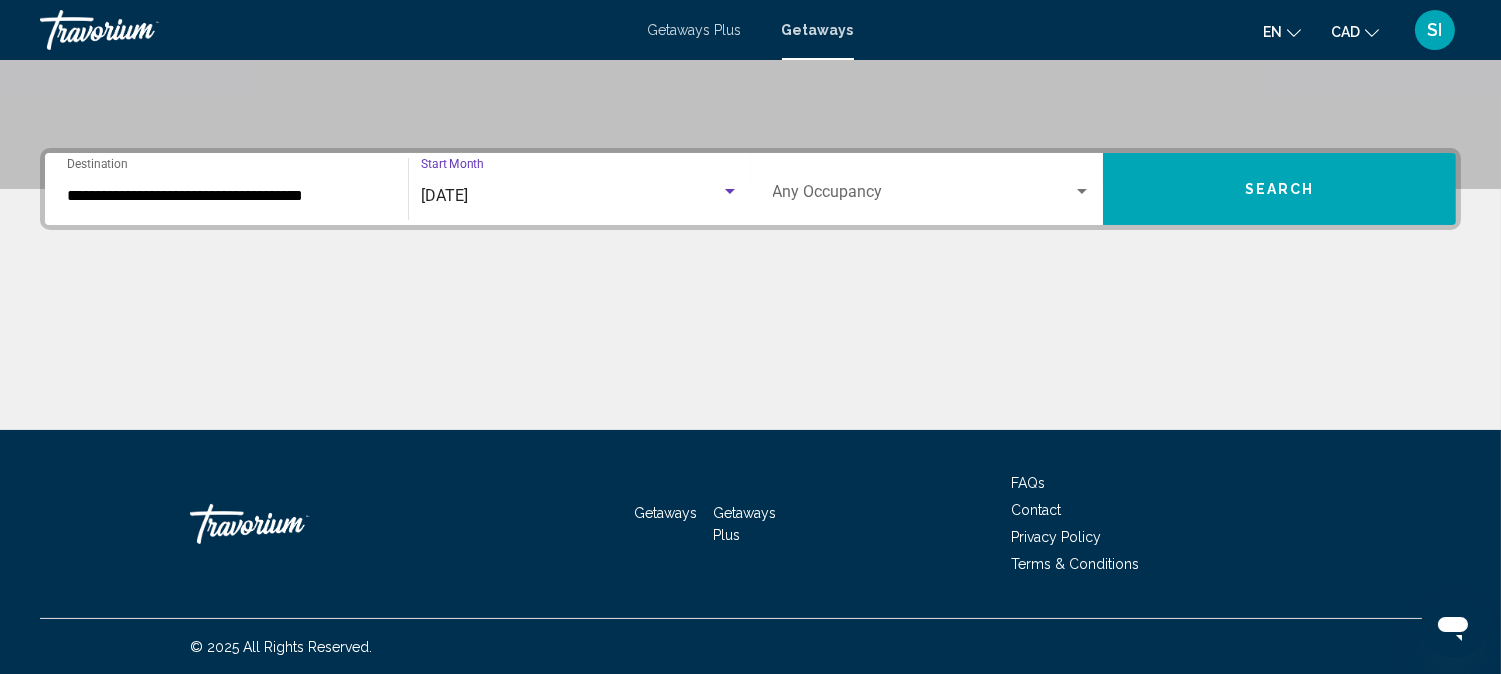 click at bounding box center [923, 196] 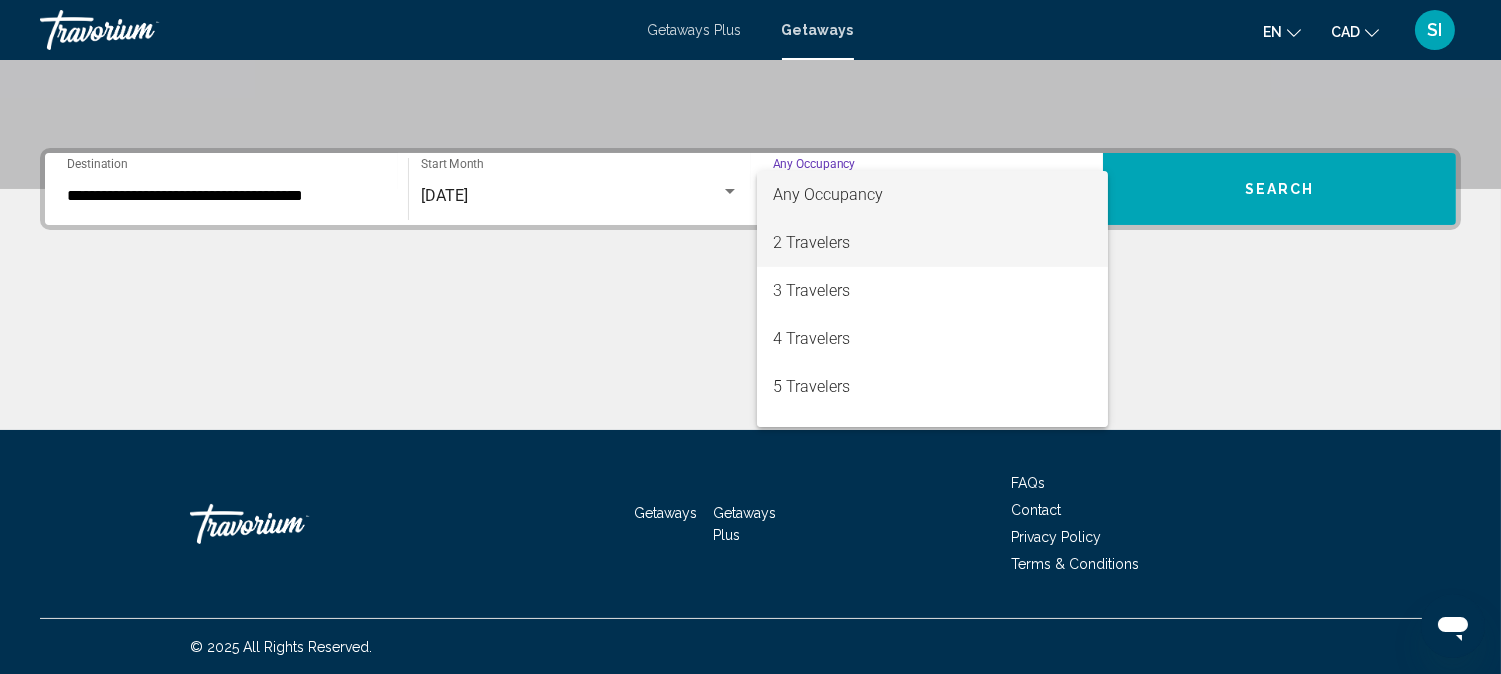 click on "2 Travelers" at bounding box center (932, 243) 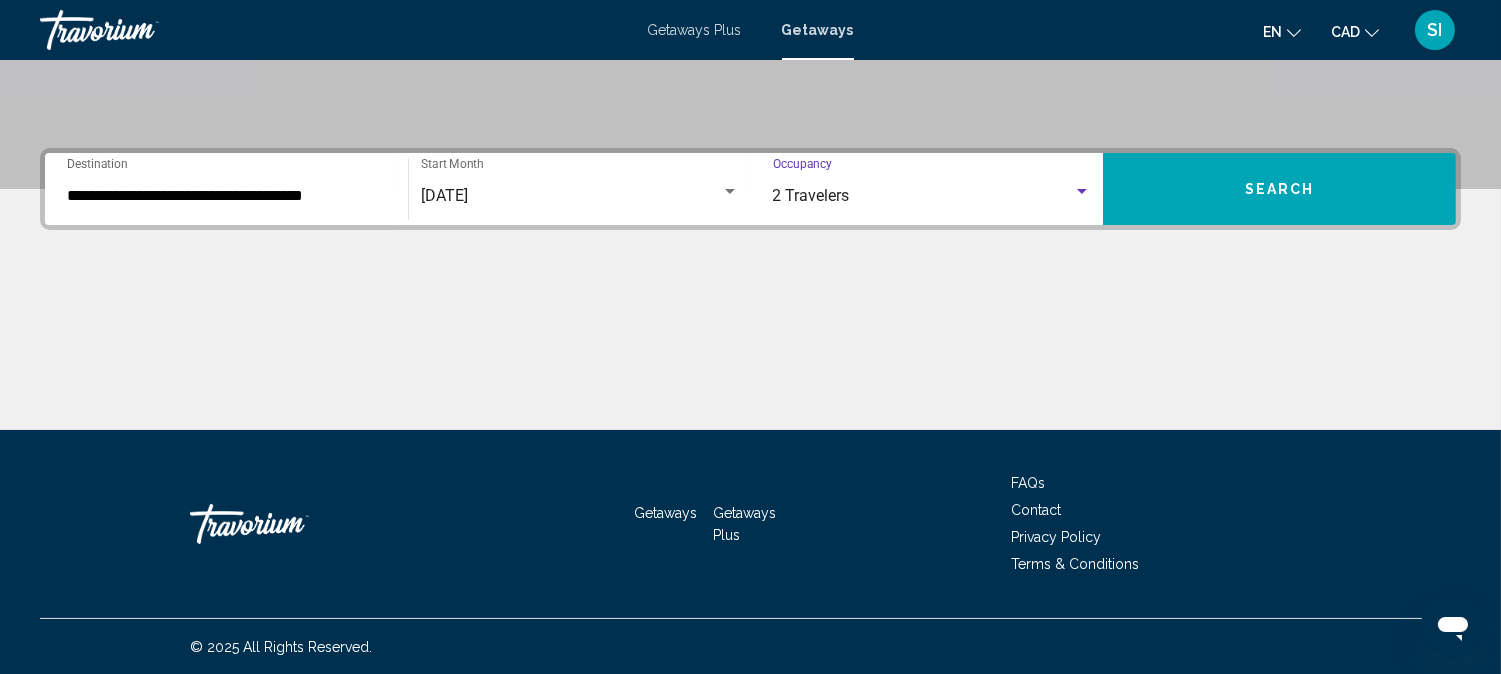 click on "Search" at bounding box center (1279, 189) 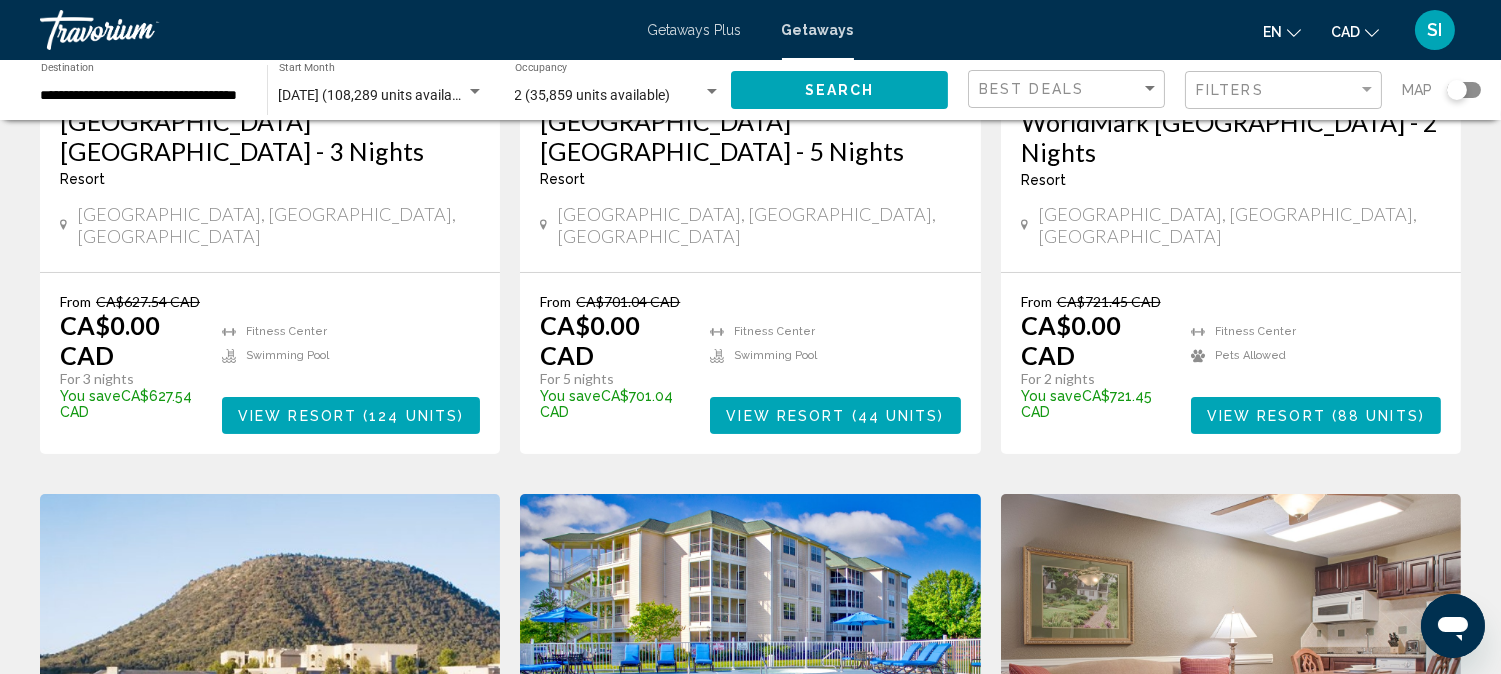 scroll, scrollTop: 355, scrollLeft: 0, axis: vertical 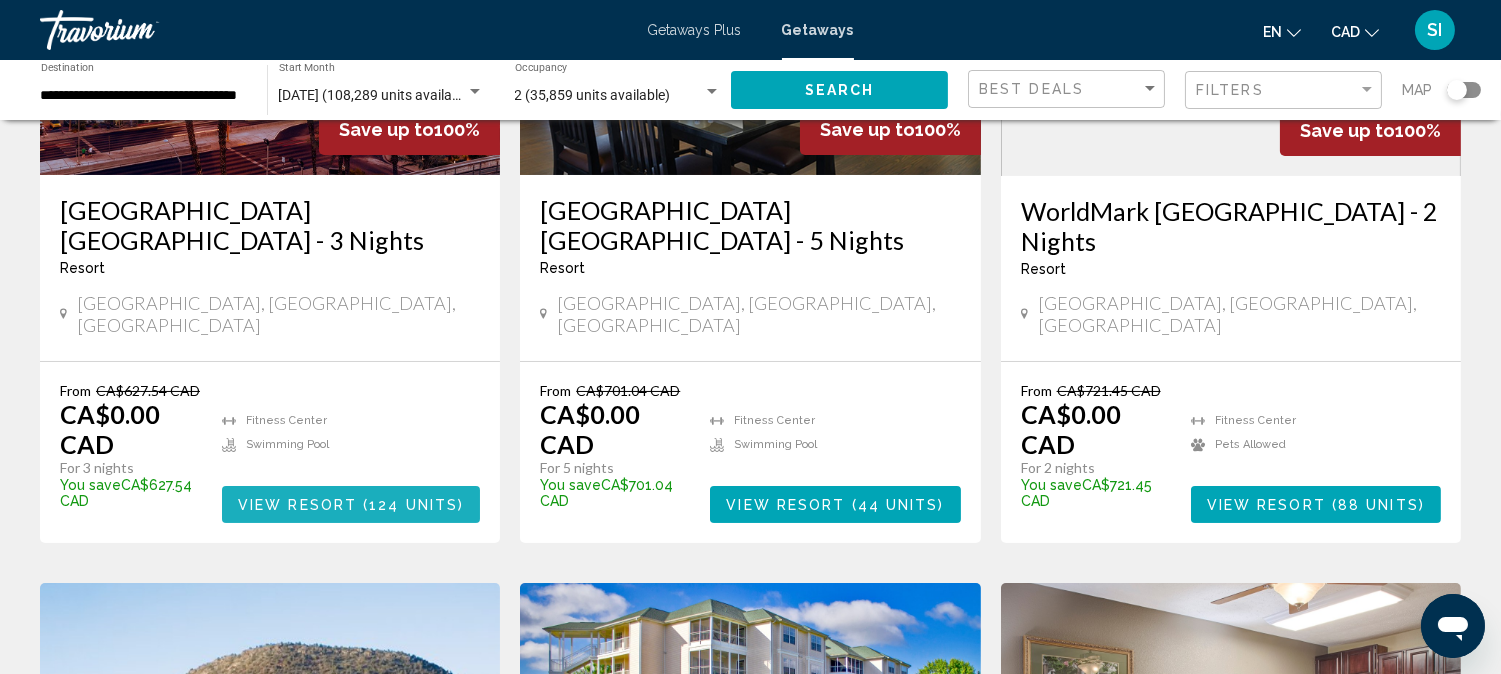 click on "124 units" at bounding box center [413, 505] 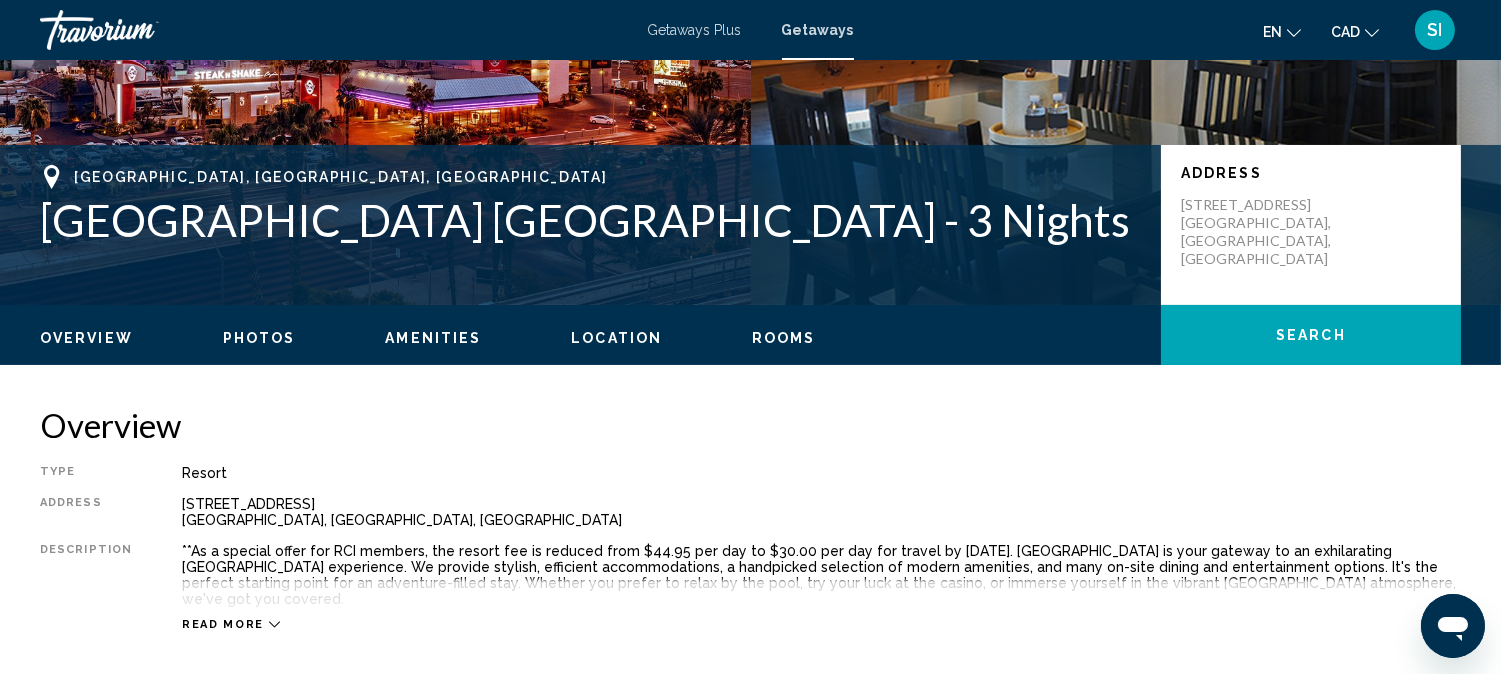 scroll, scrollTop: 23, scrollLeft: 0, axis: vertical 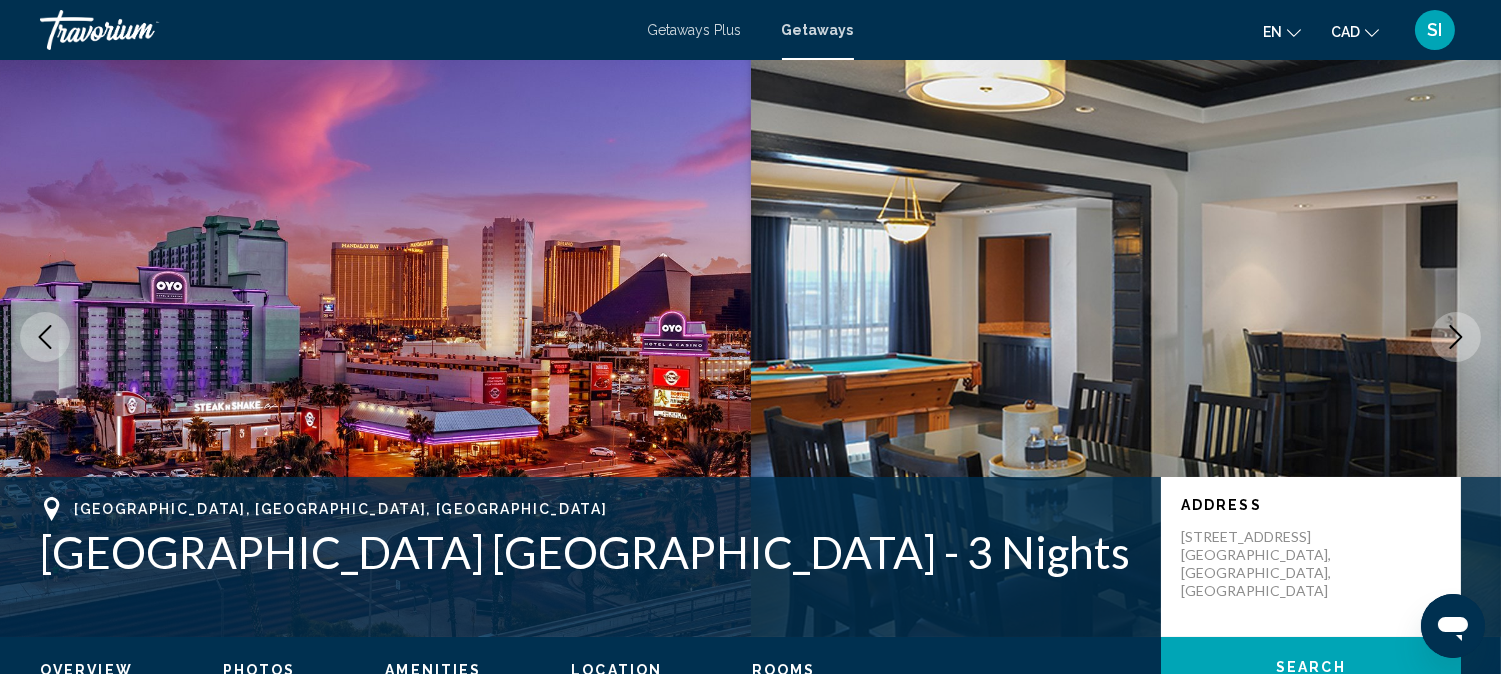 click 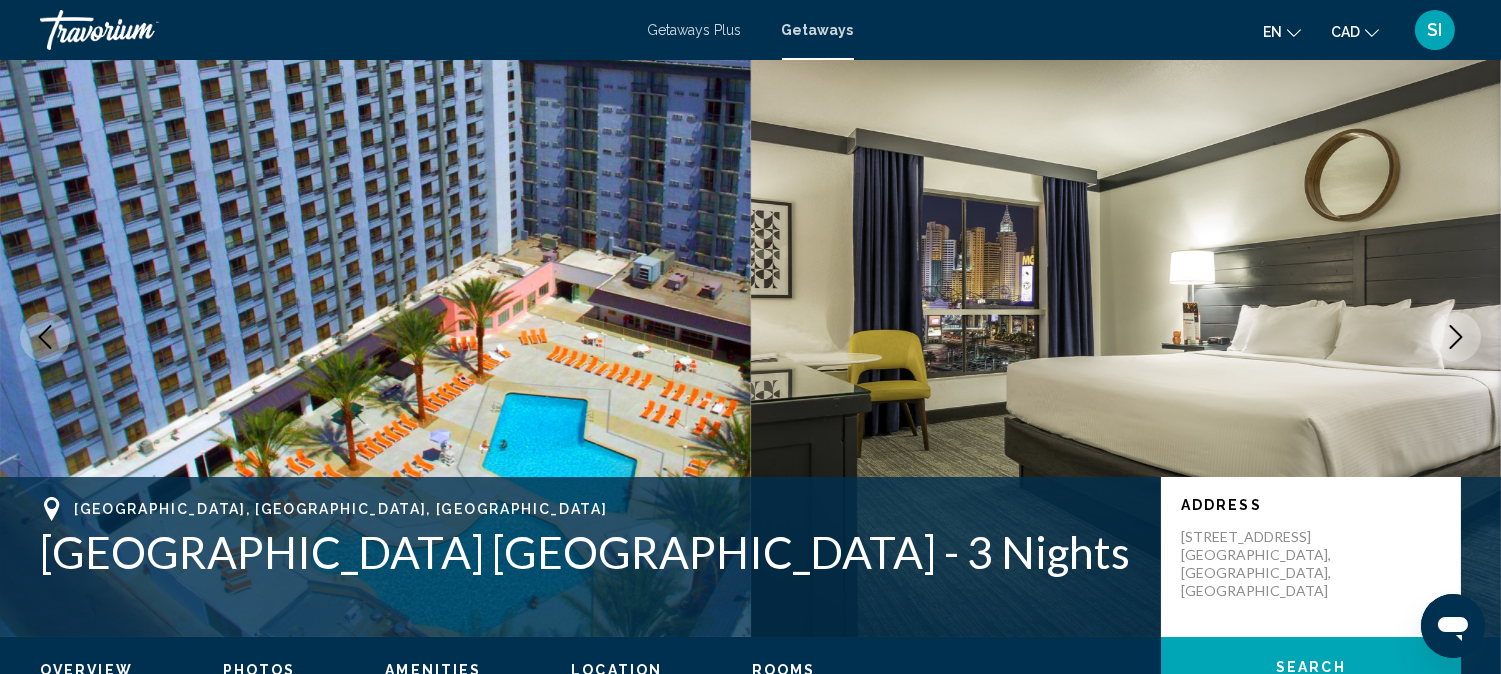 click 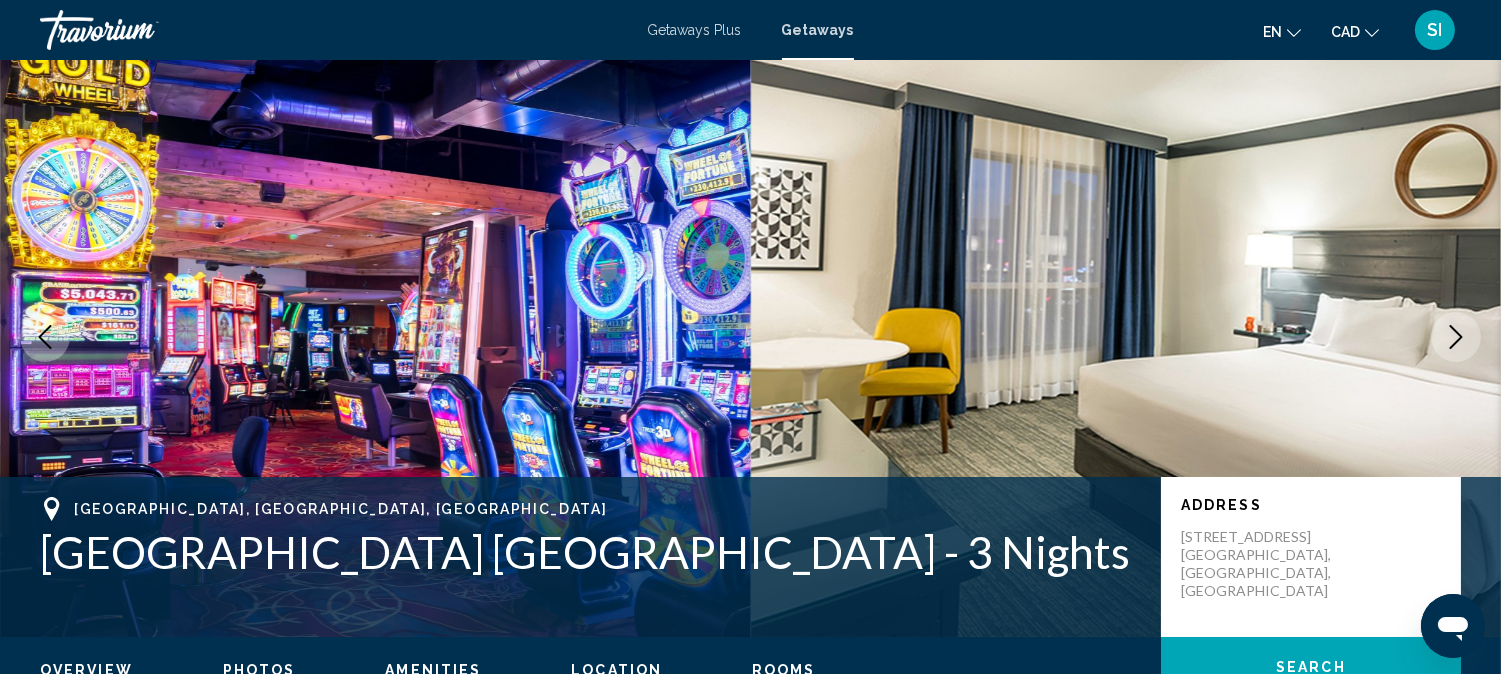 click 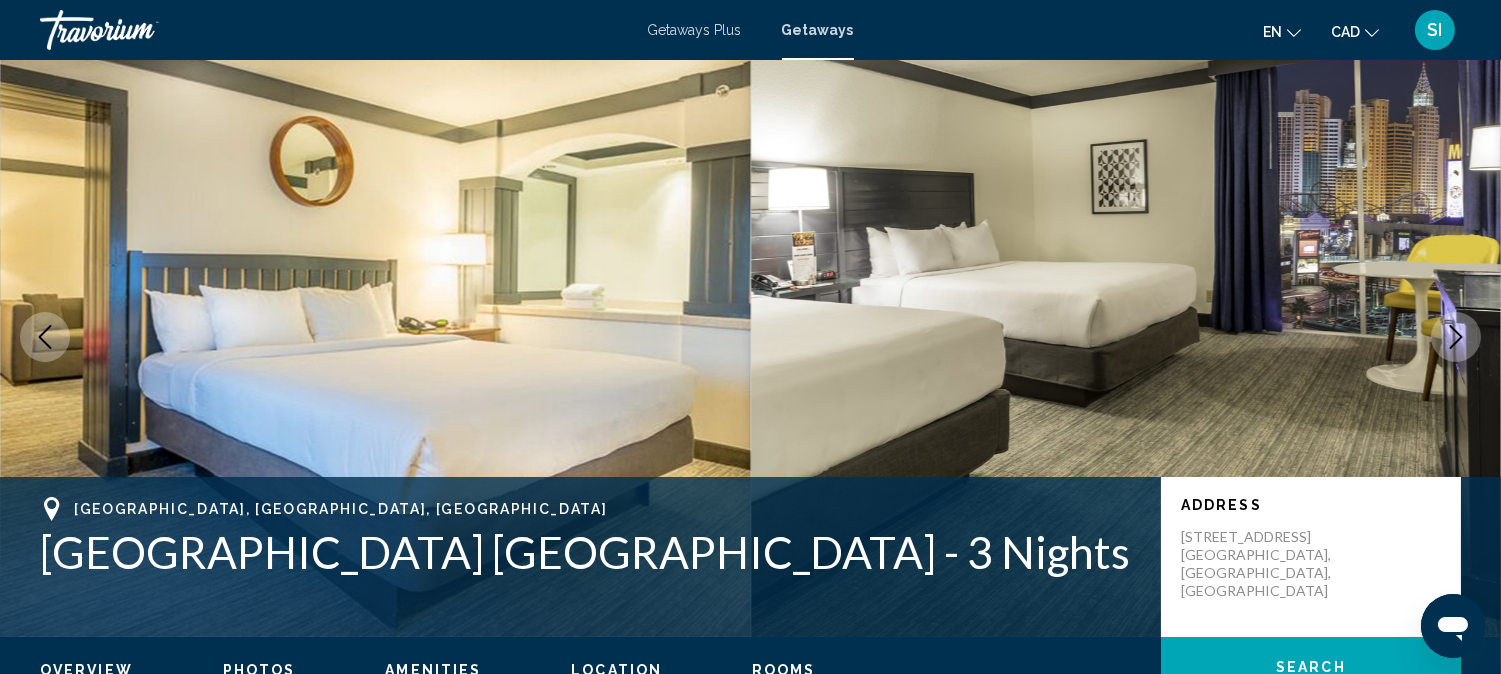 click 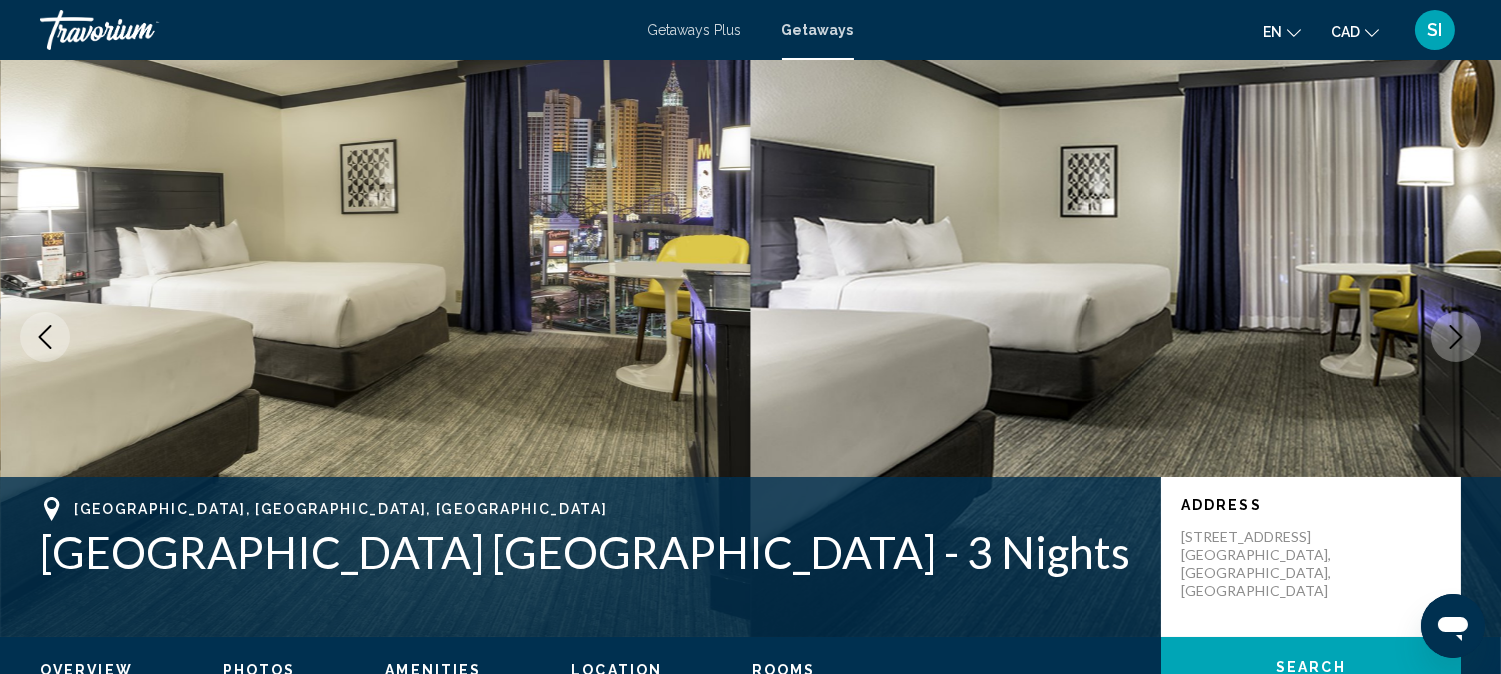 click 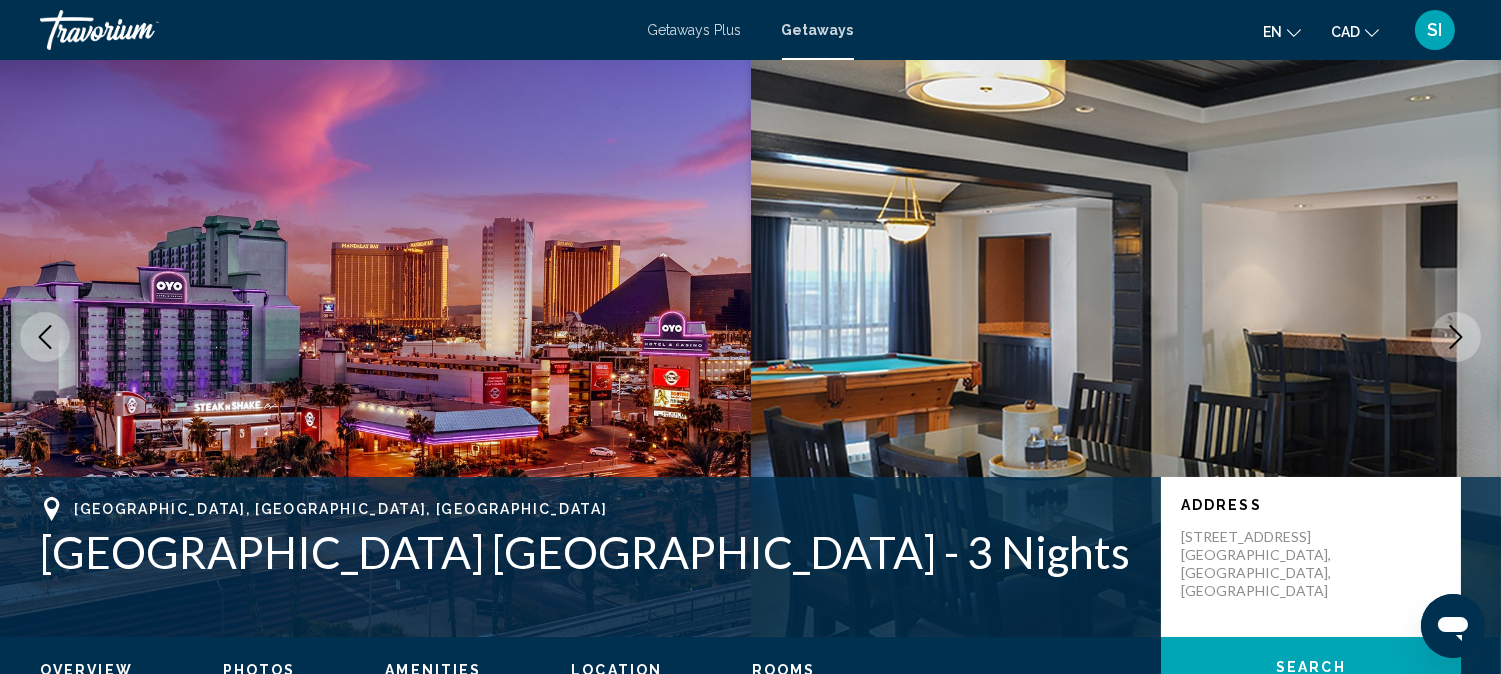 click 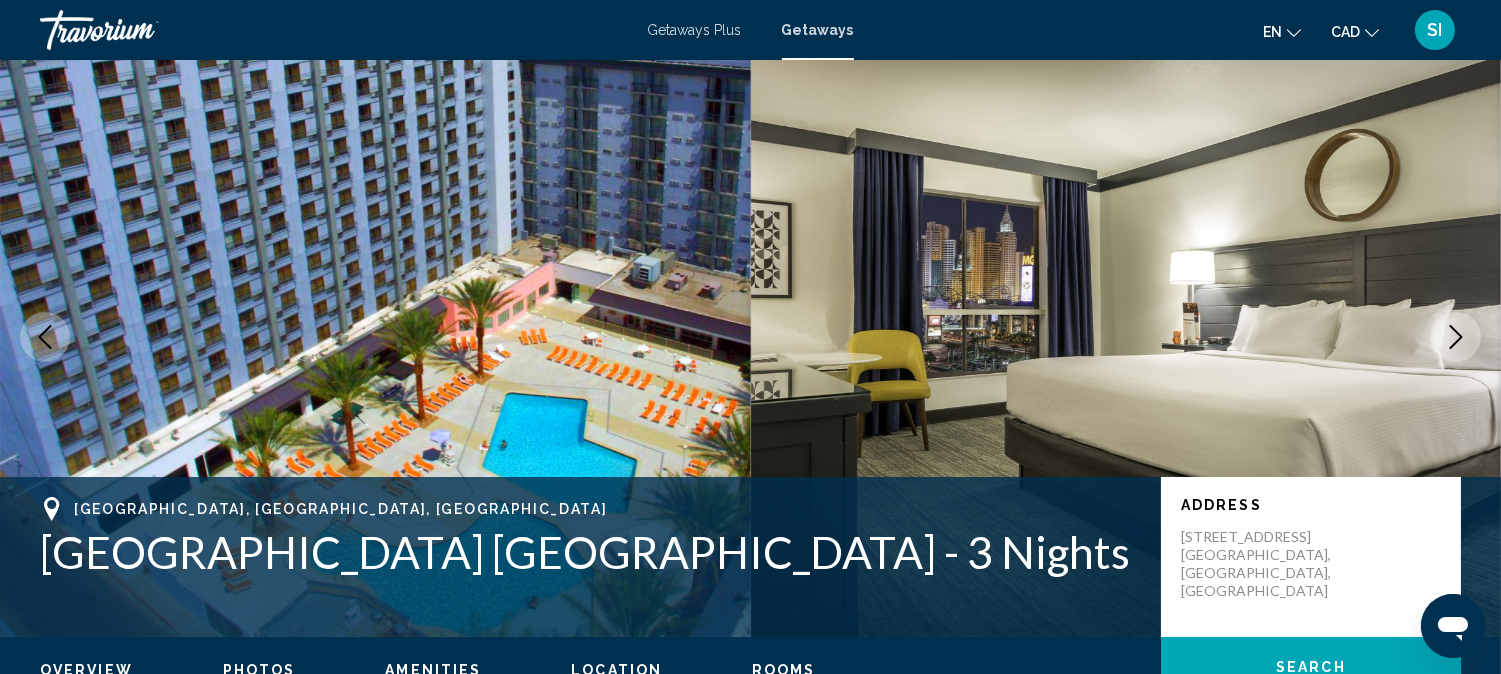click 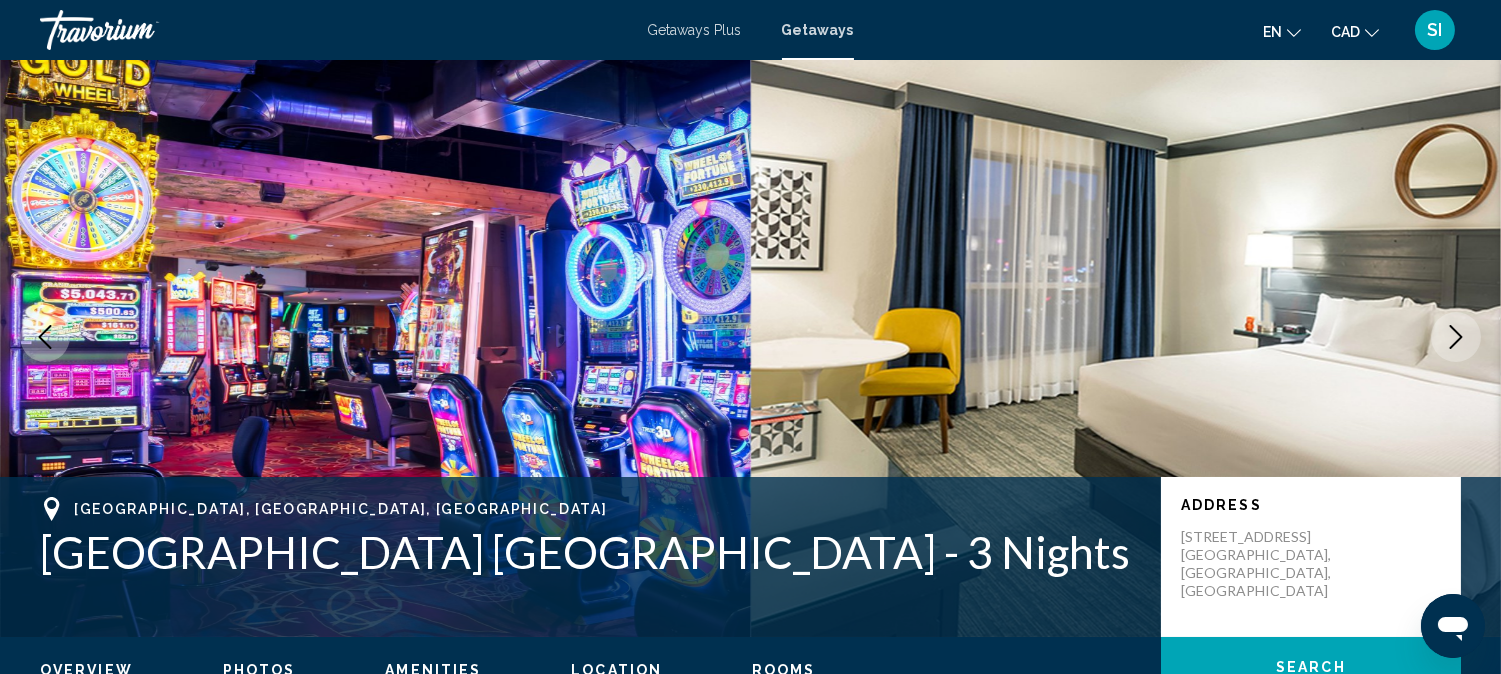 type 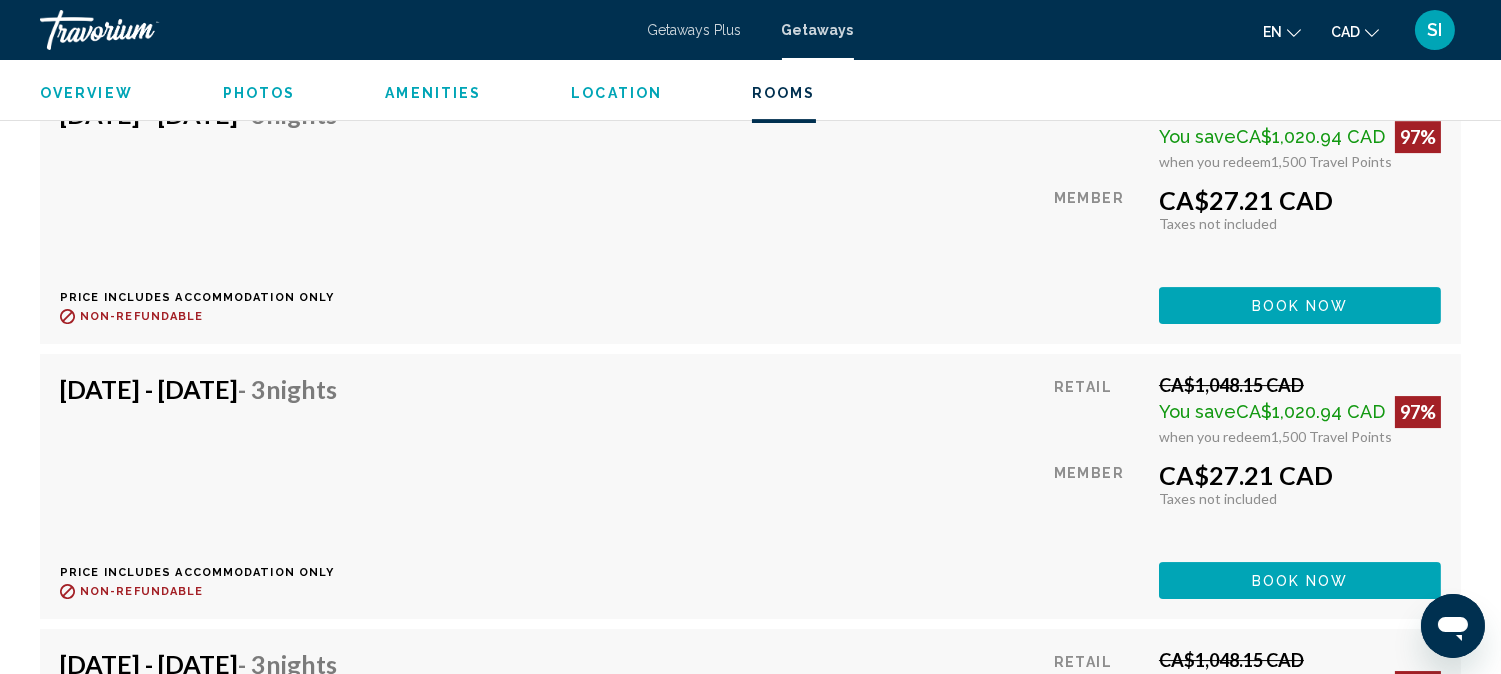 scroll, scrollTop: 11871, scrollLeft: 0, axis: vertical 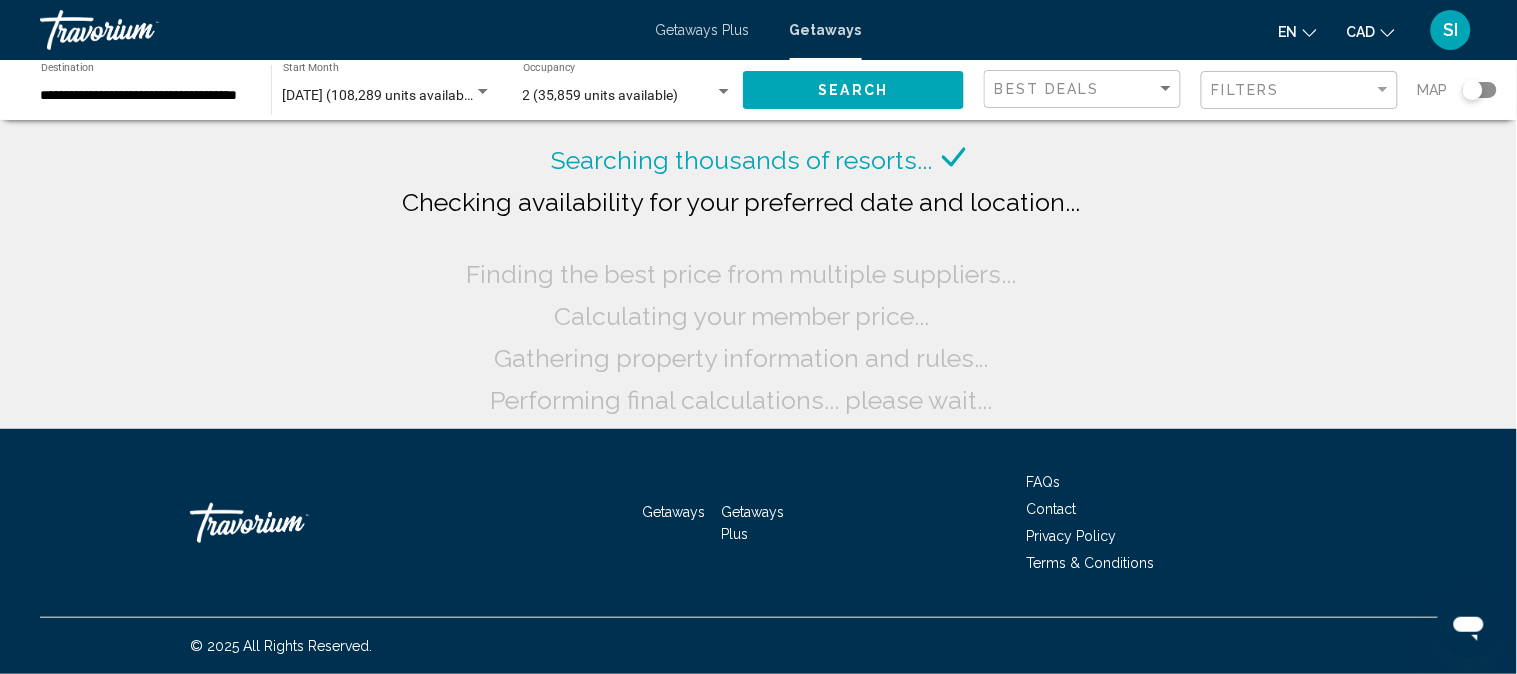 click on "[DATE] (108,289 units available)" at bounding box center [381, 95] 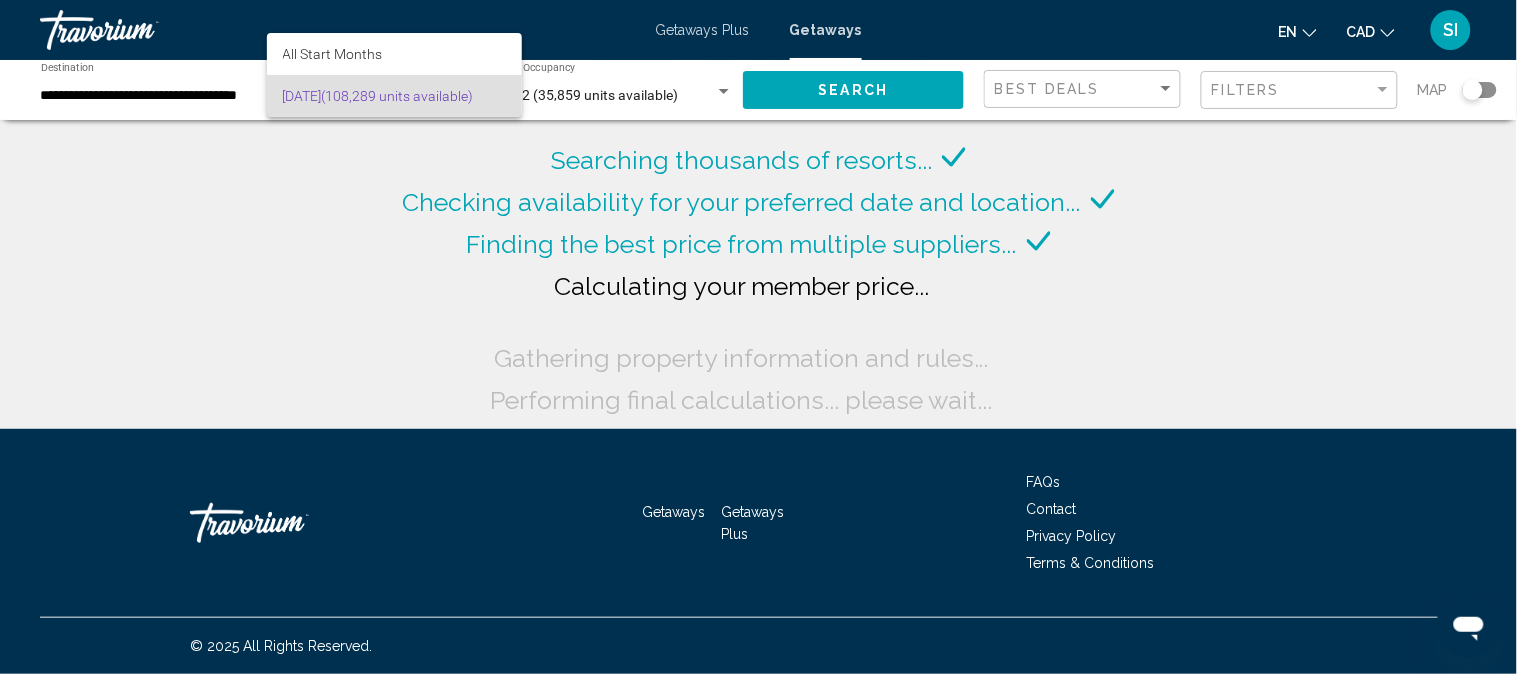 click on "[DATE]  (108,289 units available)" at bounding box center (394, 96) 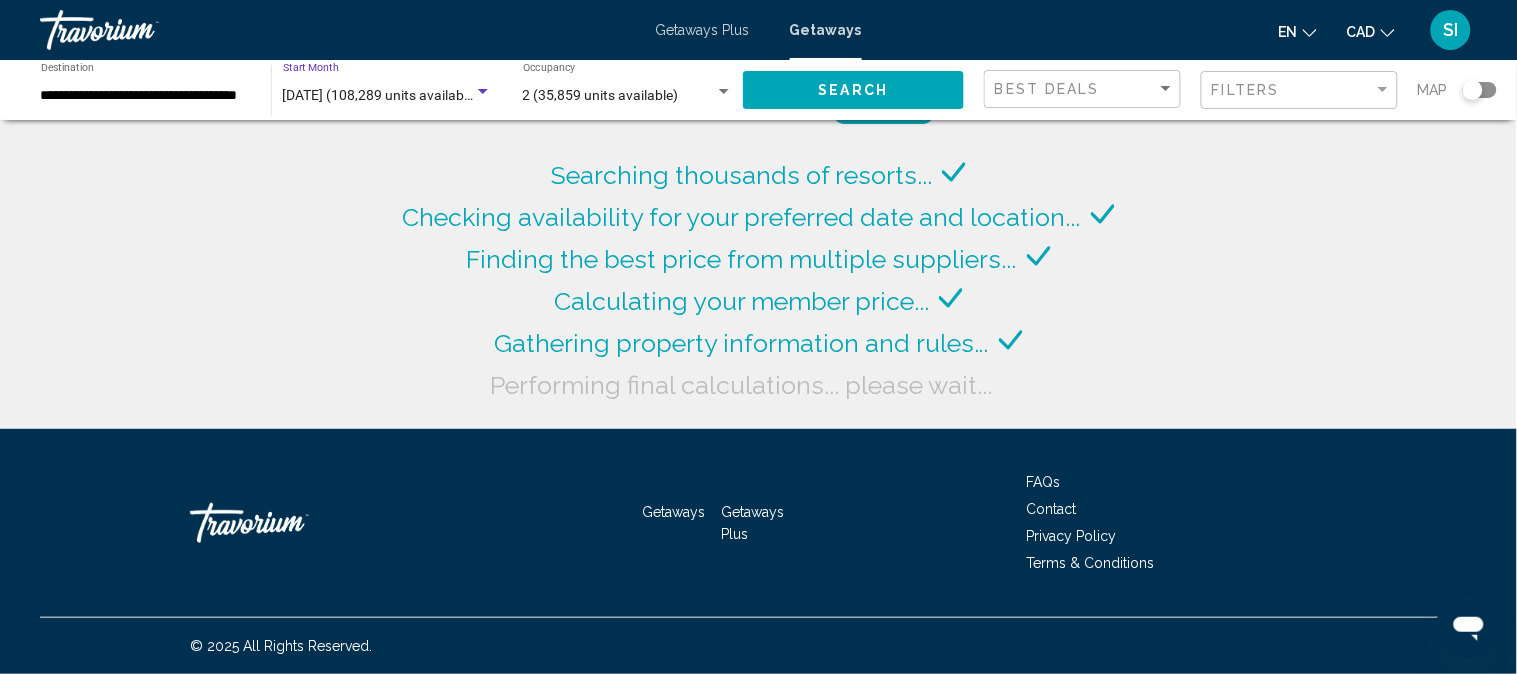 click on "Checking availability for your preferred date and location..." 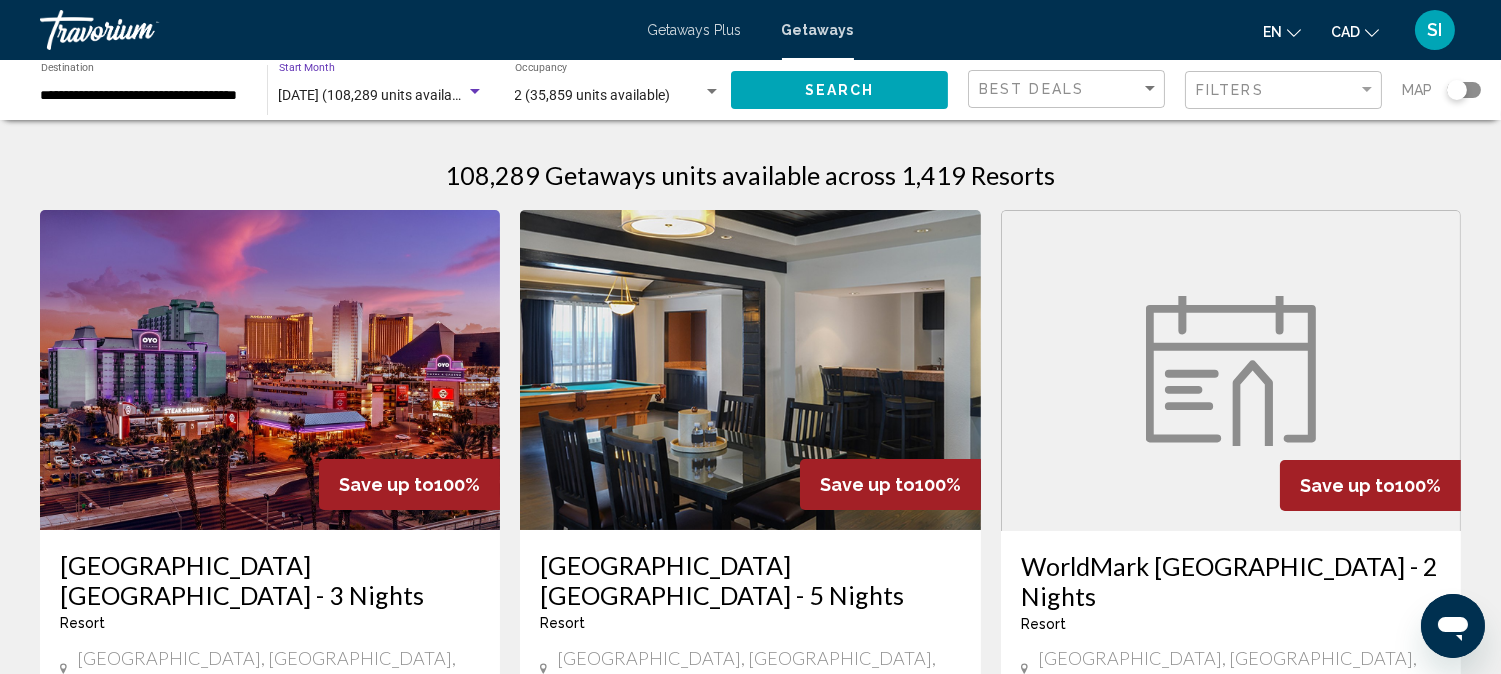 click at bounding box center [475, 92] 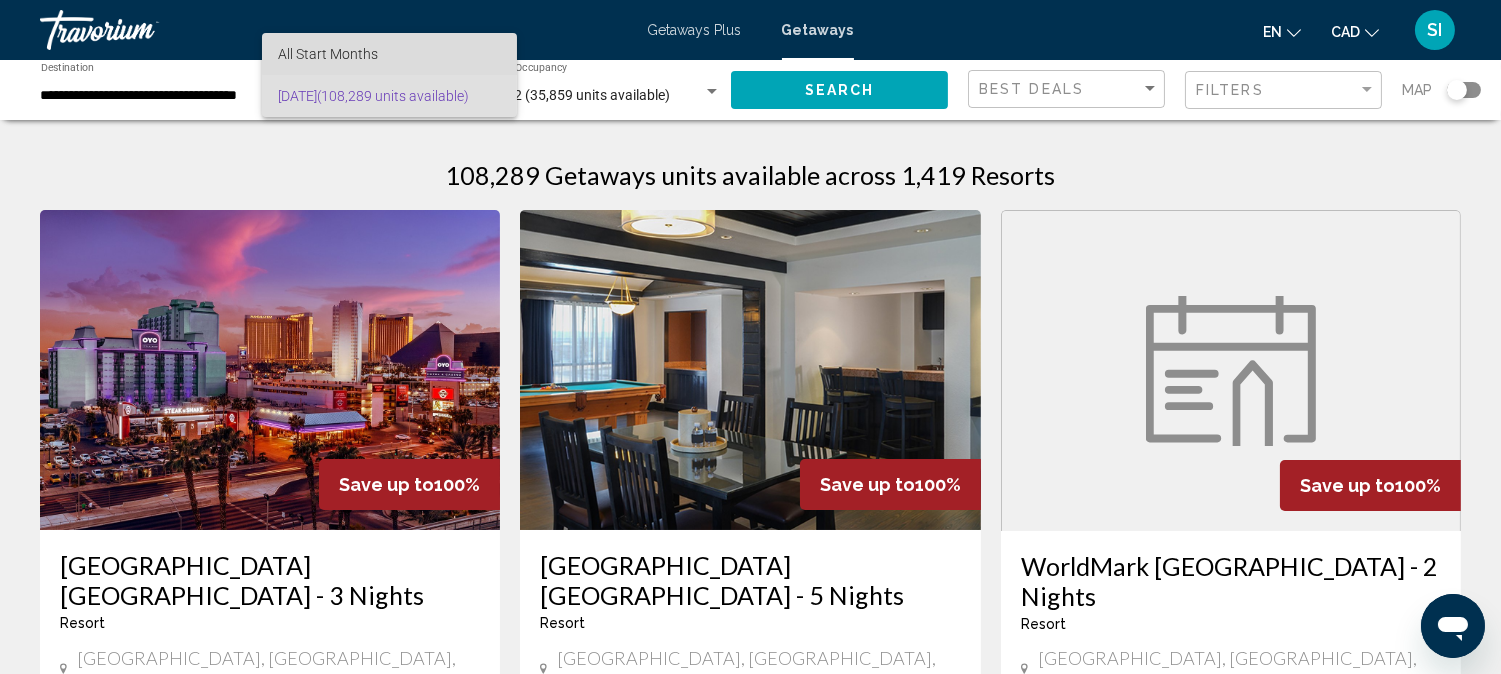 click on "All Start Months" at bounding box center (389, 54) 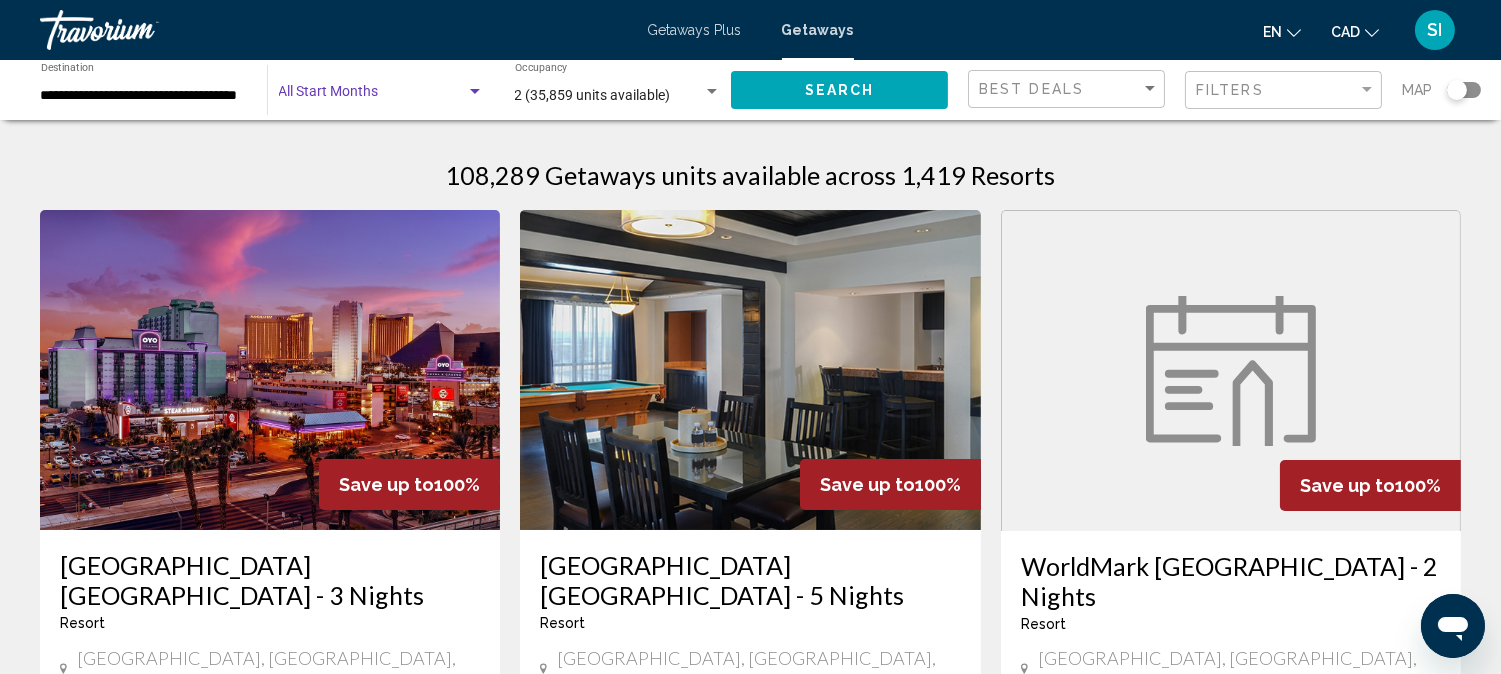 click on "Start Month All Start Months" 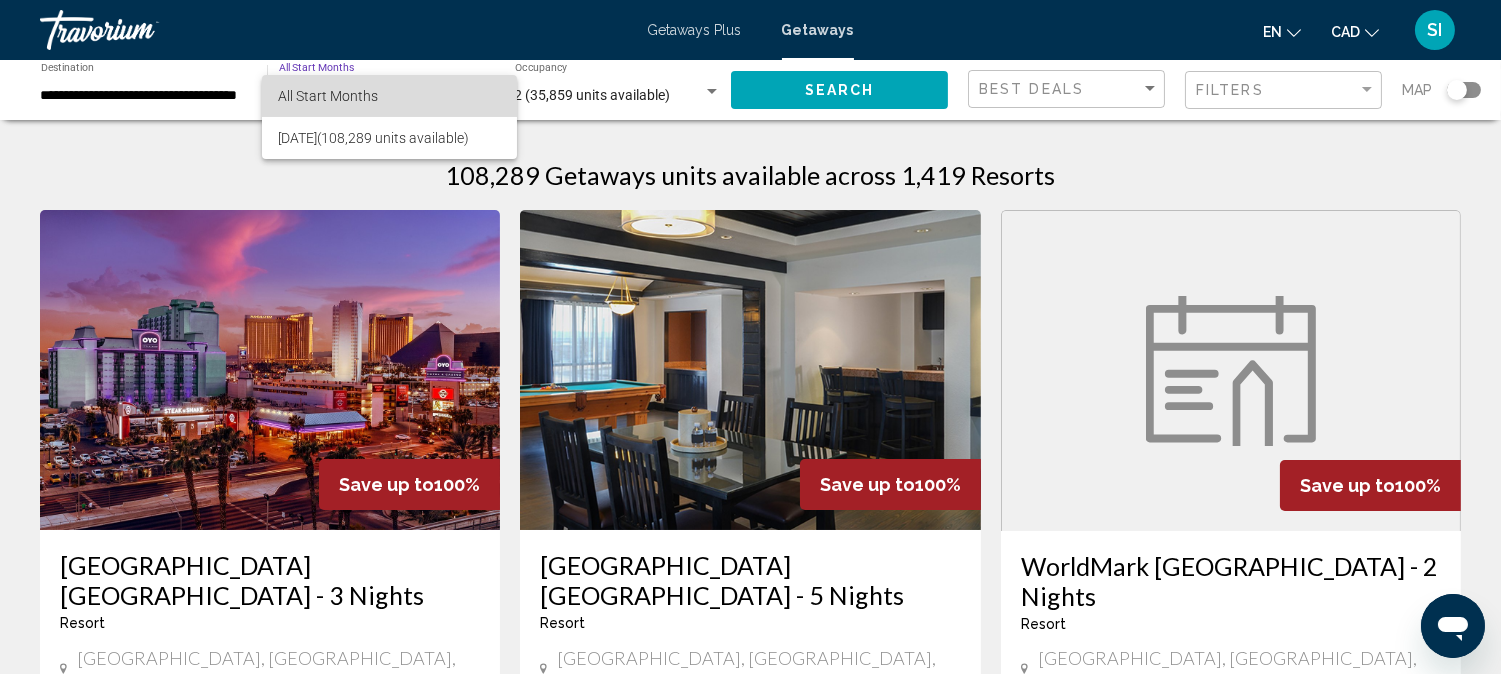 click on "All Start Months" at bounding box center [389, 96] 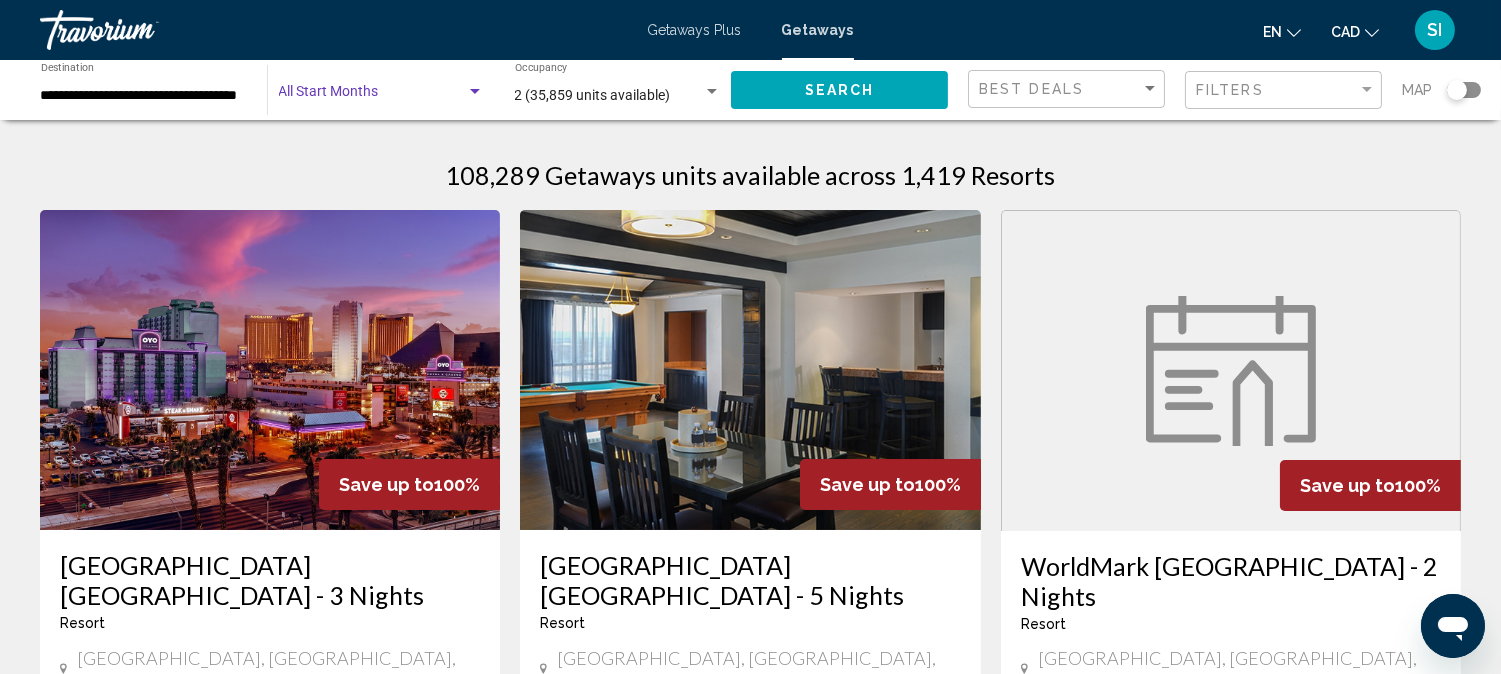 click on "Search" 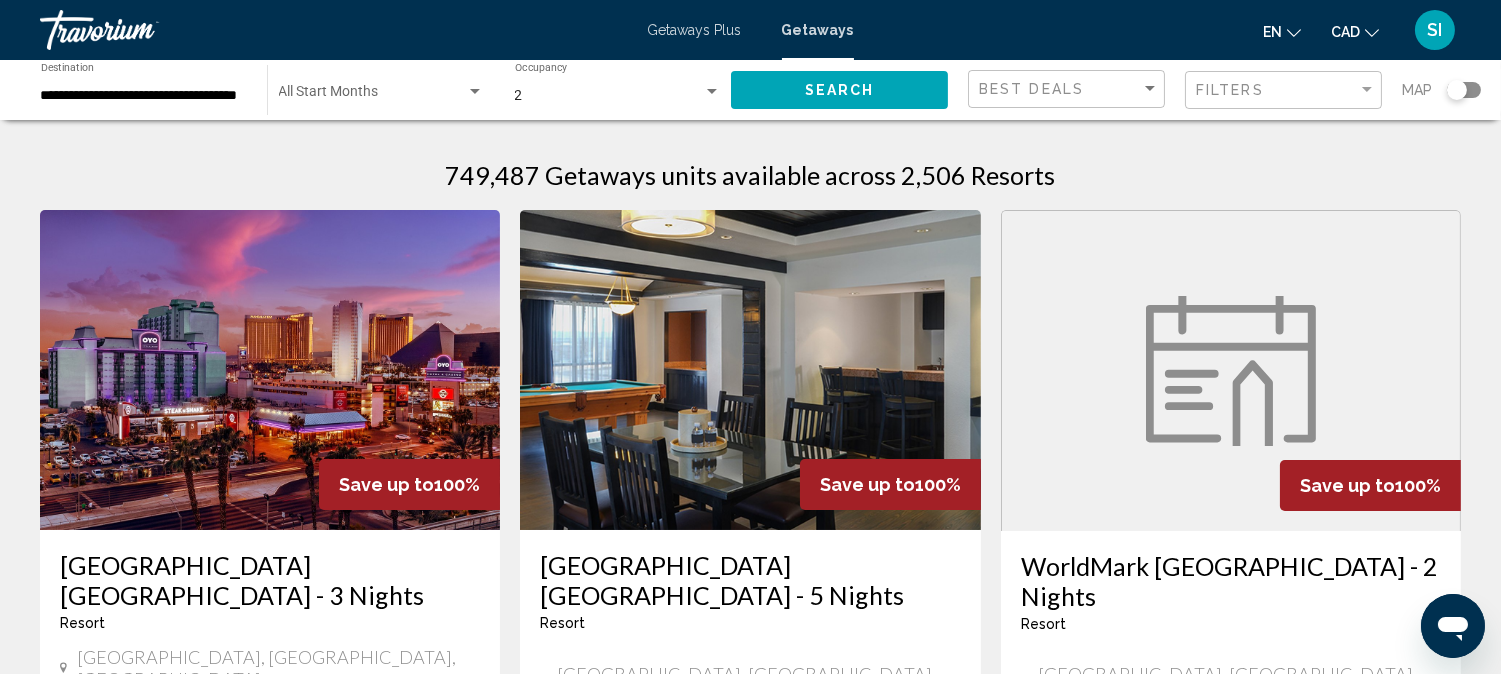 type 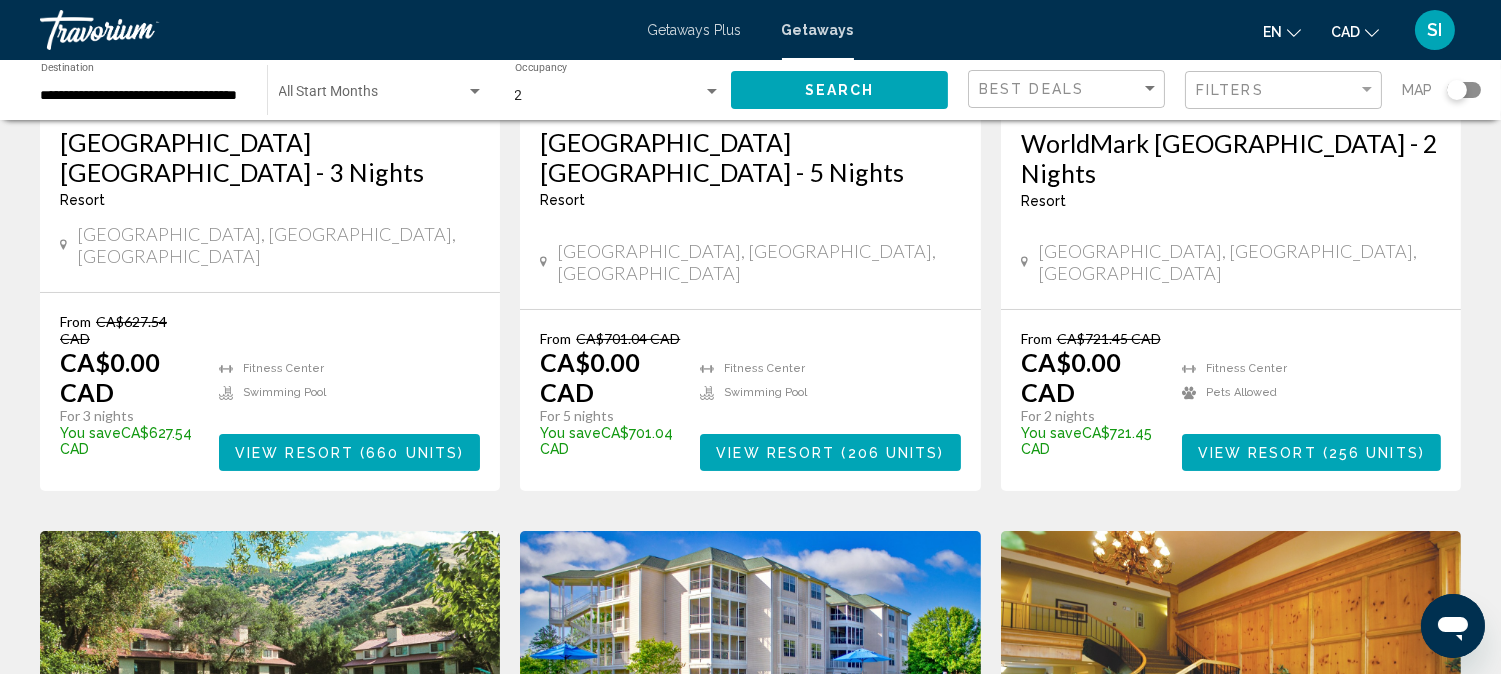 scroll, scrollTop: 444, scrollLeft: 0, axis: vertical 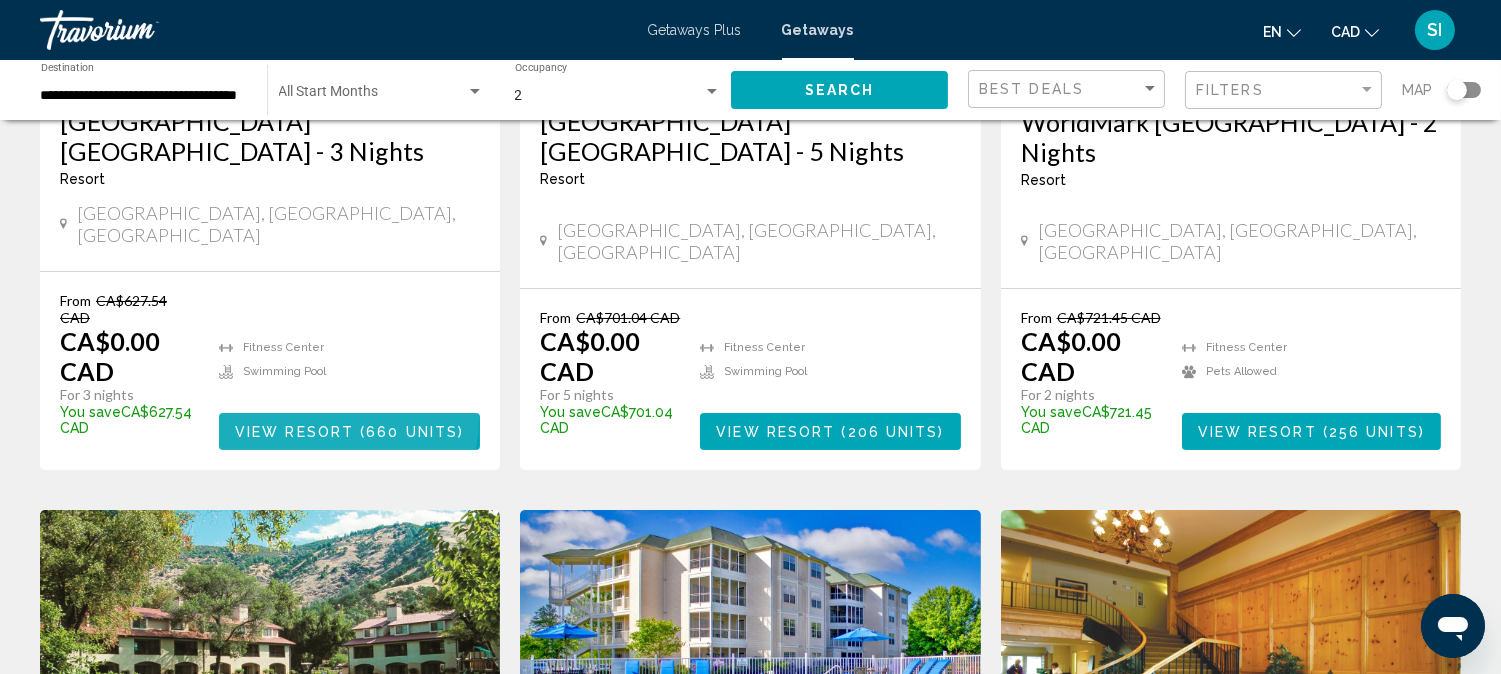 click on "View Resort    ( 660 units )" at bounding box center [349, 431] 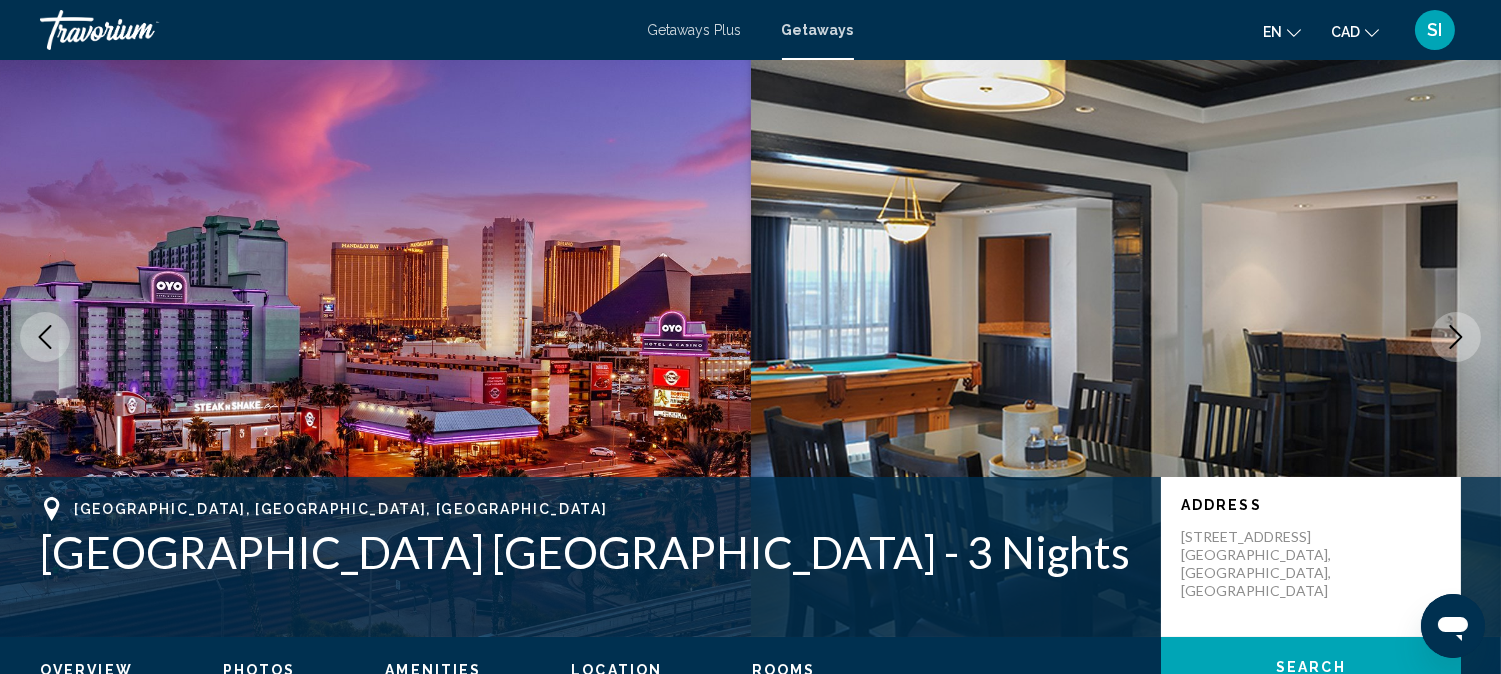 type 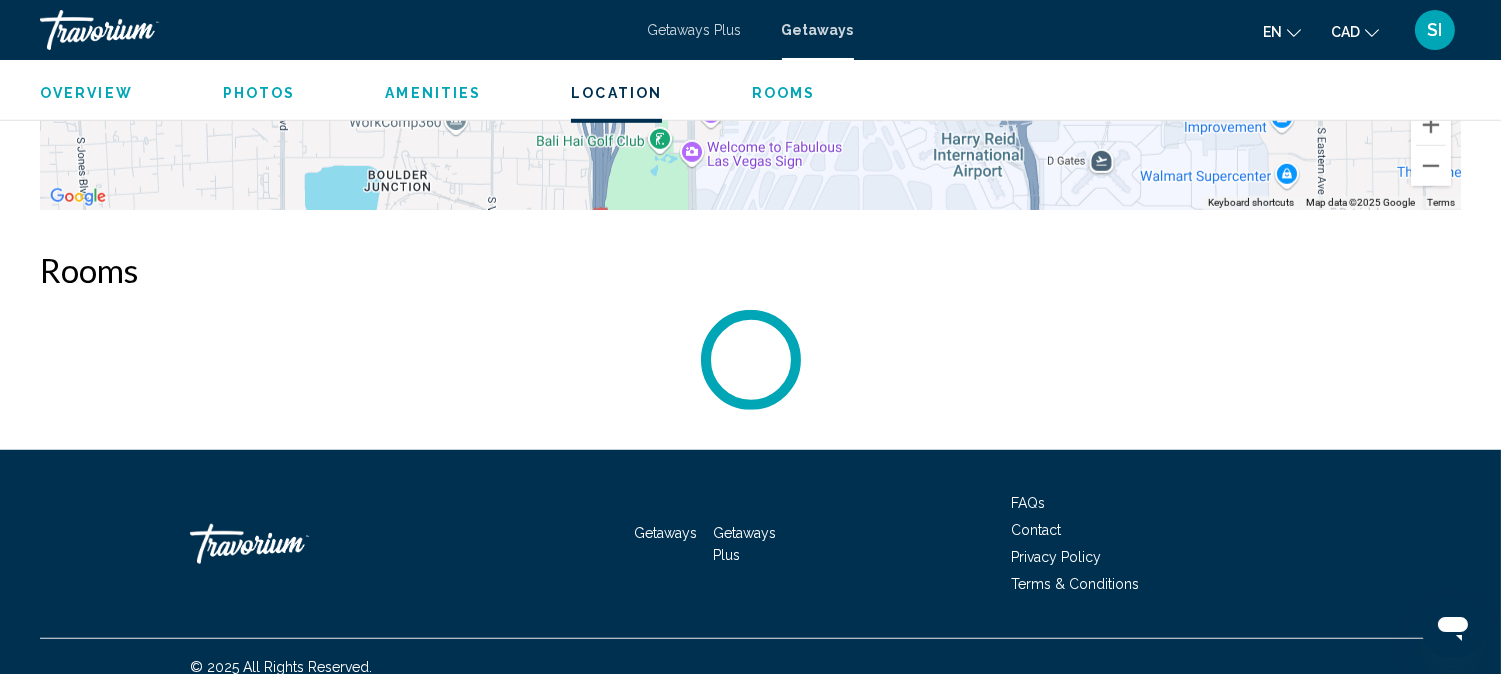 scroll, scrollTop: 2610, scrollLeft: 0, axis: vertical 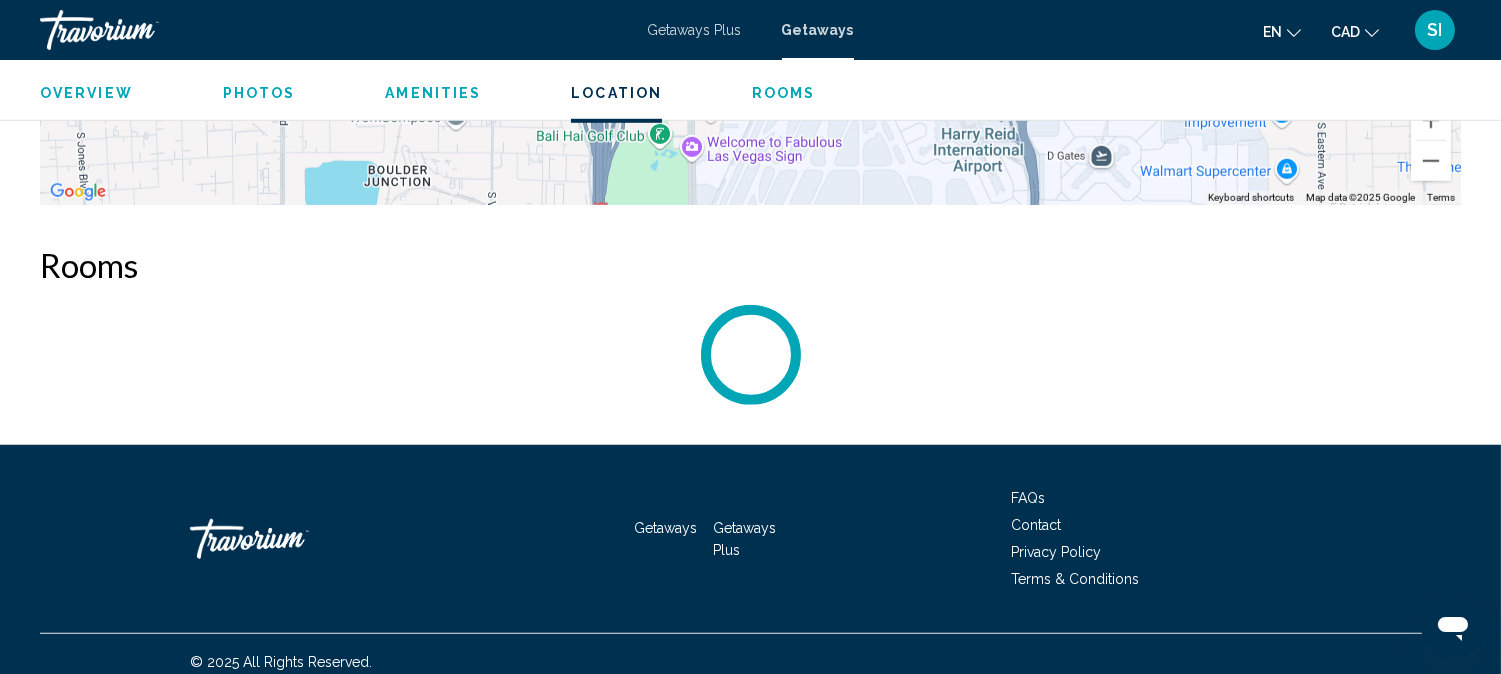 click on "Overview Type Resort All-Inclusive No All-Inclusive Address [STREET_ADDRESS] Description **As a special offer for RCI members, the resort fee is reduced from $44.95 per day to $30.00 per day for travel by [DATE].
[GEOGRAPHIC_DATA] is your gateway to an exhilarating [GEOGRAPHIC_DATA] experience.  We provide stylish, efficient accommodations, a handpicked selection of modern amenities, and many on-site dining and entertainment options.  It's the perfect starting point for an adventure-filled stay.  Whether you prefer to relax by the pool, try your luck at the casino, or immerse yourself in the vibrant [GEOGRAPHIC_DATA] atmosphere, we've got you covered. Read more
Photos Amenities gym pool No Amenities available. Resort Fees  Info  Resort amenities fee is 30.00 U.S. dollars . Only Credit Cards accepted. Fee is per day, plus tax, due at check-in. A security deposit of $300.00 is required at check-in. General Urgent Info This is not a traditional timeshare. Location ← →" at bounding box center (750, -702) 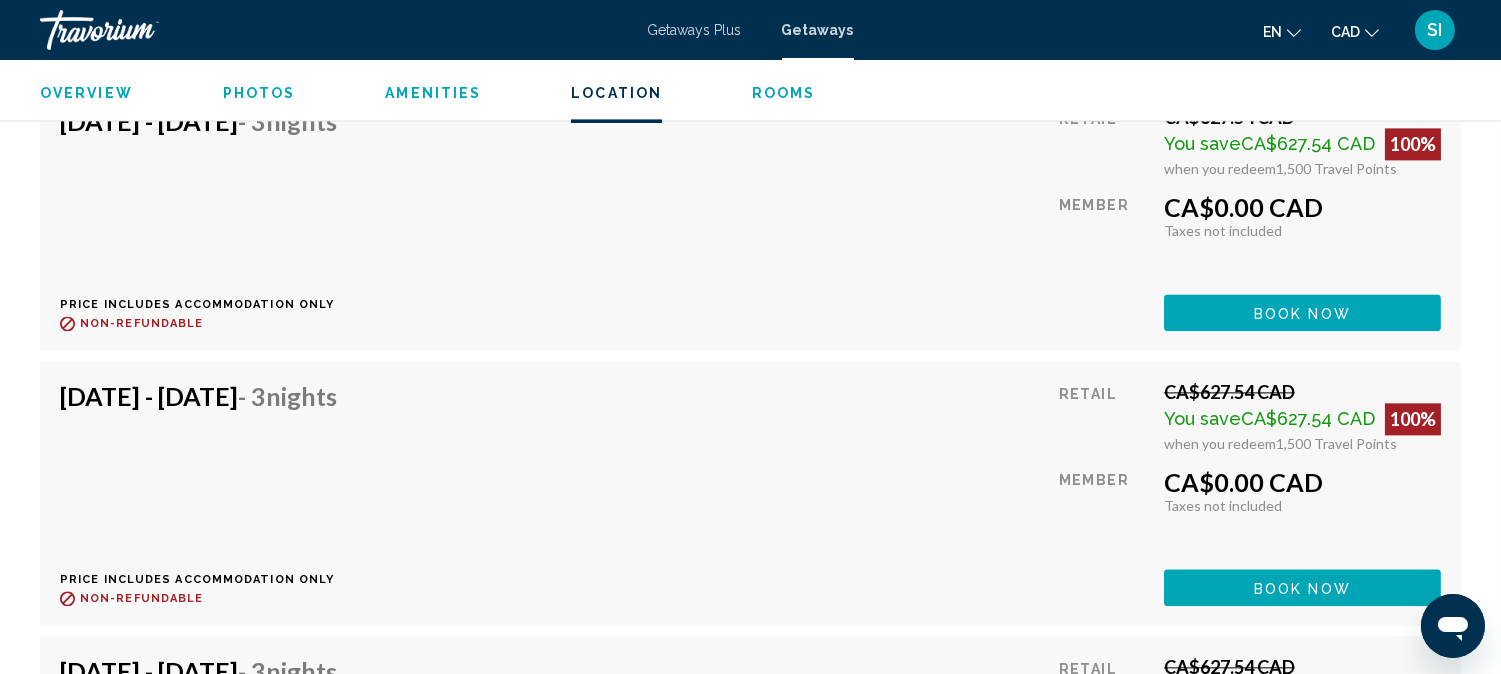 scroll, scrollTop: 8476, scrollLeft: 0, axis: vertical 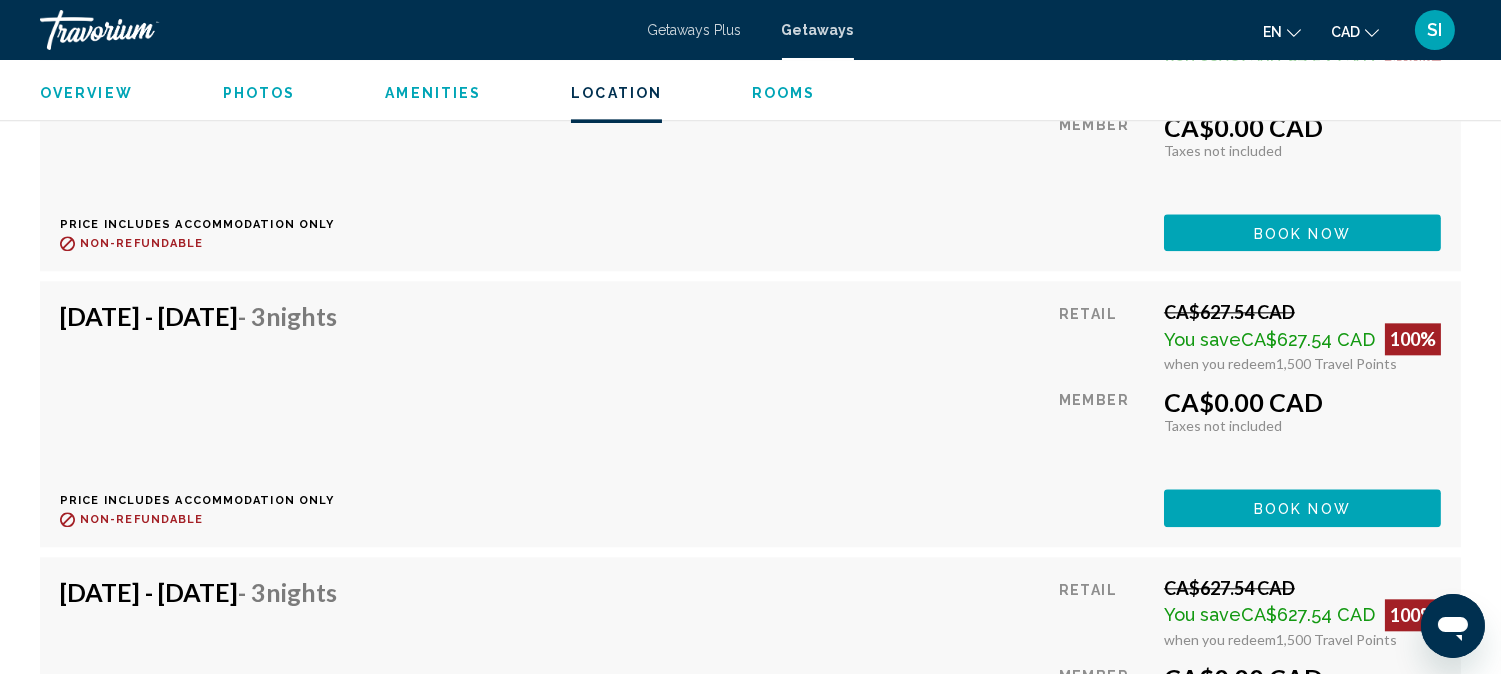 click on "Book now" at bounding box center [1302, -4723] 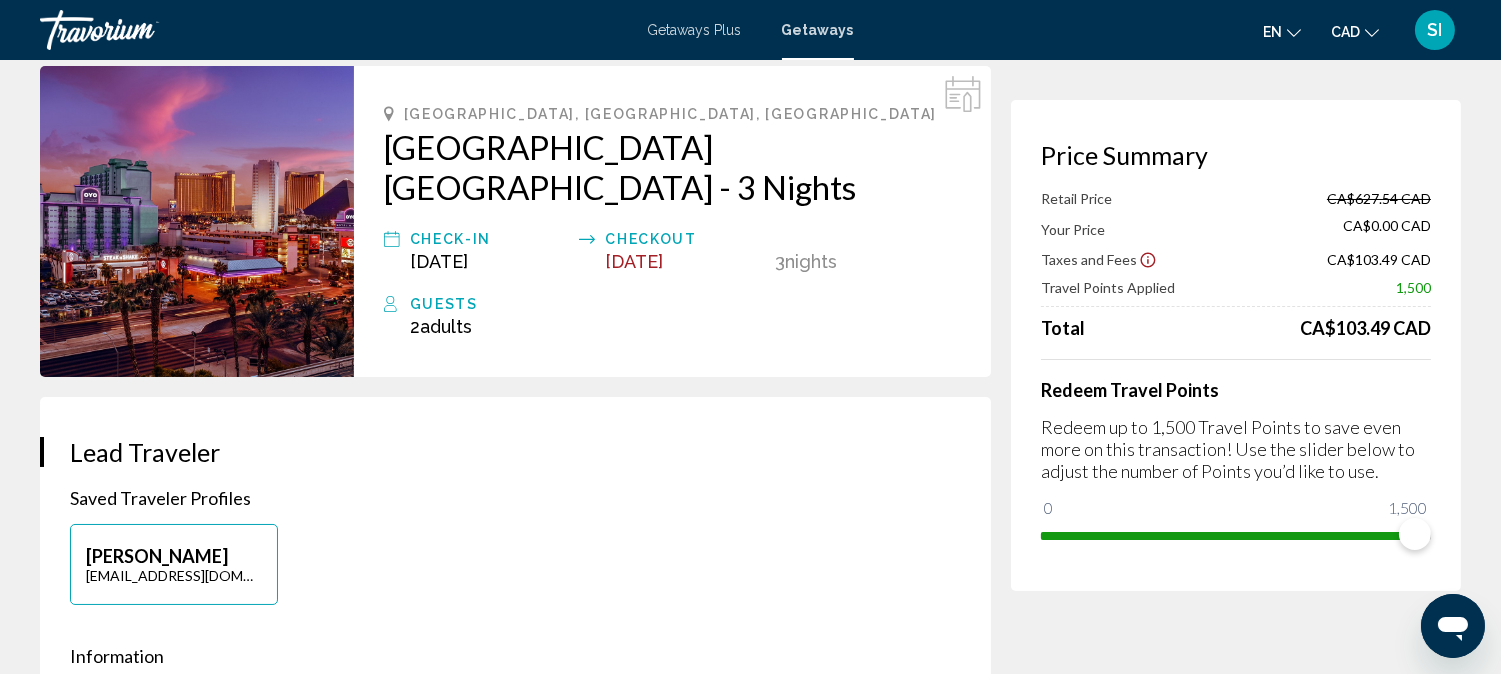 scroll, scrollTop: 88, scrollLeft: 0, axis: vertical 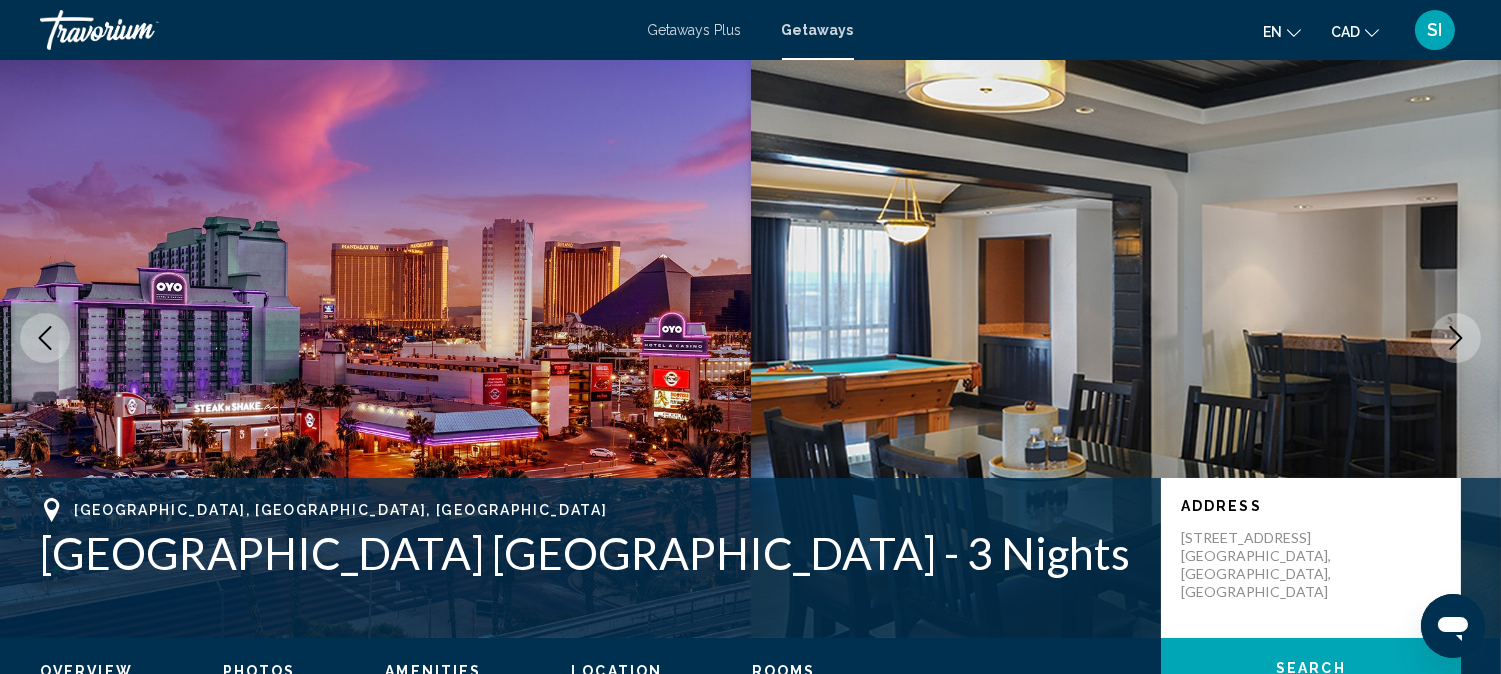 type 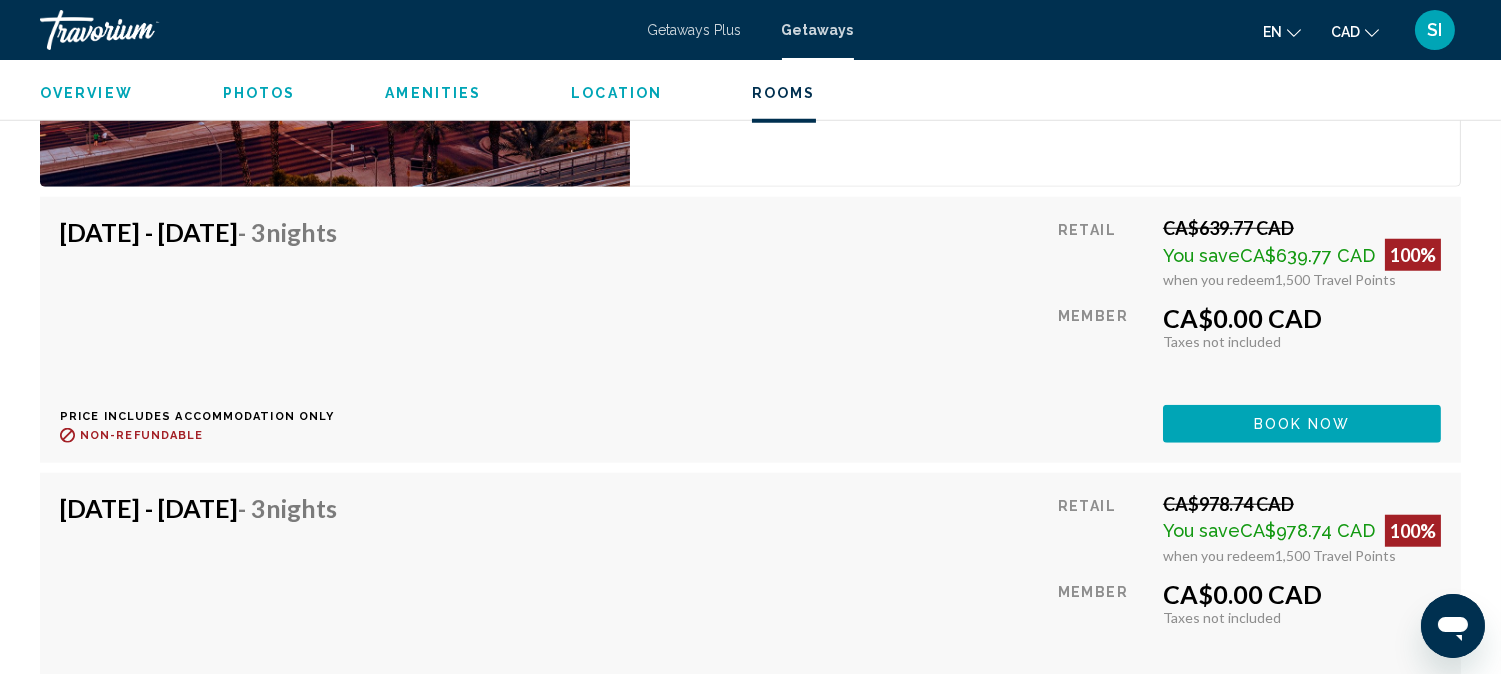 scroll, scrollTop: 3355, scrollLeft: 0, axis: vertical 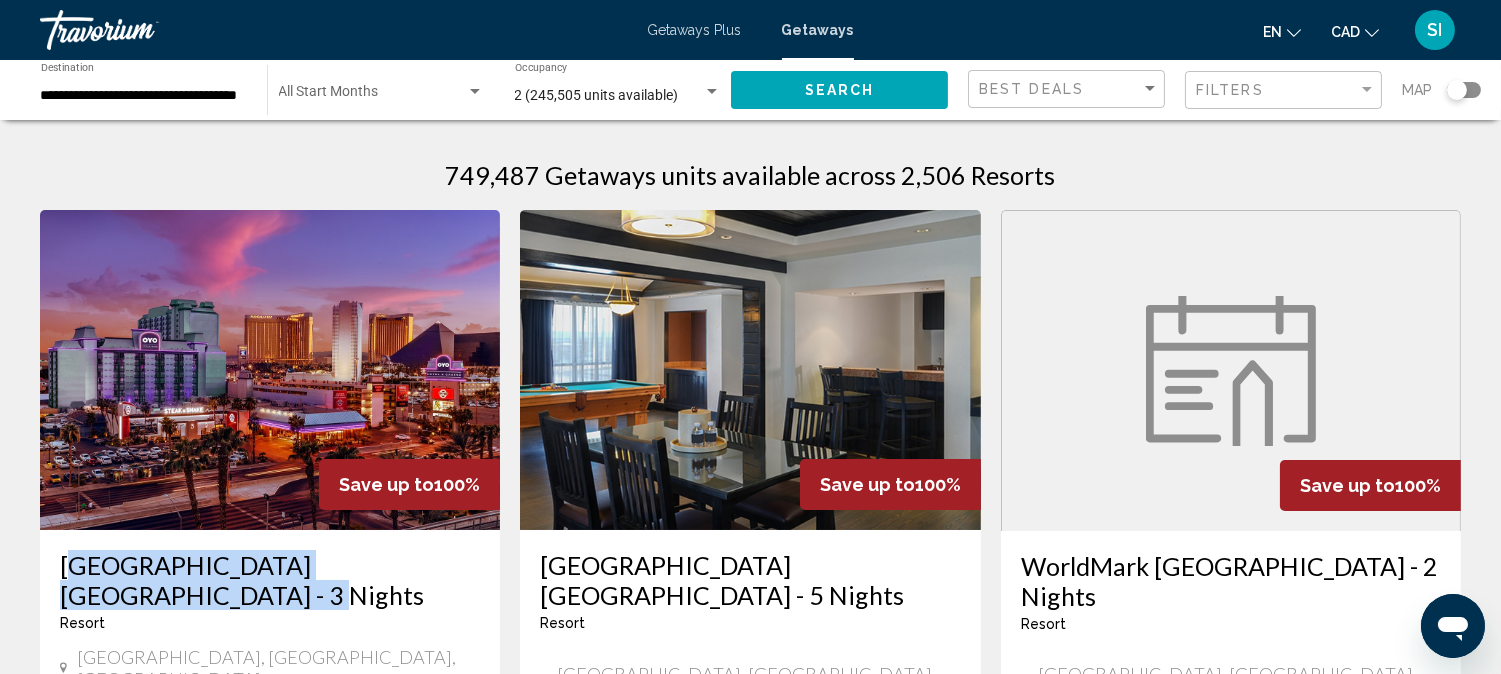 drag, startPoint x: 58, startPoint y: 553, endPoint x: 230, endPoint y: 596, distance: 177.29355 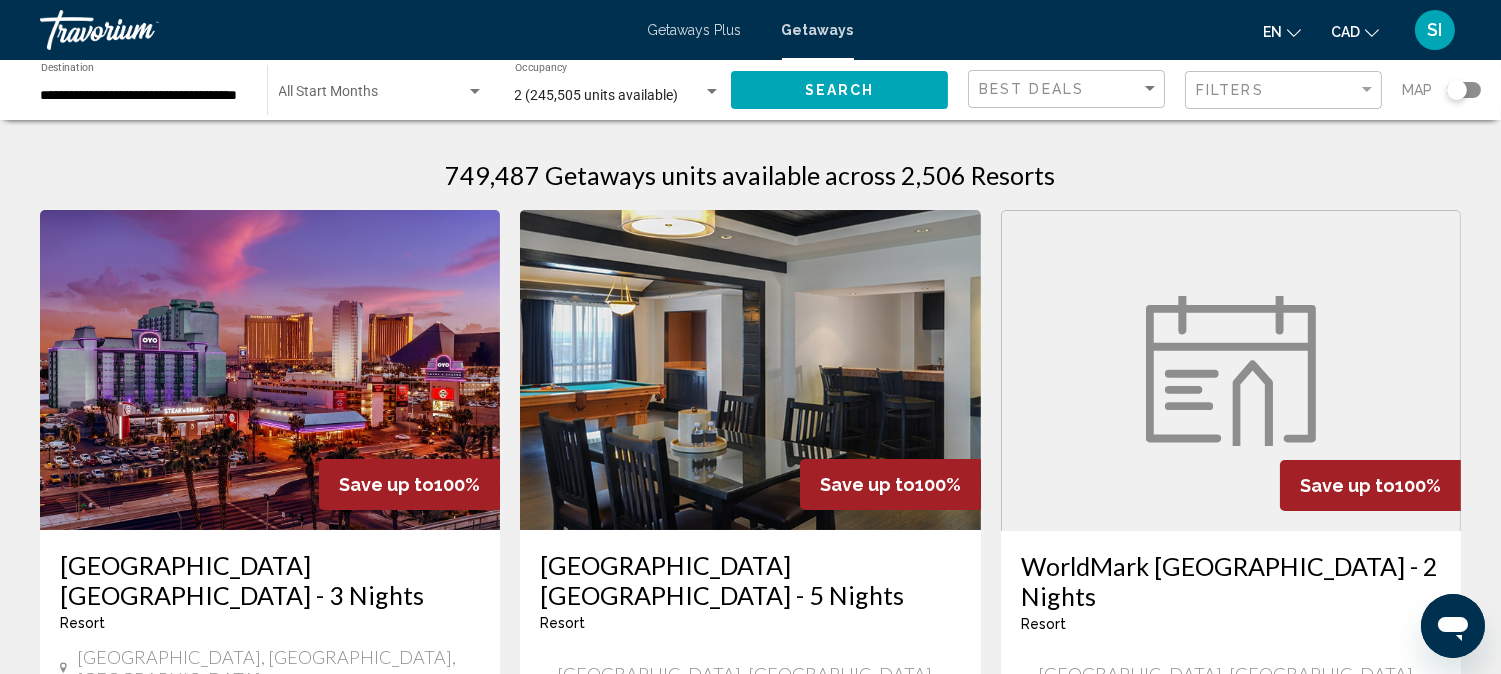 click on "749,487 Getaways units available across 2,506 Resorts Save up to  100%   [GEOGRAPHIC_DATA] [GEOGRAPHIC_DATA] - 3 Nights  Resort  -  This is an adults only resort
[GEOGRAPHIC_DATA], [GEOGRAPHIC_DATA], [GEOGRAPHIC_DATA] From [GEOGRAPHIC_DATA]$627.54 CAD CA$0.00 CAD For 3 nights You save  CA$627.54 CAD   temp
[GEOGRAPHIC_DATA]
[GEOGRAPHIC_DATA]    ( 660 units )  Save up to  100%   [GEOGRAPHIC_DATA] [GEOGRAPHIC_DATA] - 5 Nights  Resort  -  This is an adults only resort
[GEOGRAPHIC_DATA], [GEOGRAPHIC_DATA], [GEOGRAPHIC_DATA] From [GEOGRAPHIC_DATA]$701.04 CAD CA$0.00 CAD For 5 nights You save  CA$701.04 CAD   temp
[GEOGRAPHIC_DATA]
[GEOGRAPHIC_DATA]    ( 206 units )  Save up to  100%   WorldMark [GEOGRAPHIC_DATA] - 2 Nights  Resort  -  This is an adults only resort
[GEOGRAPHIC_DATA], [GEOGRAPHIC_DATA], [GEOGRAPHIC_DATA] From" at bounding box center (750, 1666) 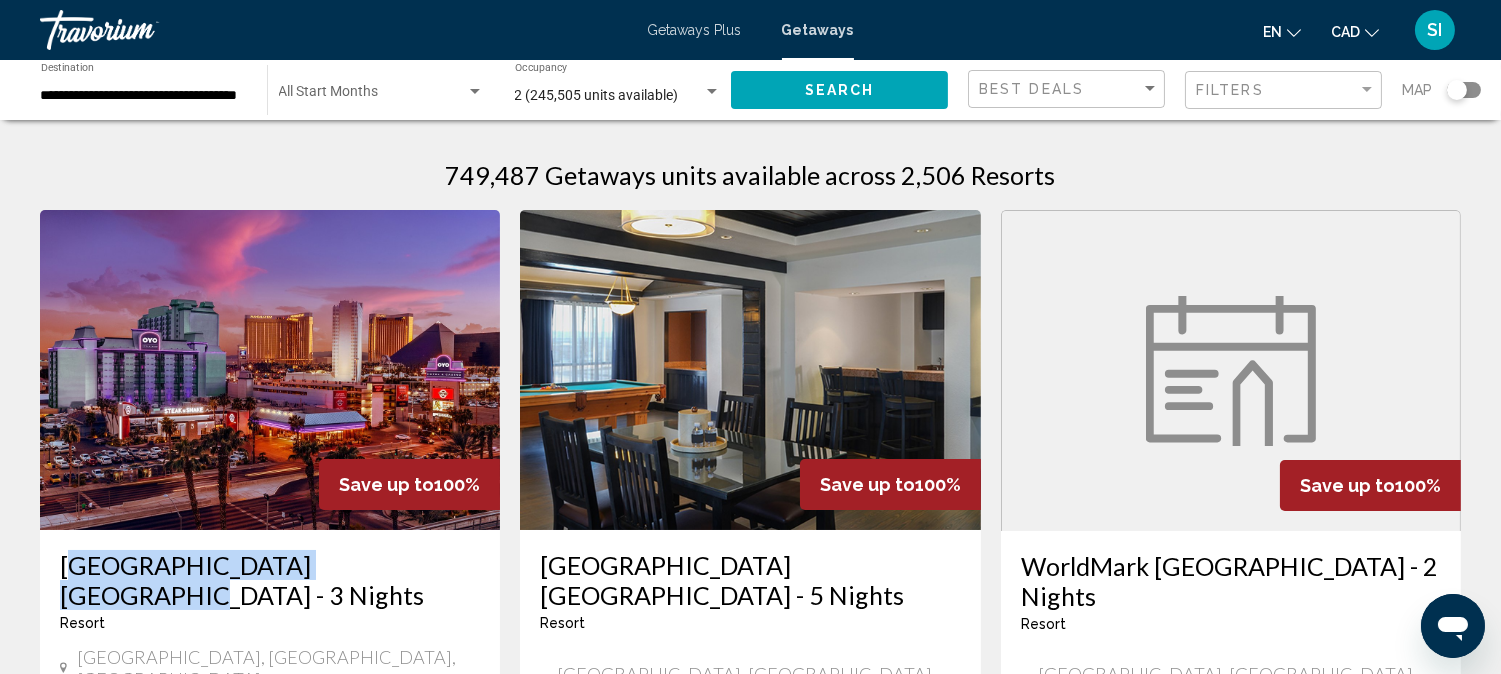 drag, startPoint x: 58, startPoint y: 552, endPoint x: 392, endPoint y: 562, distance: 334.14966 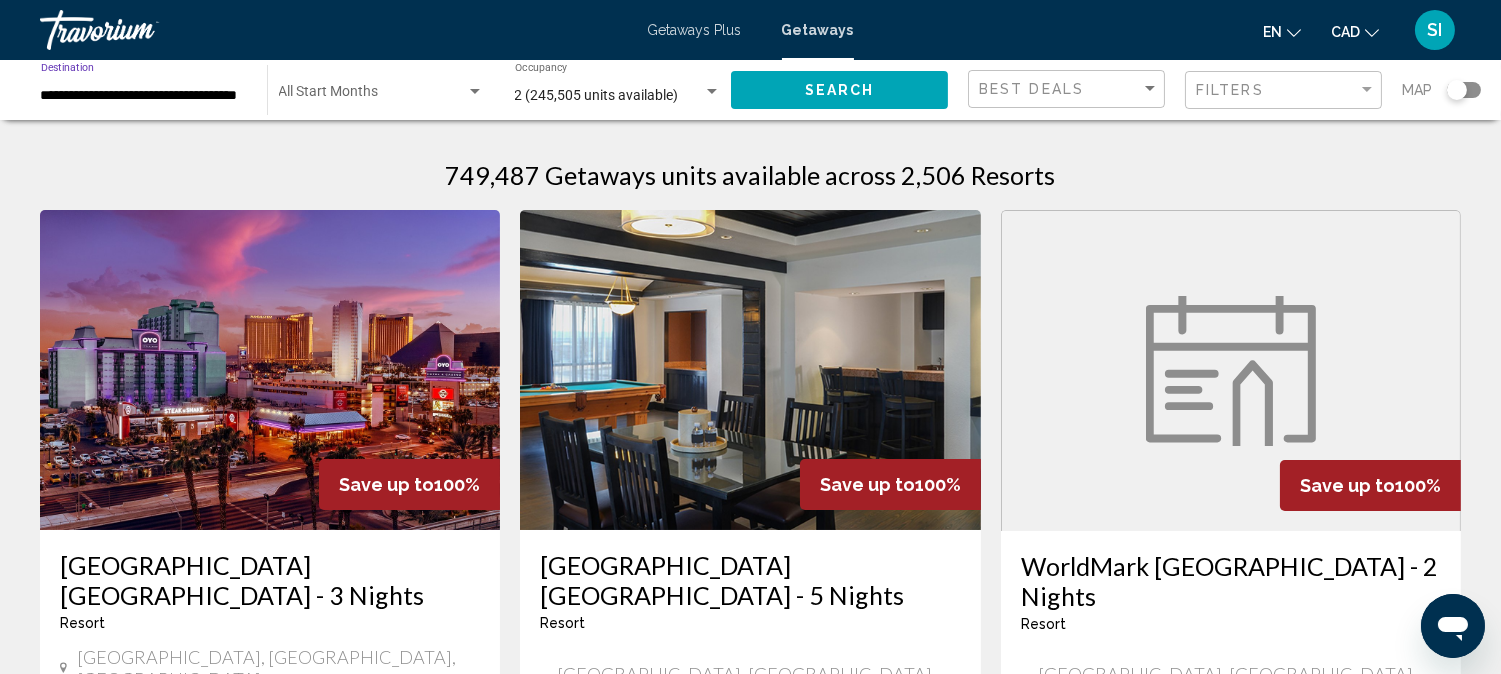 click on "**********" at bounding box center (144, 96) 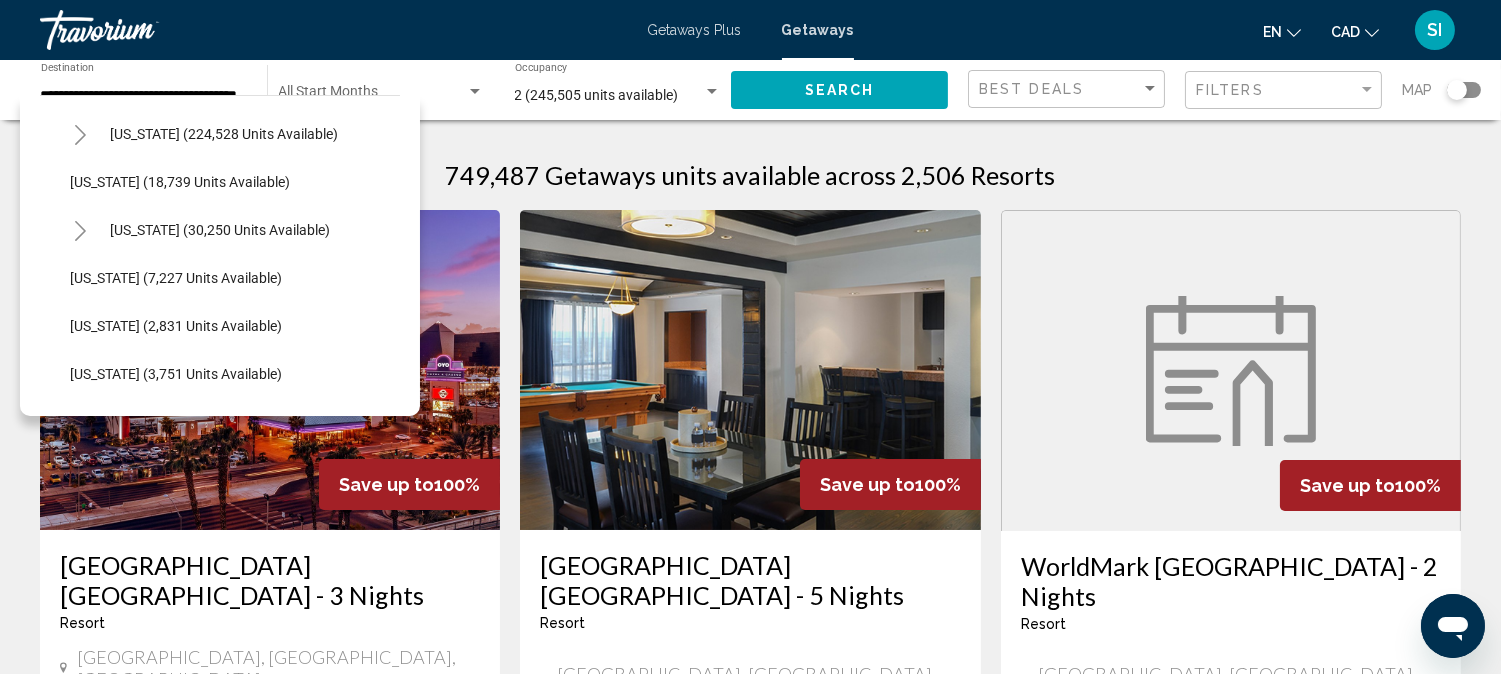 scroll, scrollTop: 392, scrollLeft: 0, axis: vertical 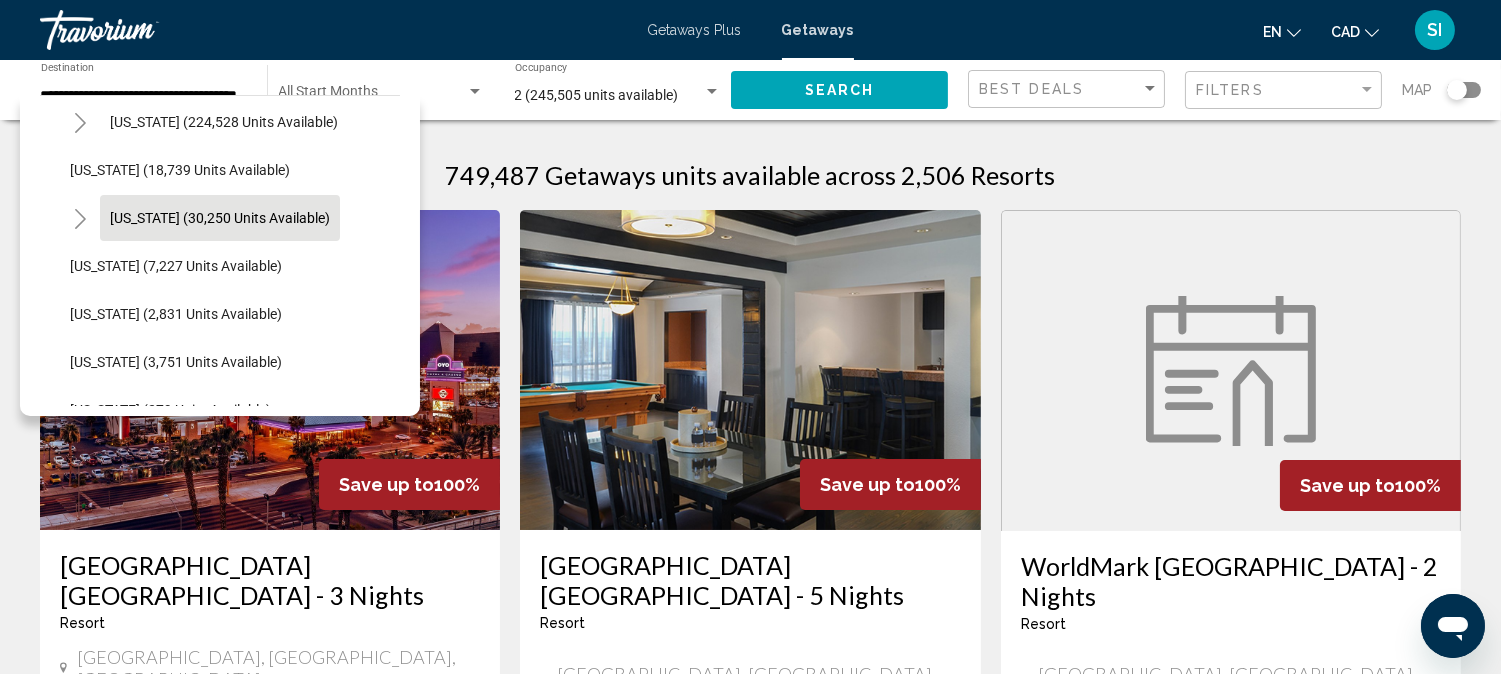 click on "[US_STATE] (30,250 units available)" 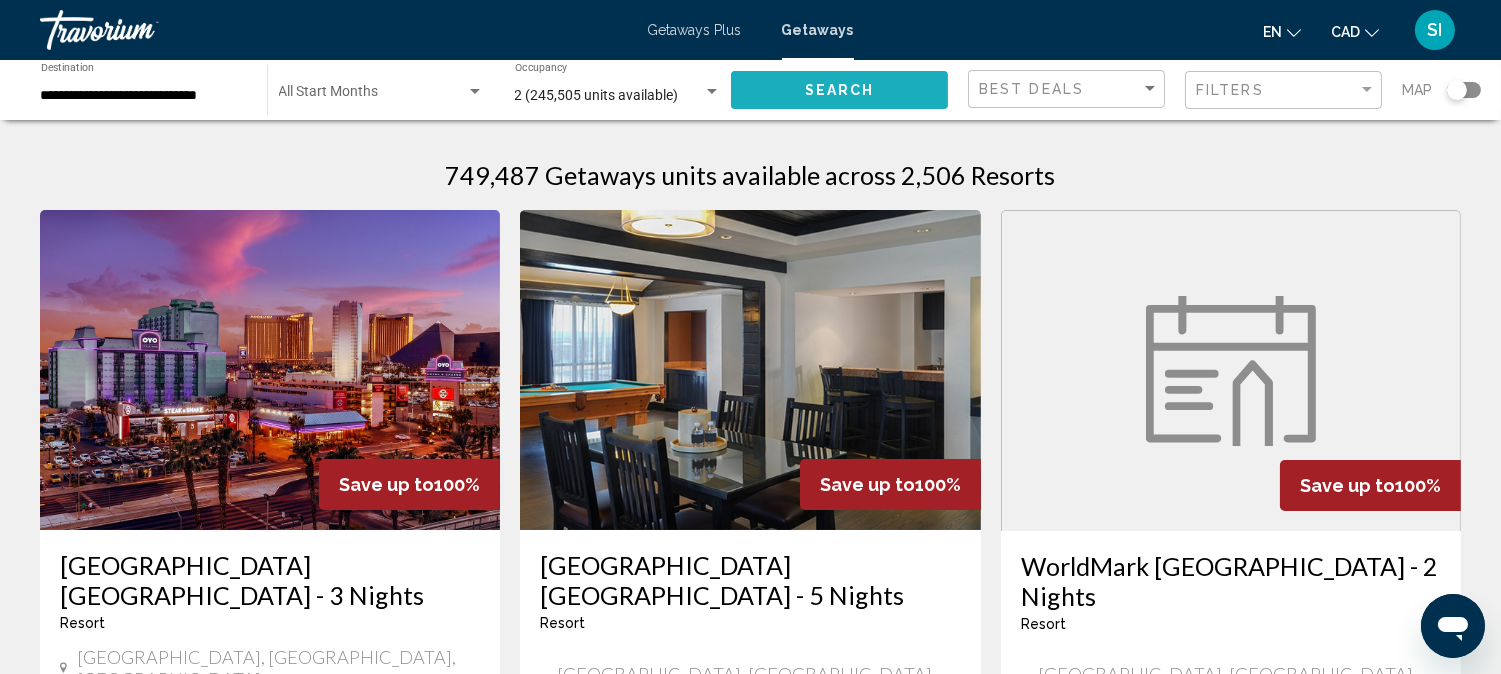 click on "Search" 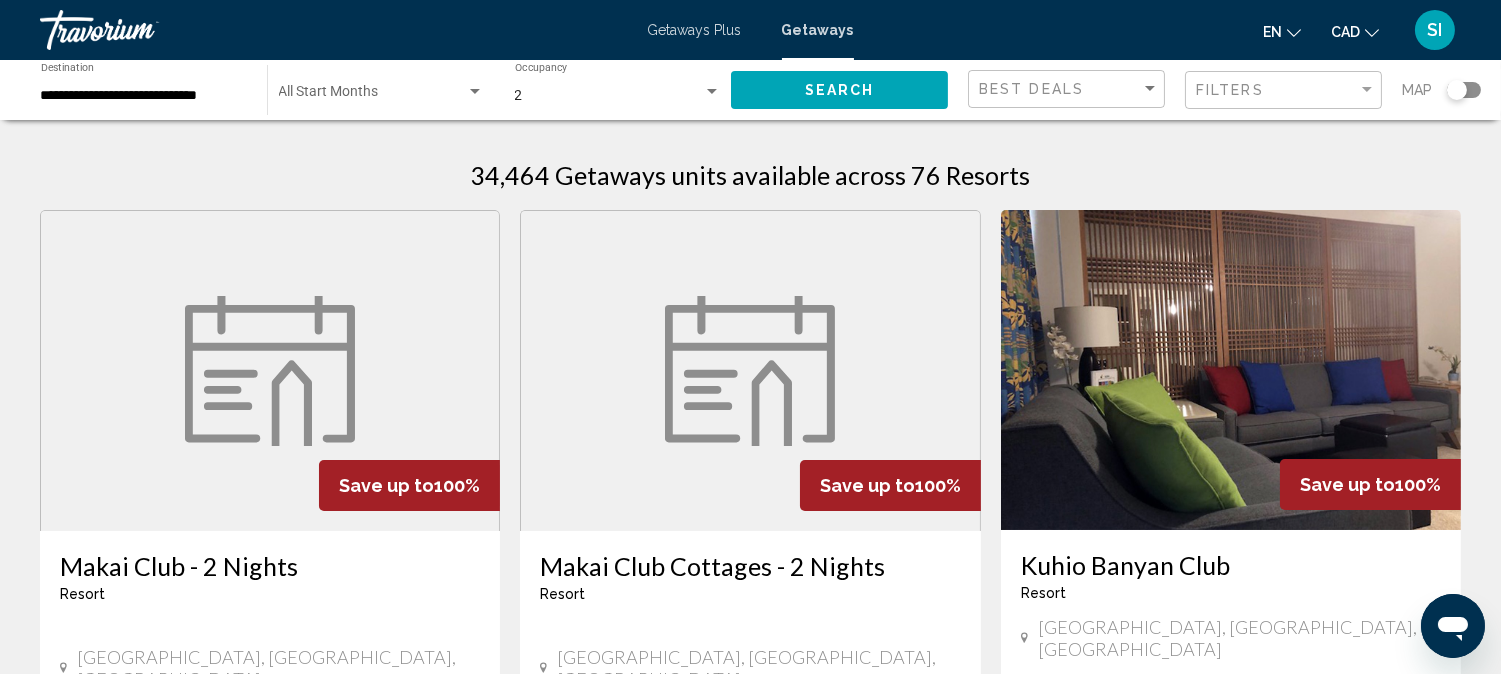 type 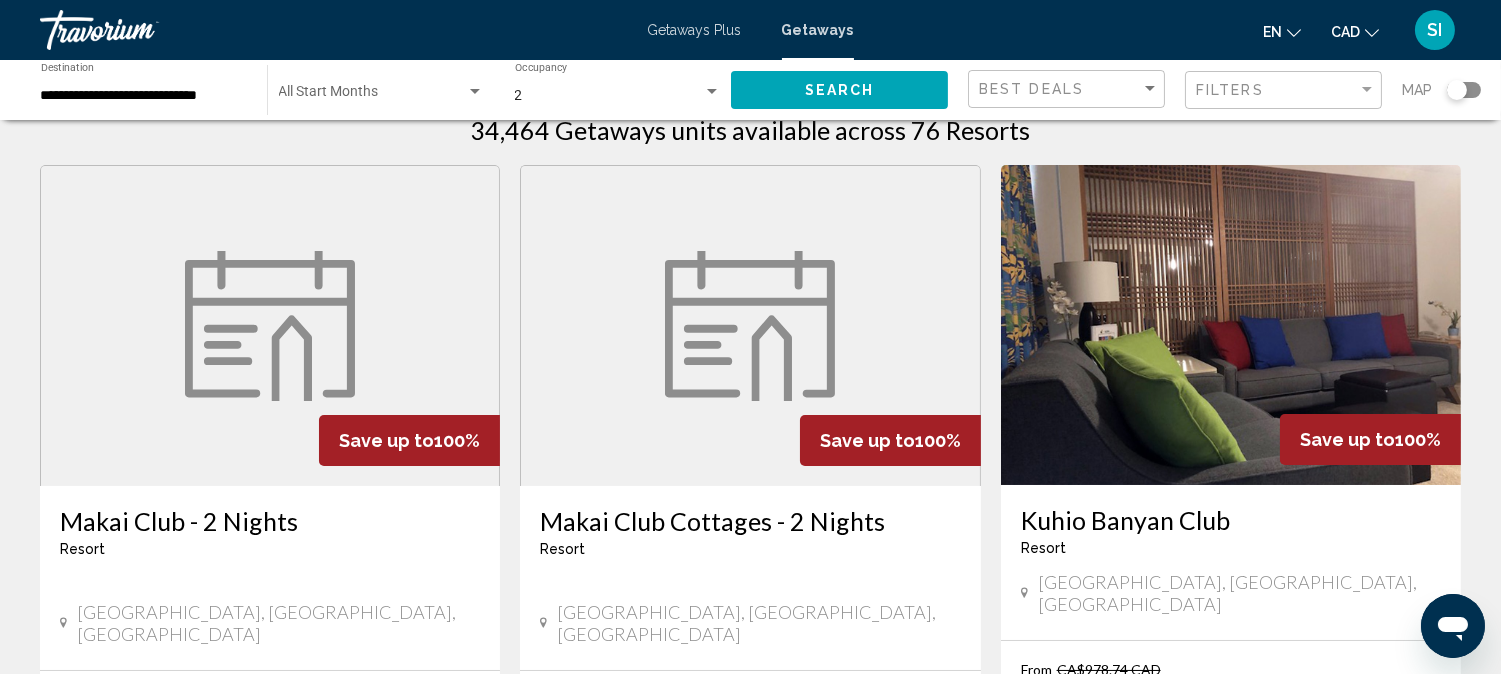 scroll, scrollTop: 0, scrollLeft: 0, axis: both 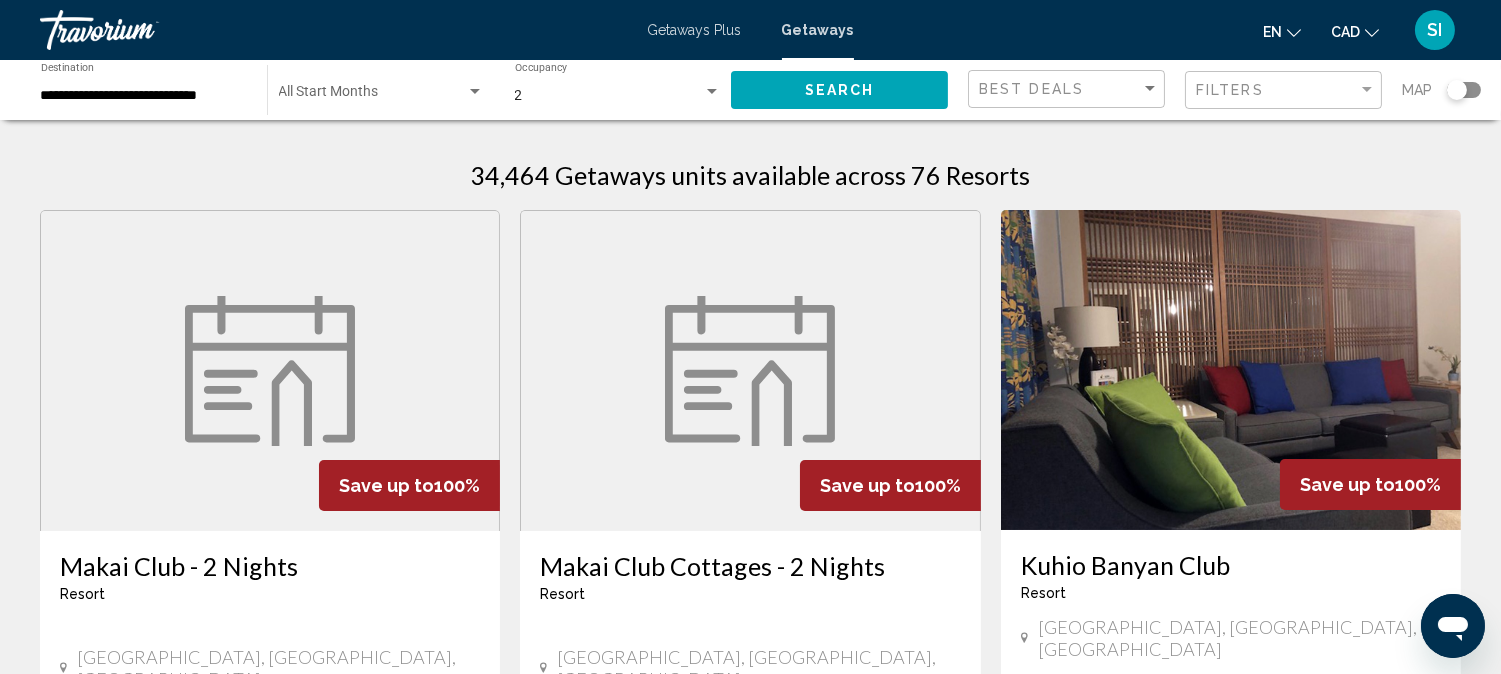 click on "**********" 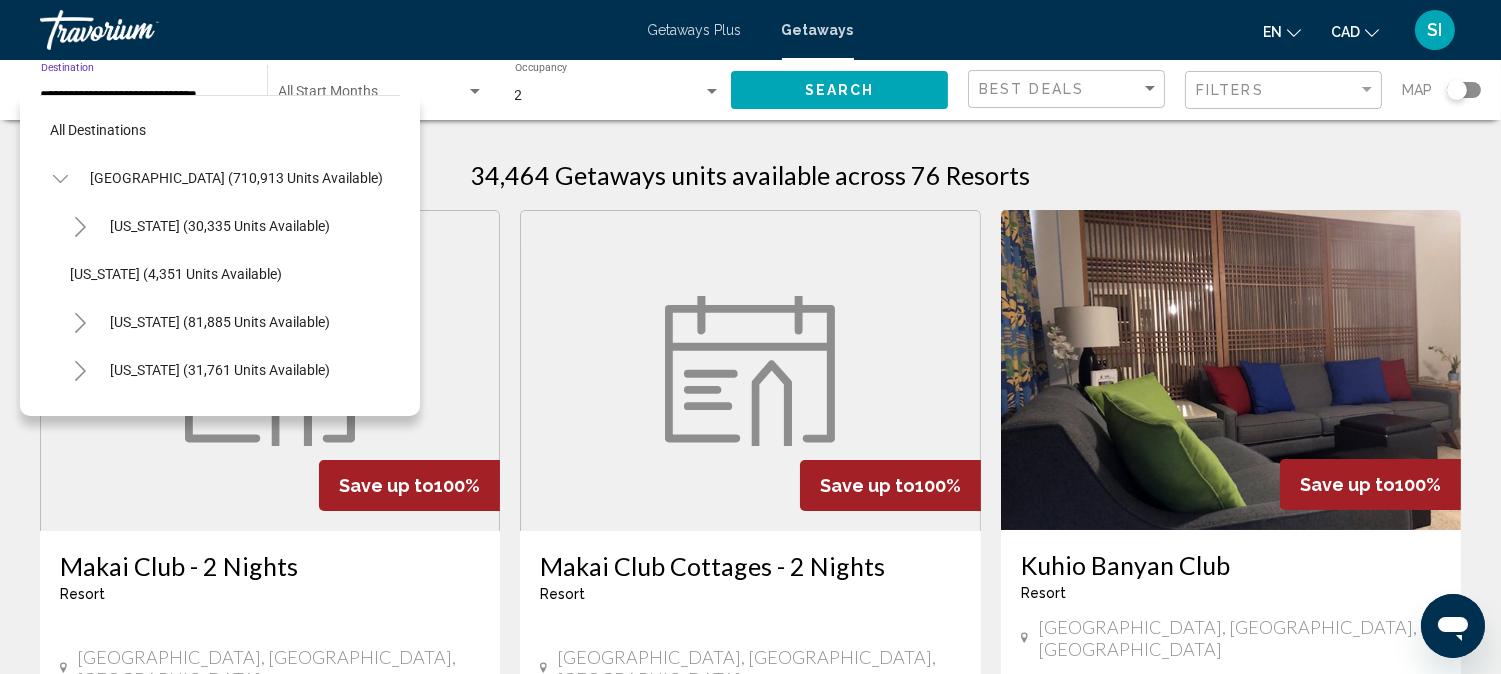 scroll, scrollTop: 366, scrollLeft: 0, axis: vertical 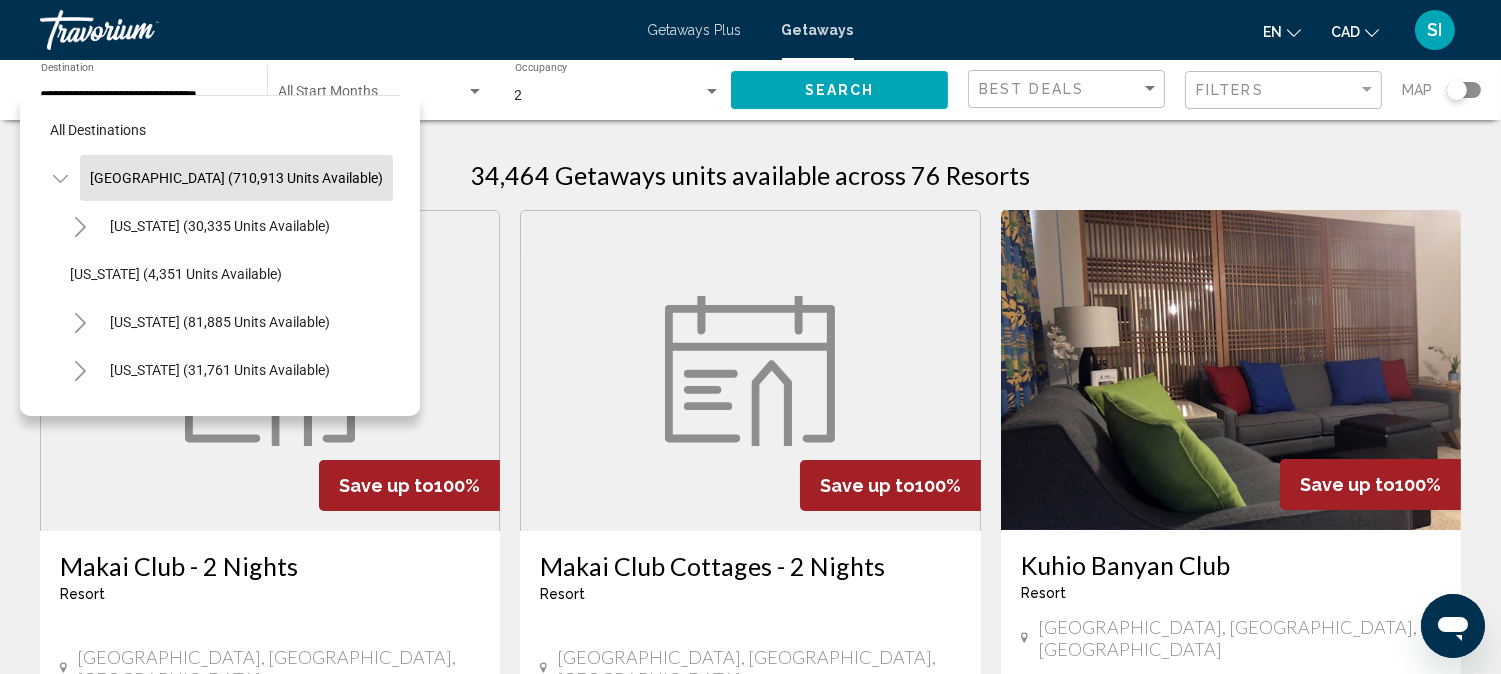 click on "[GEOGRAPHIC_DATA] (710,913 units available)" at bounding box center (232, 2578) 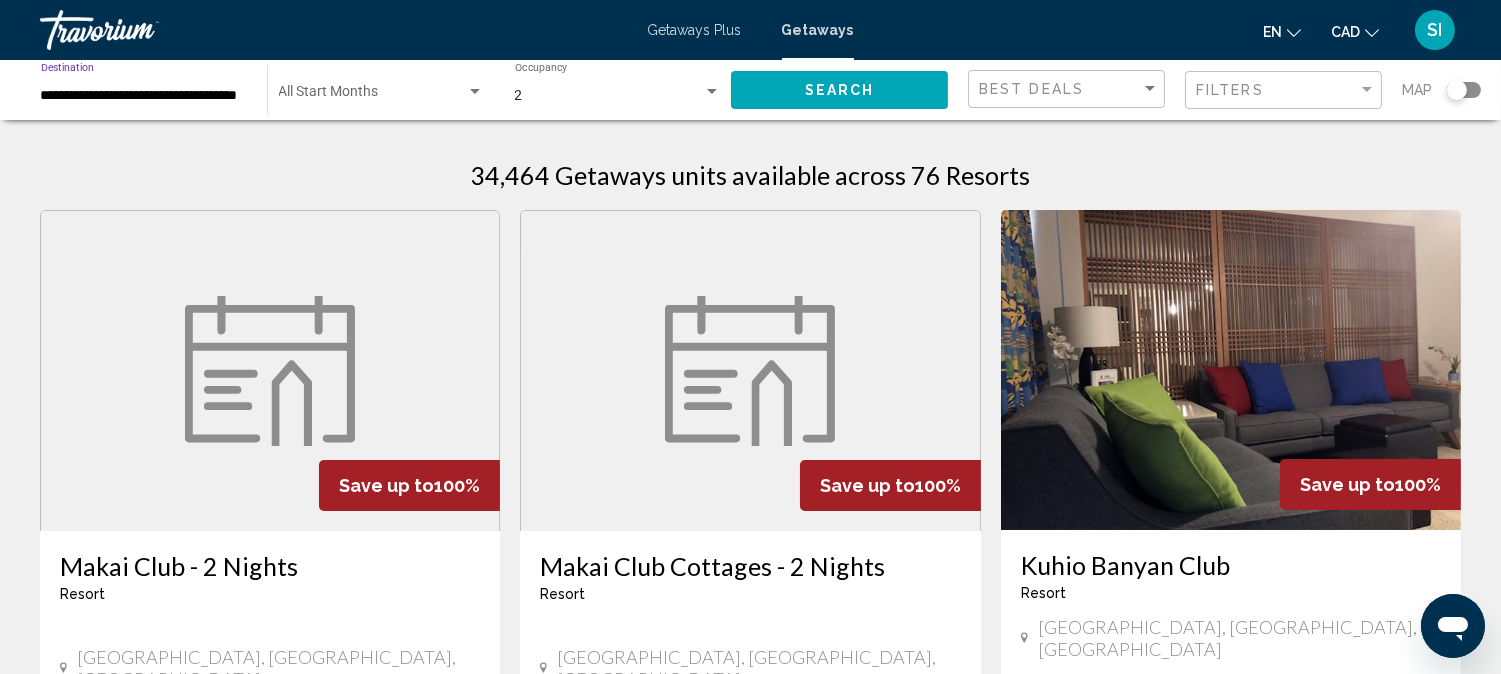 click on "**********" at bounding box center (144, 96) 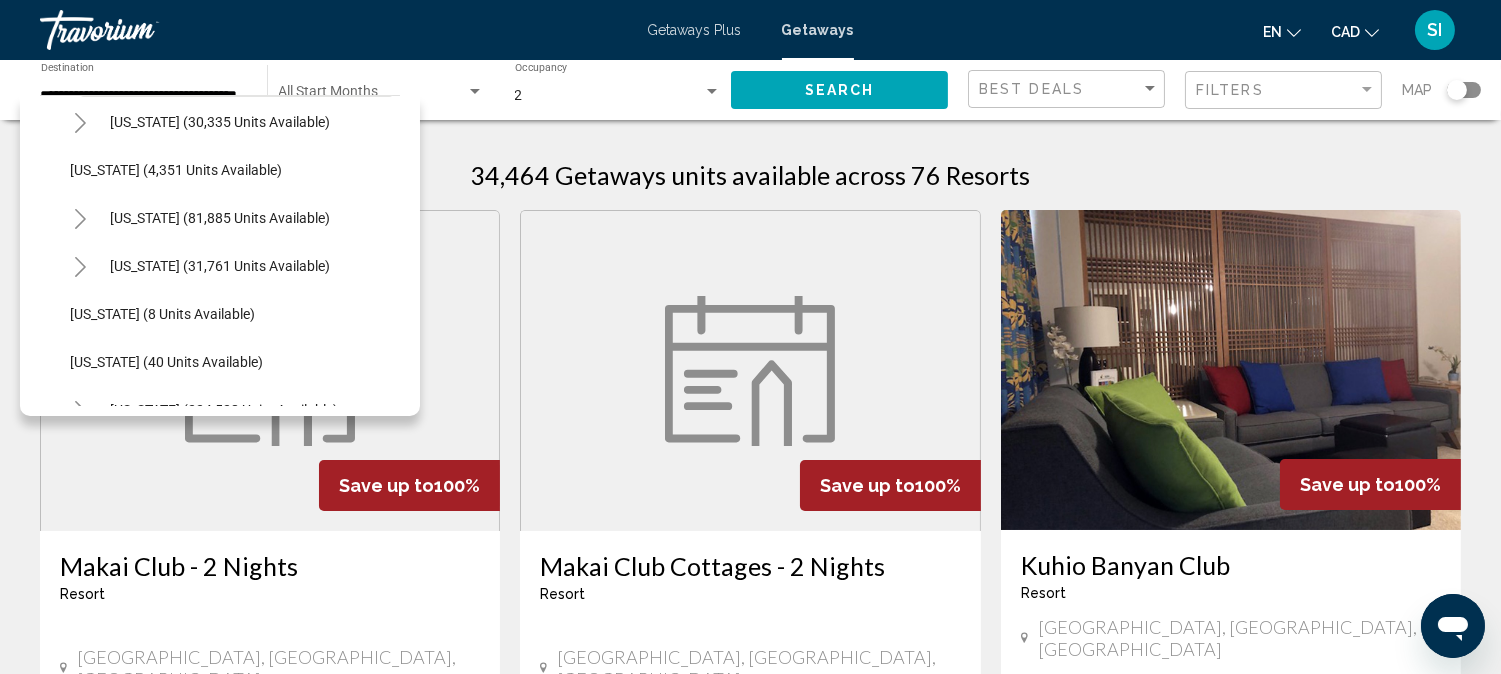 scroll, scrollTop: 117, scrollLeft: 0, axis: vertical 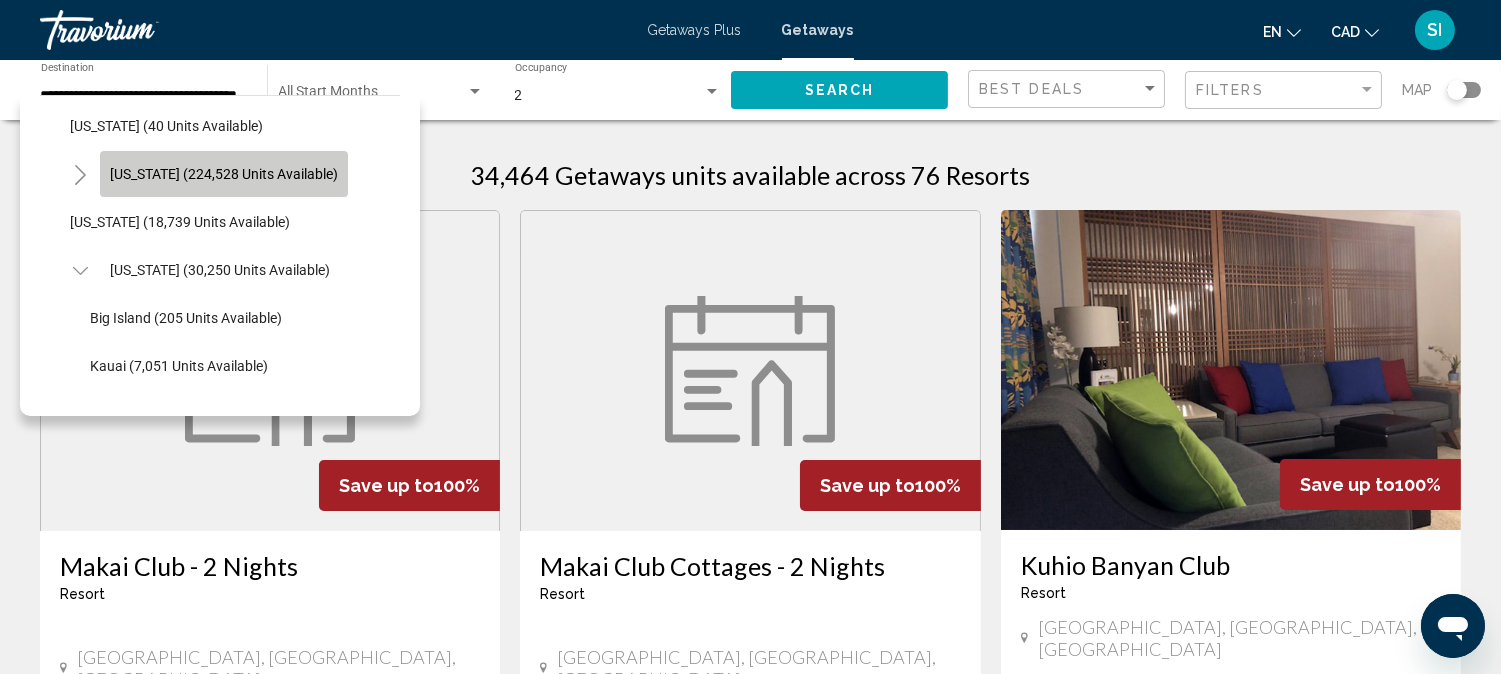 click on "[US_STATE] (224,528 units available)" 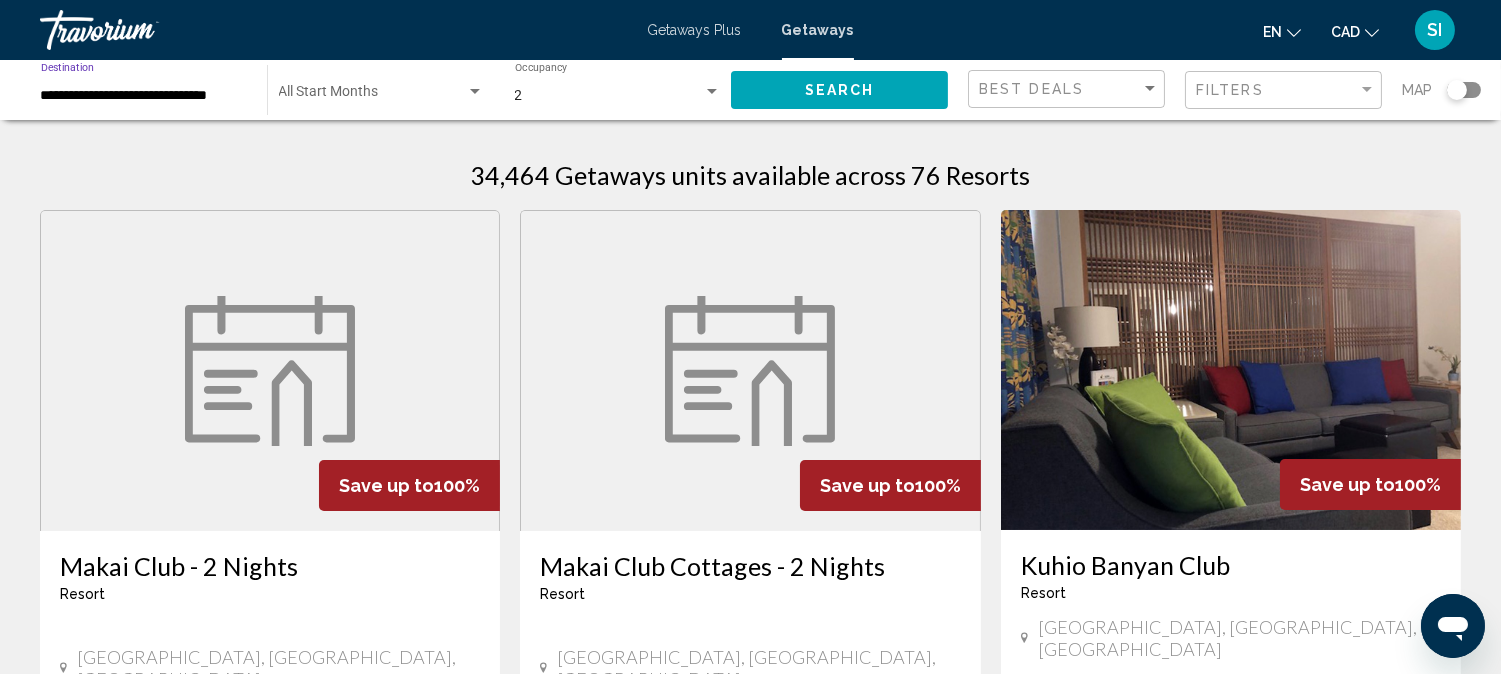 click on "Search" 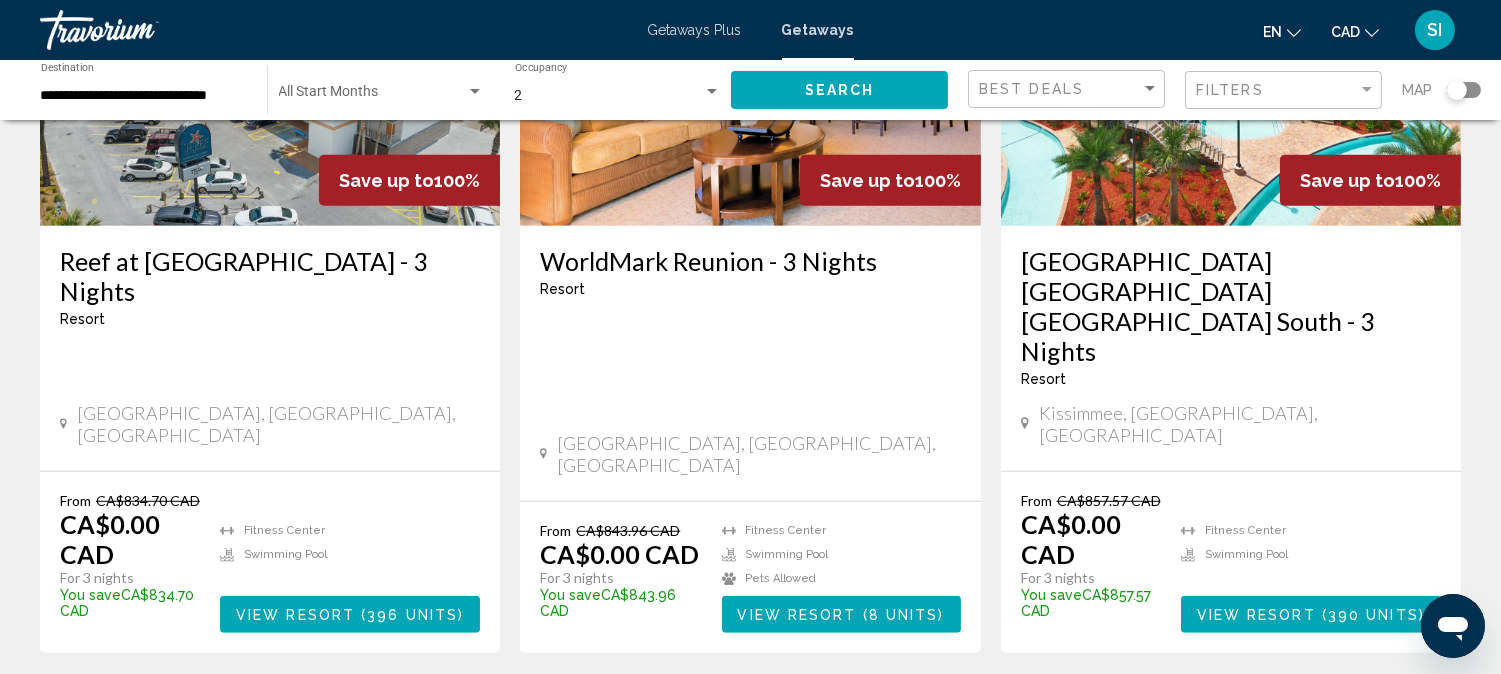 scroll, scrollTop: 2488, scrollLeft: 0, axis: vertical 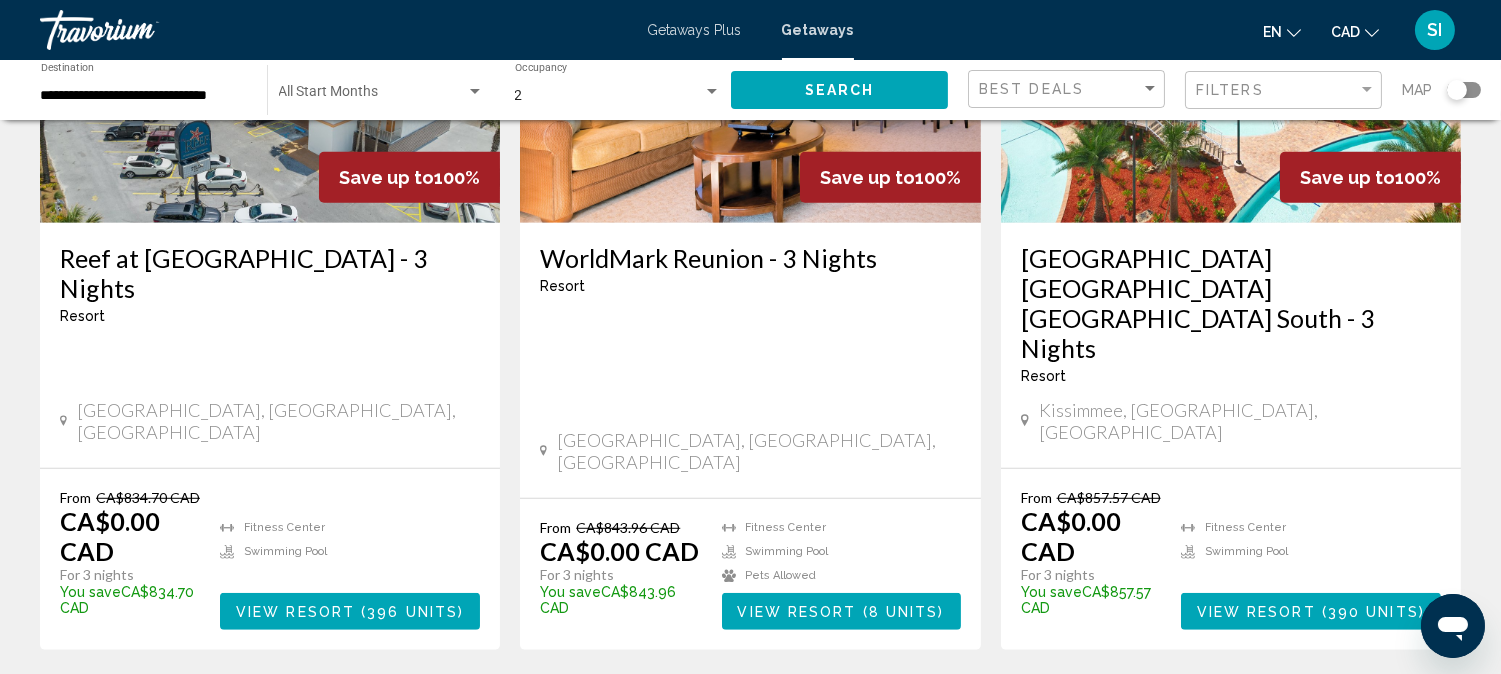 click on "page  2" at bounding box center (610, 710) 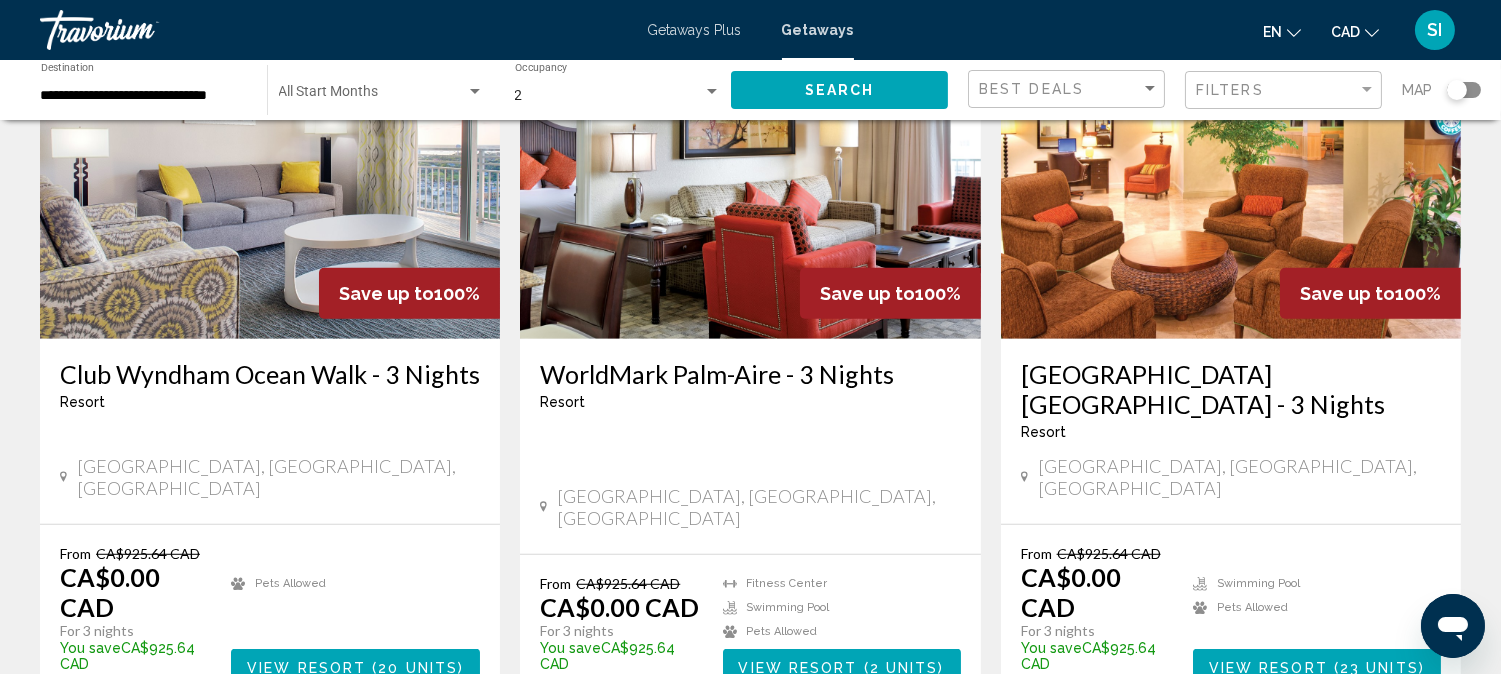 scroll, scrollTop: 2577, scrollLeft: 0, axis: vertical 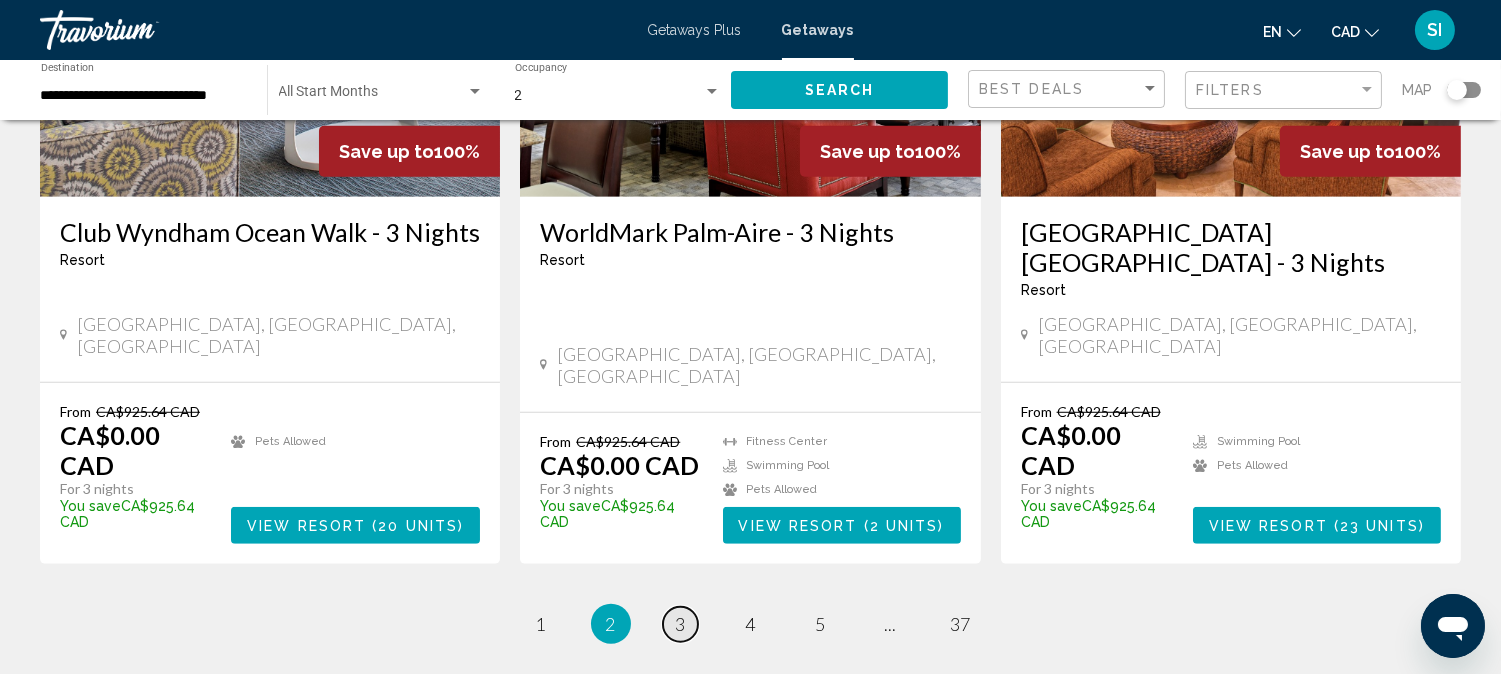 click on "3" at bounding box center [681, 624] 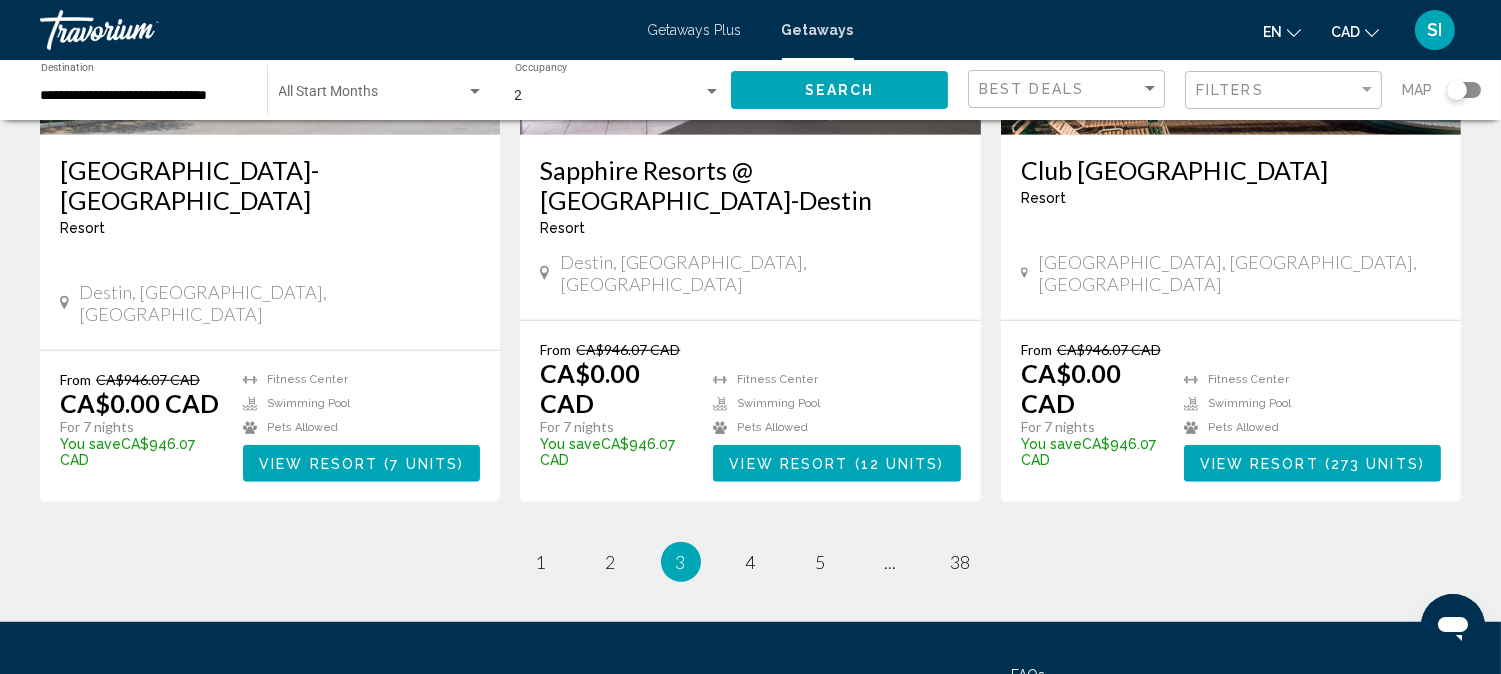 scroll, scrollTop: 2622, scrollLeft: 0, axis: vertical 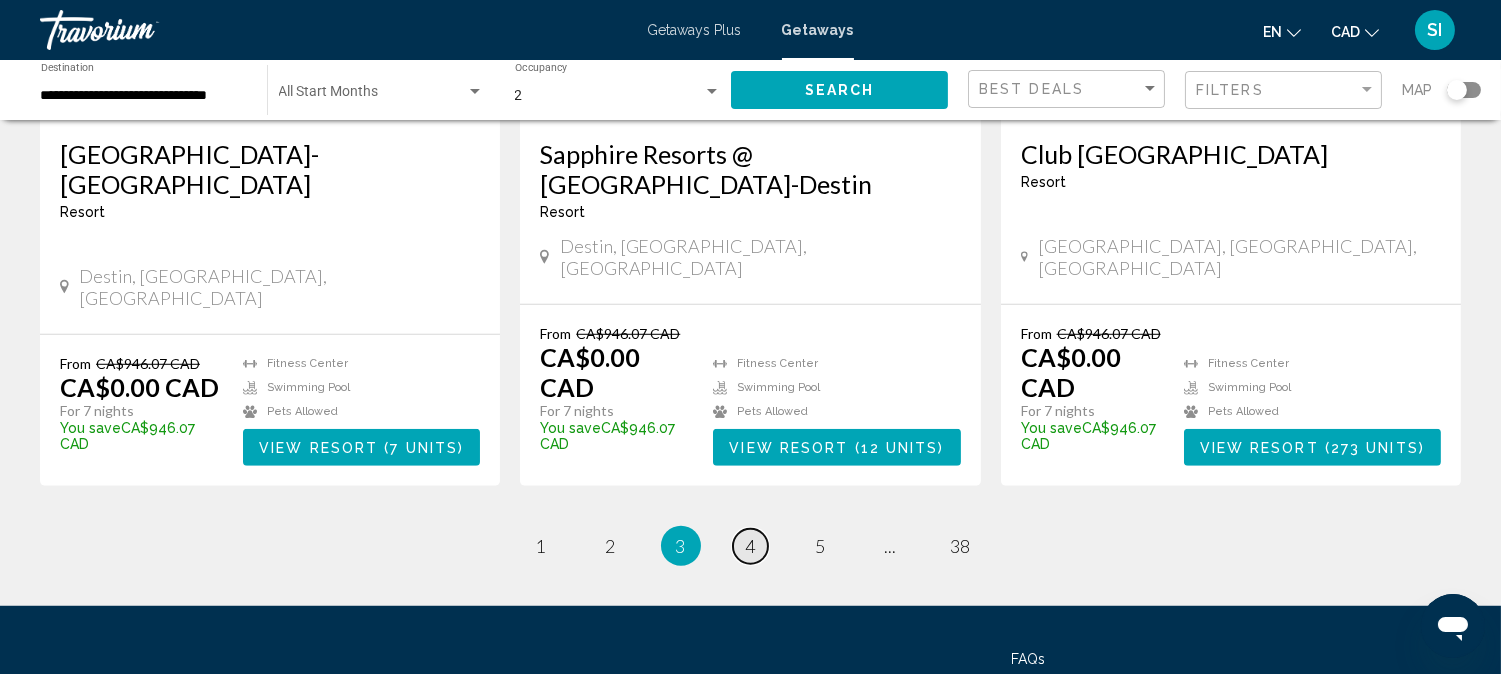 click on "4" at bounding box center [751, 546] 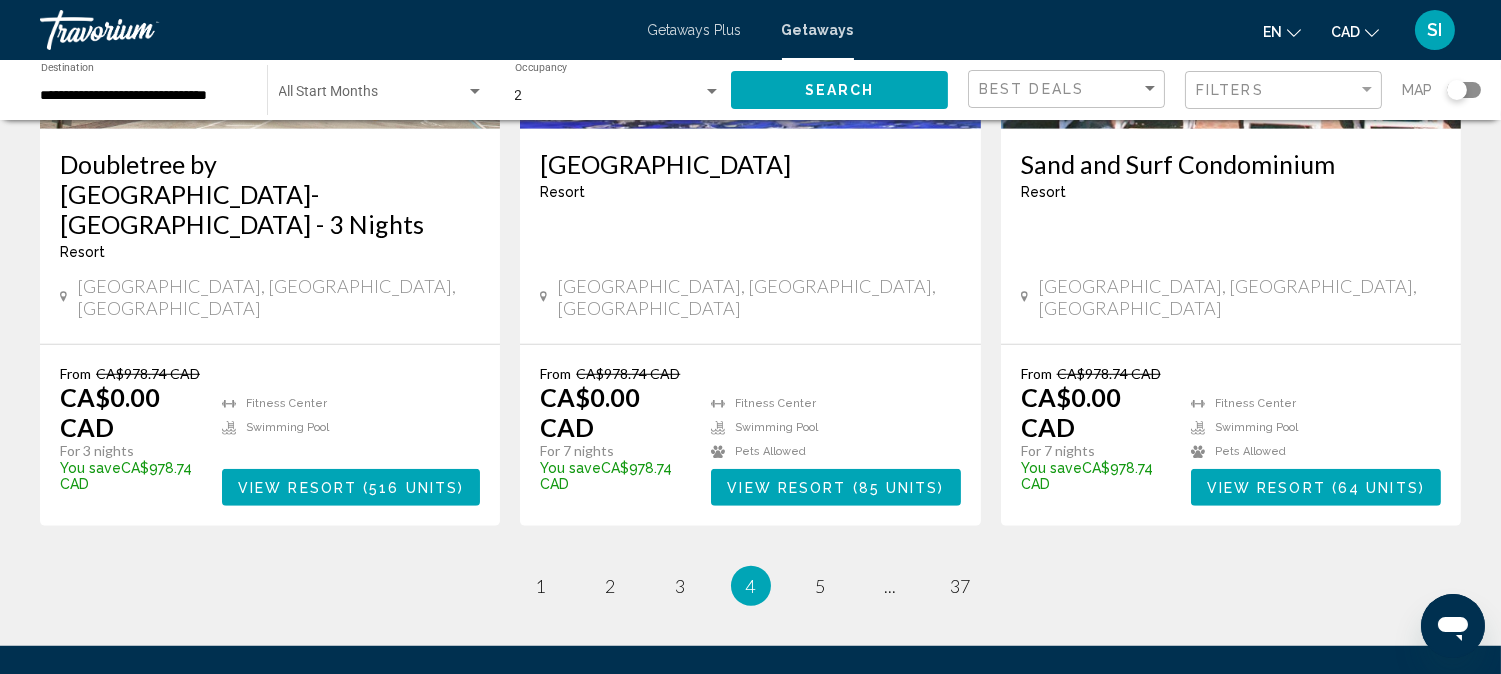scroll, scrollTop: 2667, scrollLeft: 0, axis: vertical 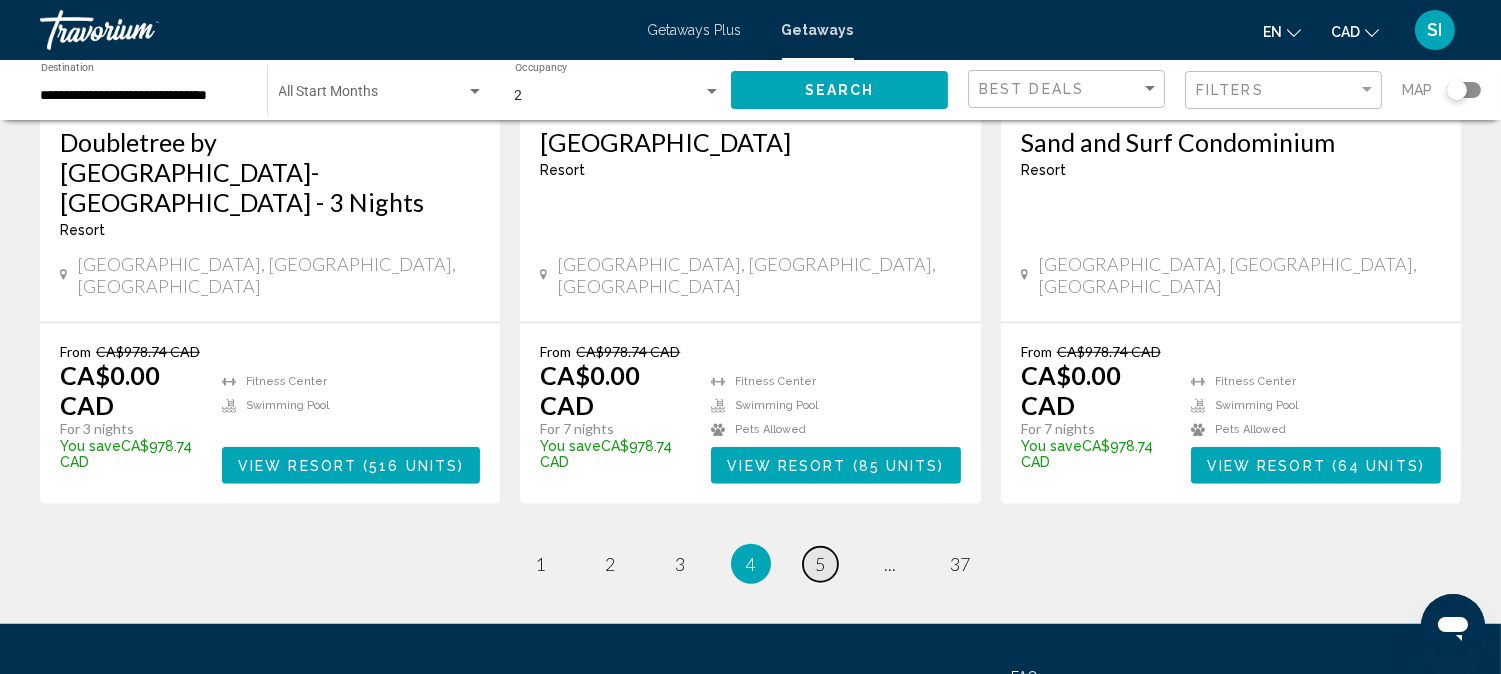 click on "page  5" at bounding box center (820, 564) 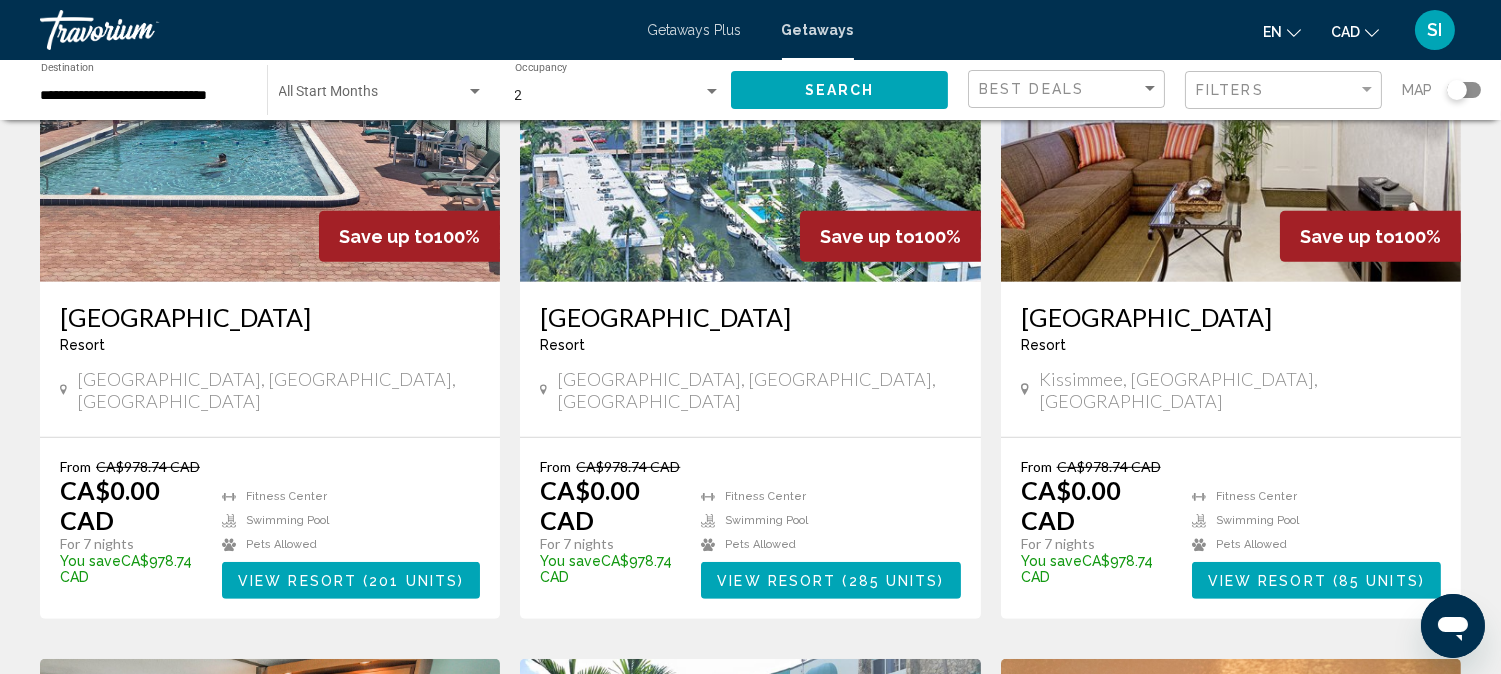 scroll, scrollTop: 1733, scrollLeft: 0, axis: vertical 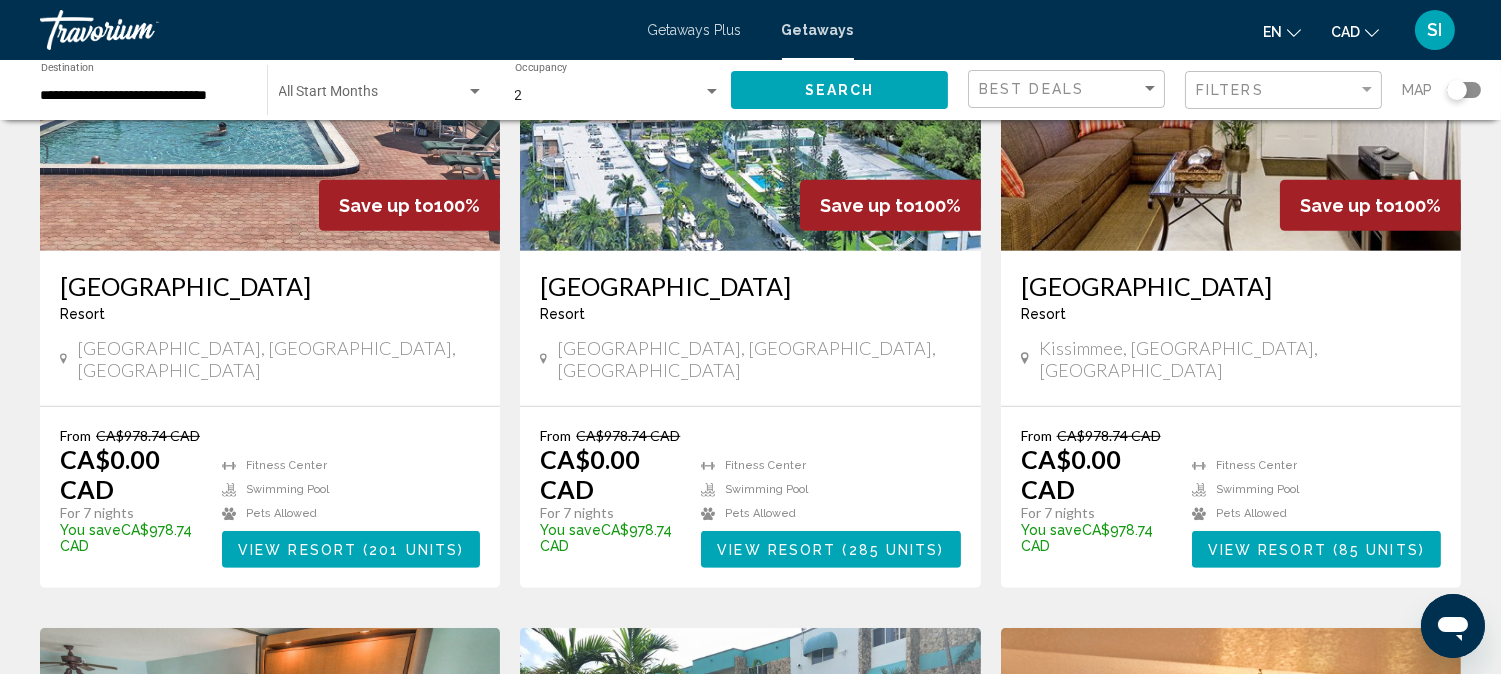 click on "View Resort" at bounding box center (776, 550) 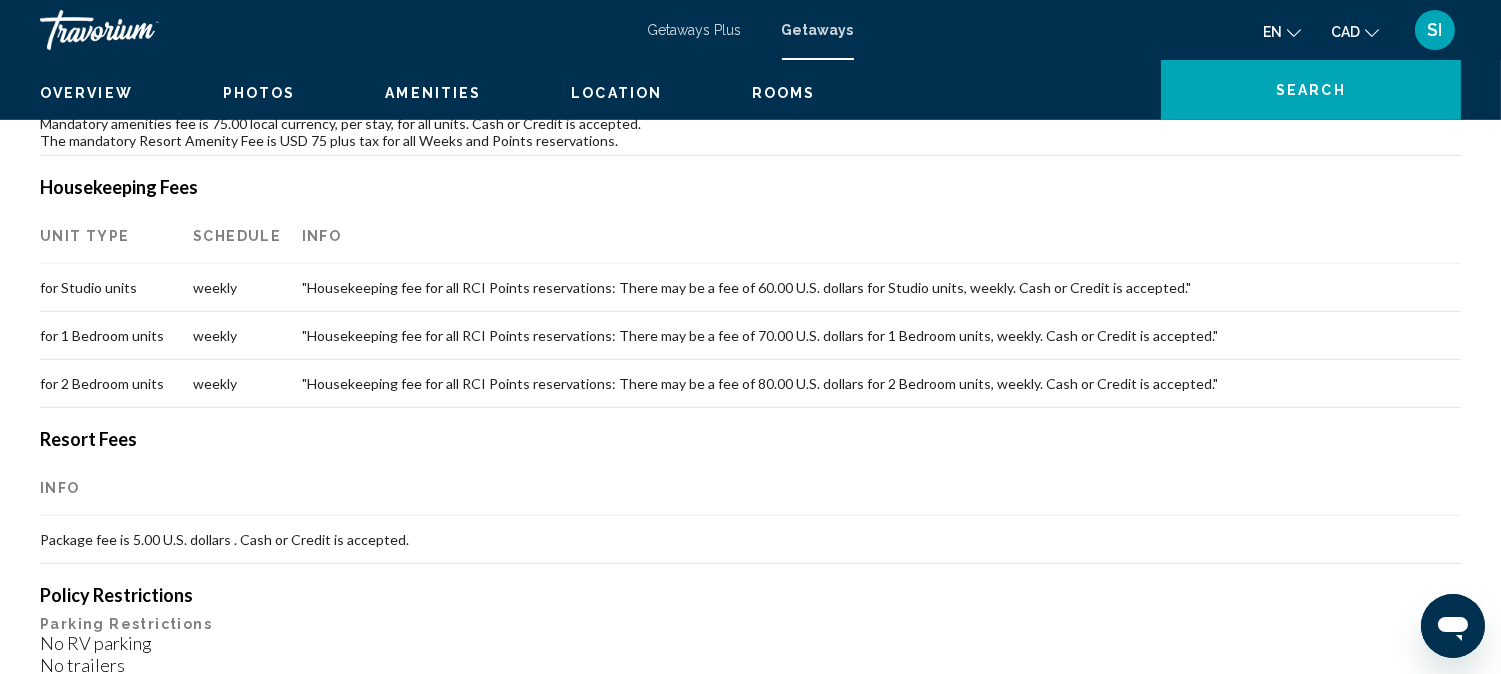 scroll, scrollTop: 22, scrollLeft: 0, axis: vertical 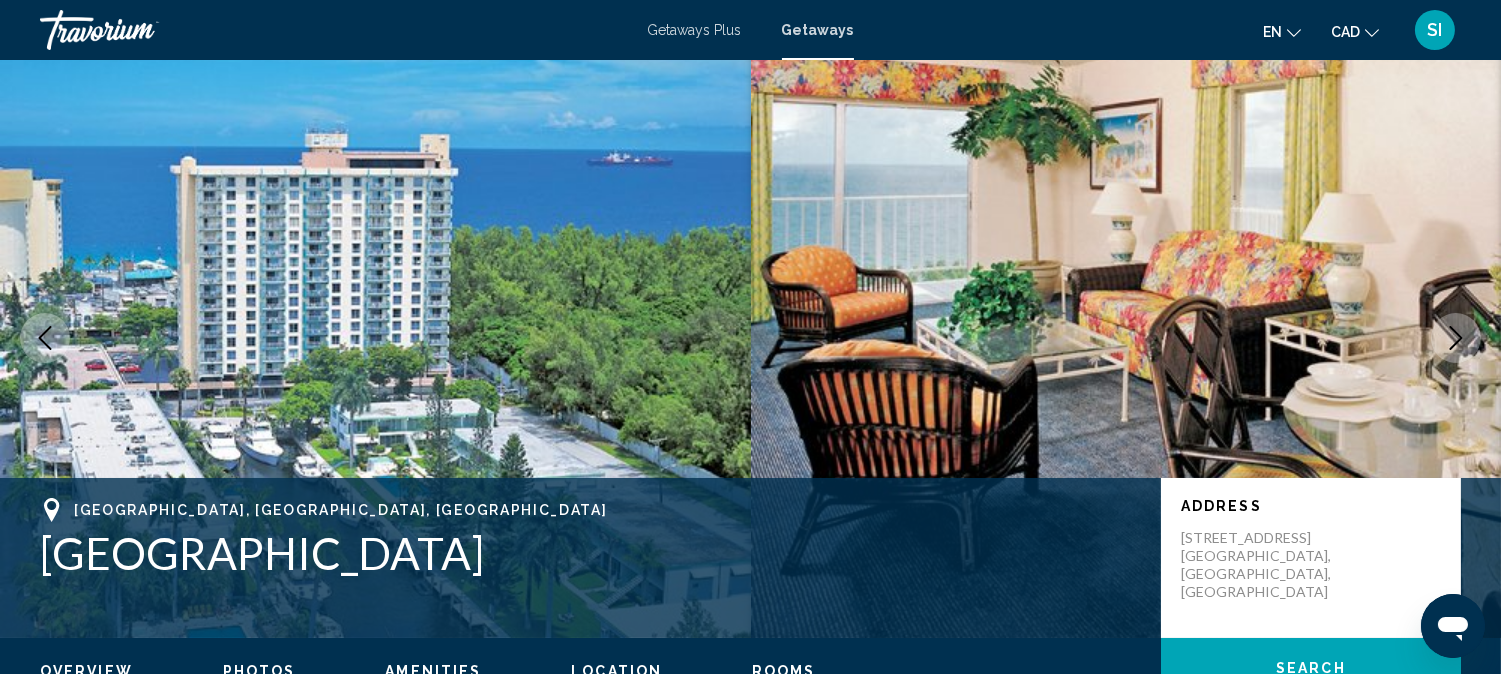 type 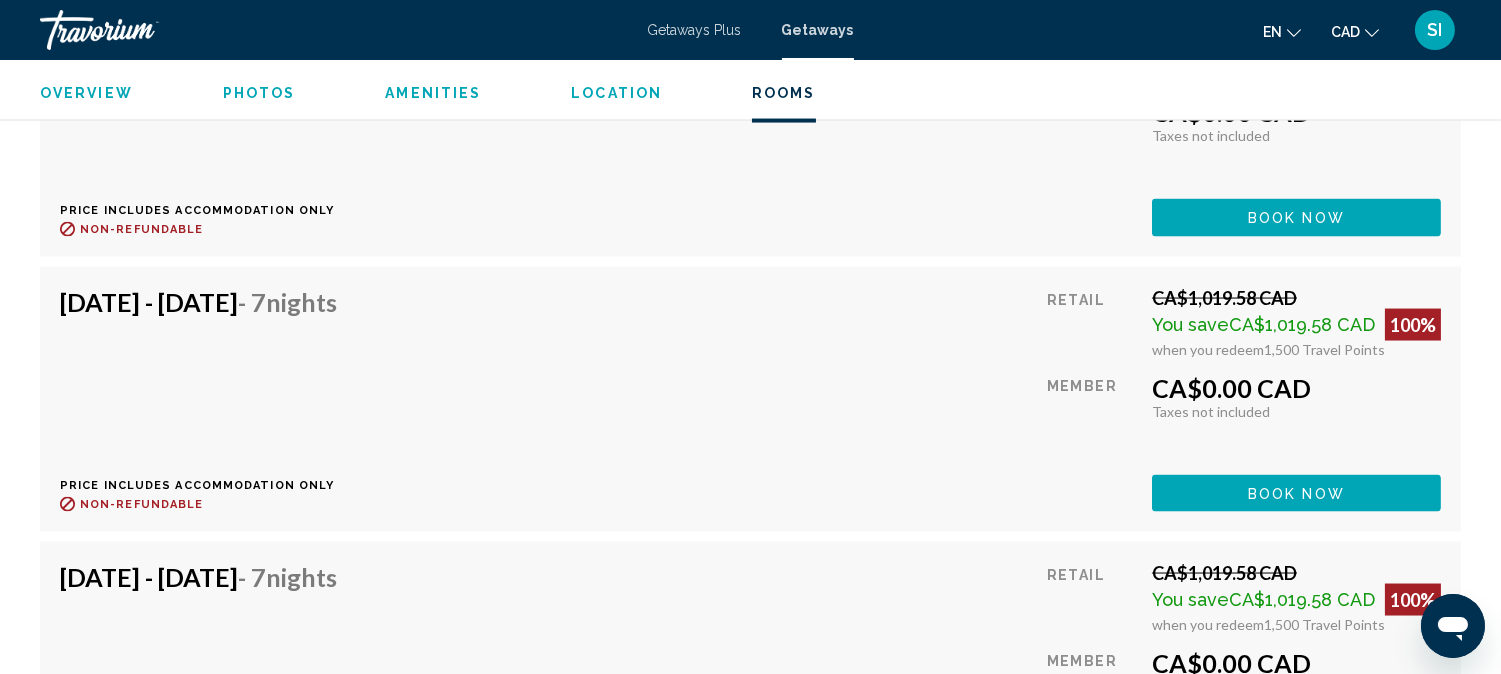 scroll, scrollTop: 5844, scrollLeft: 0, axis: vertical 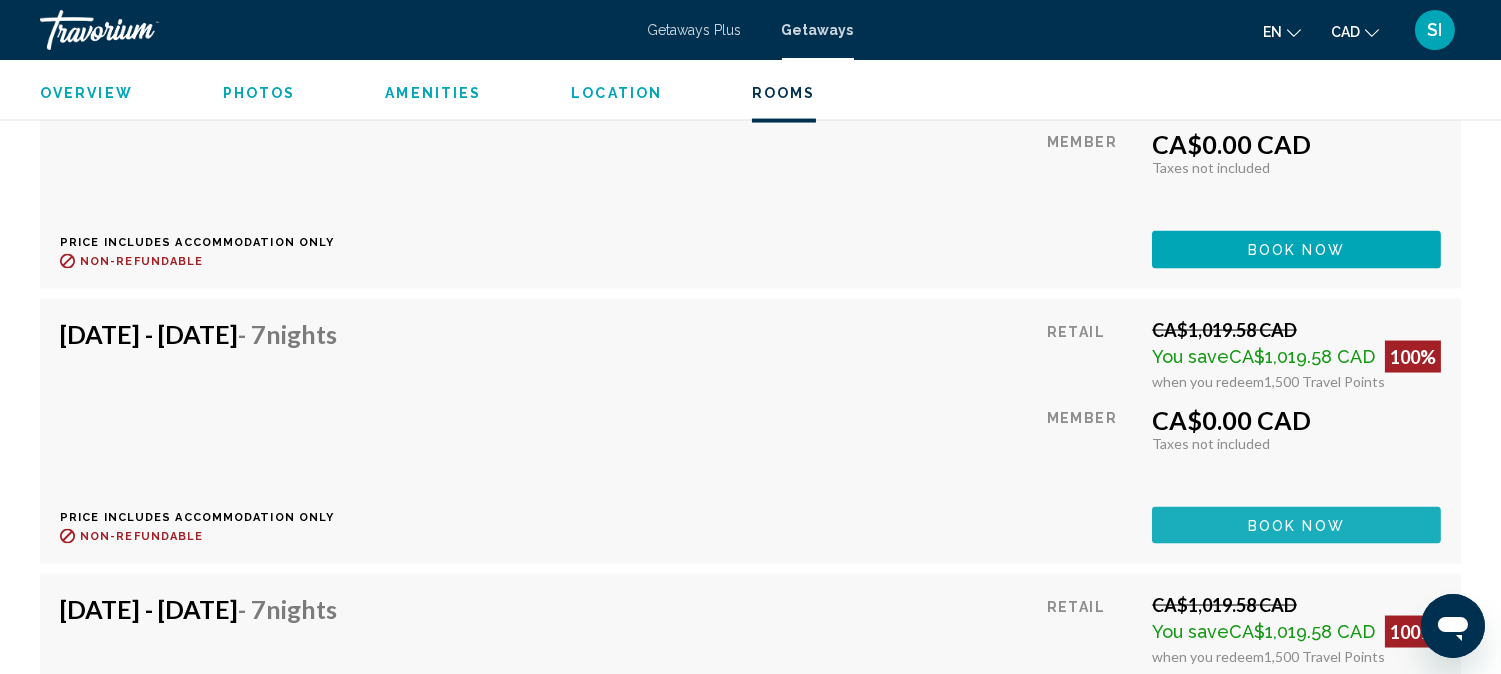 click on "Book now" at bounding box center [1296, 525] 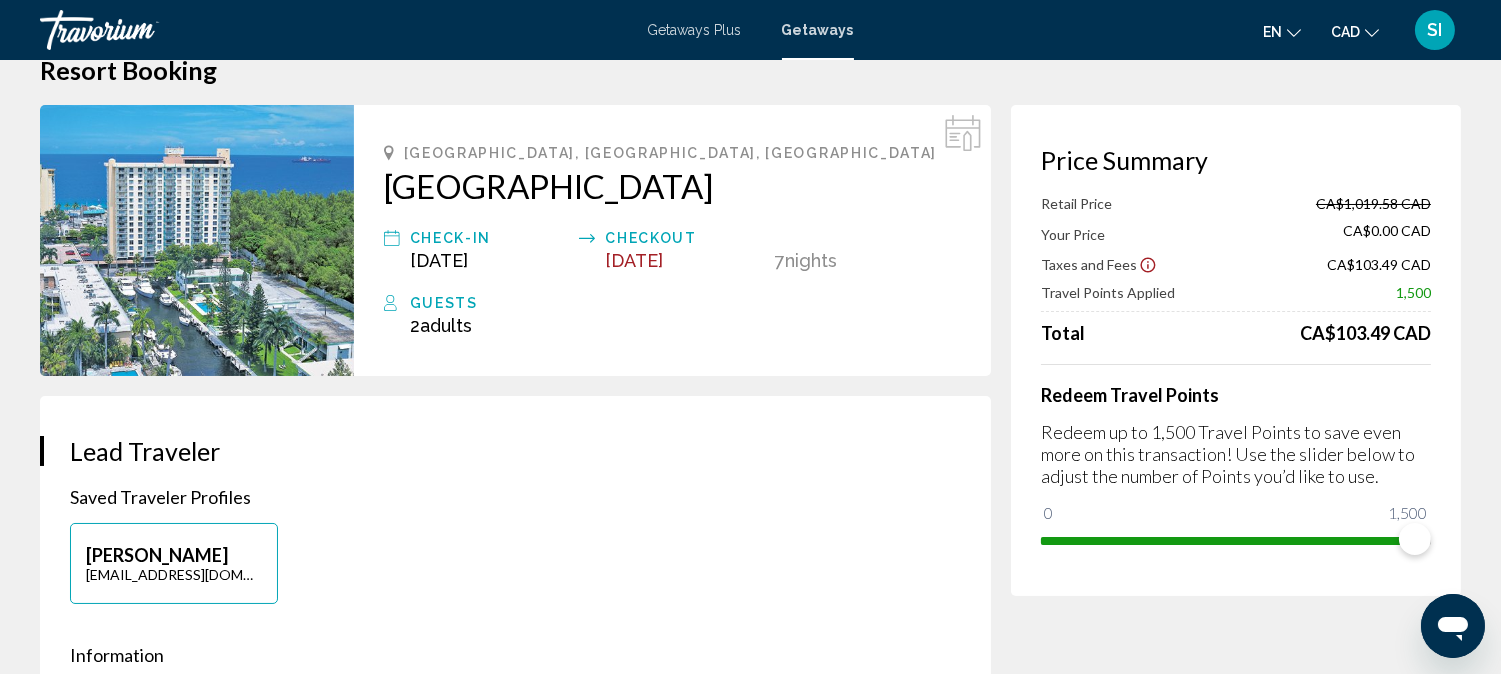 scroll, scrollTop: 0, scrollLeft: 0, axis: both 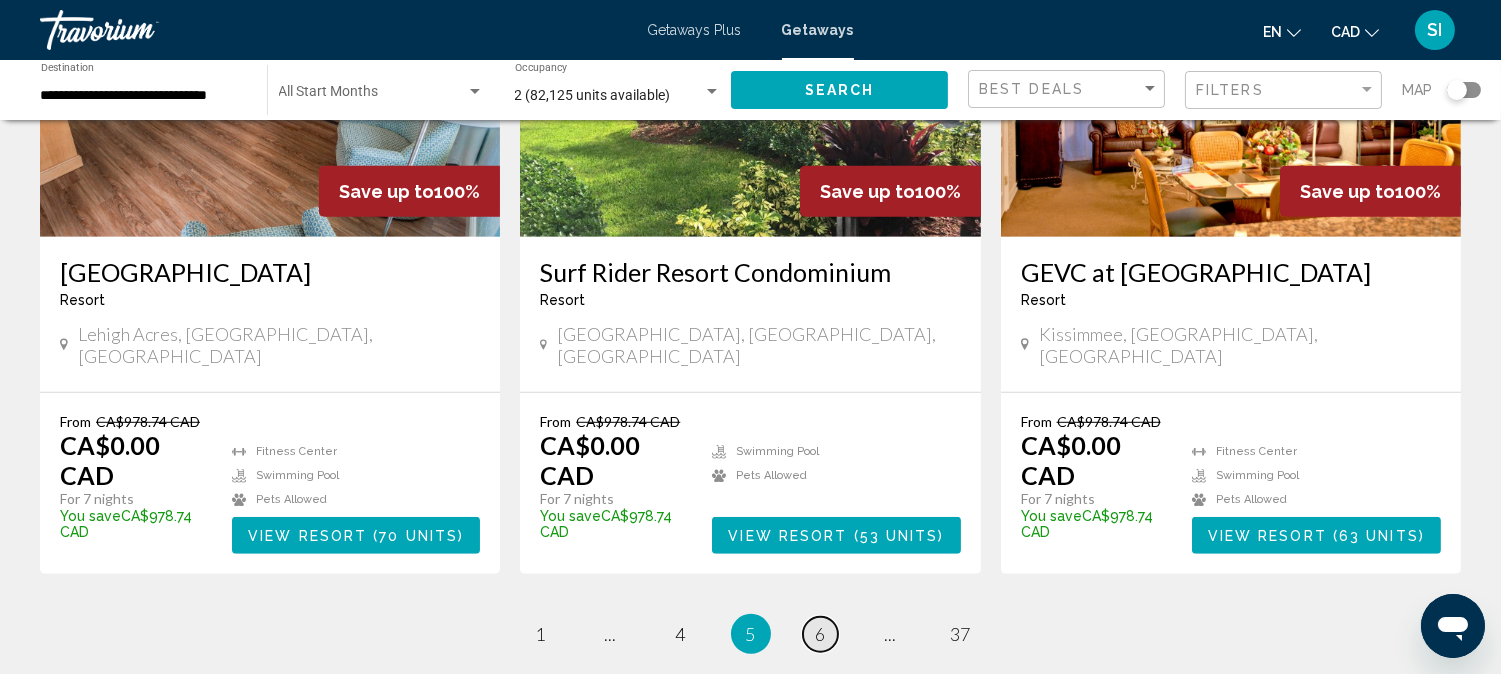 click on "6" at bounding box center (821, 634) 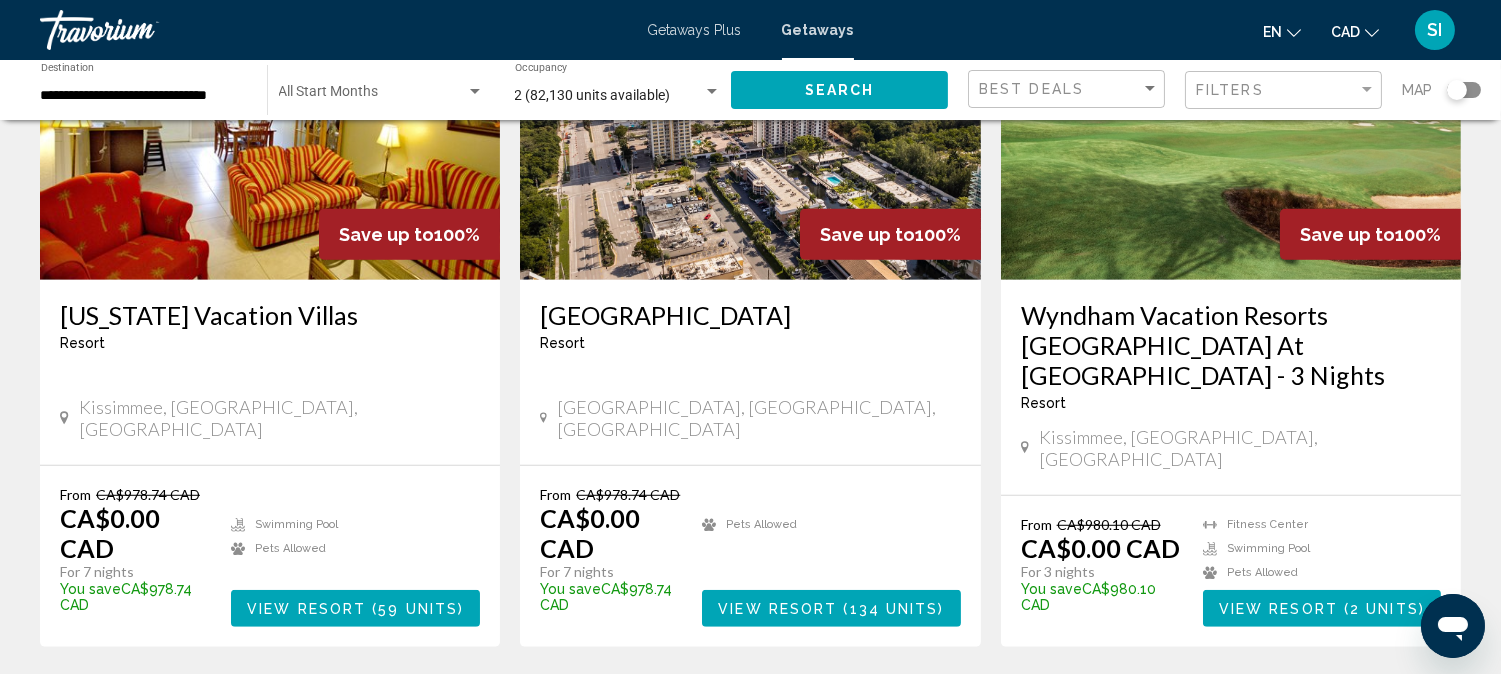 scroll, scrollTop: 2667, scrollLeft: 0, axis: vertical 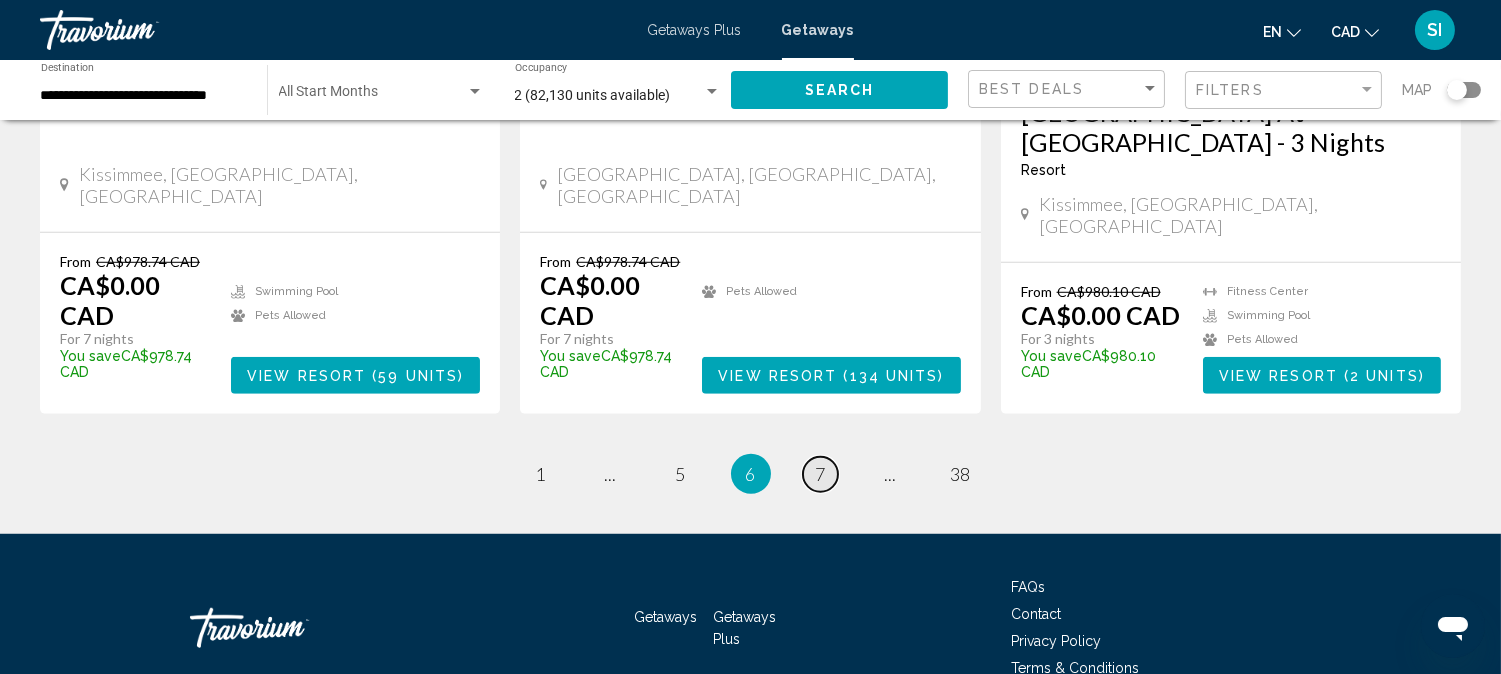 click on "page  7" at bounding box center (820, 474) 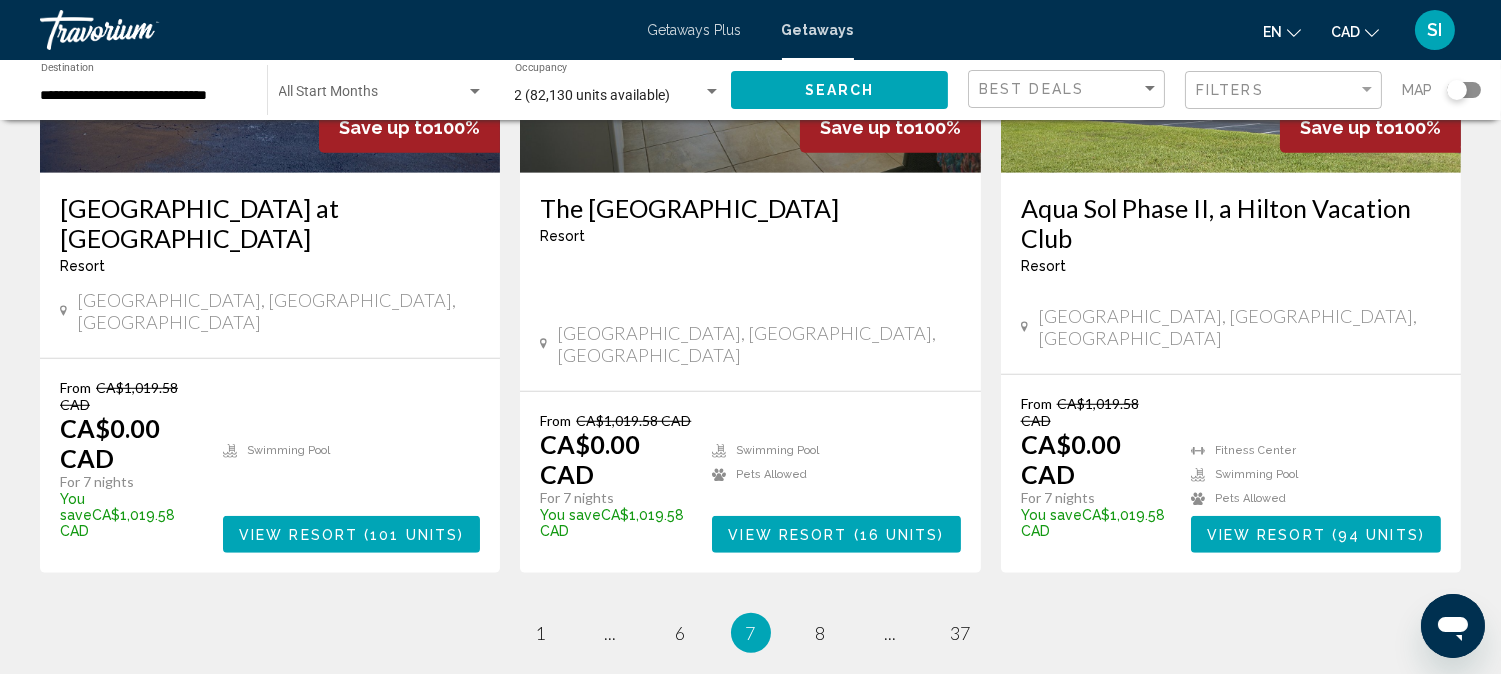 scroll, scrollTop: 2672, scrollLeft: 0, axis: vertical 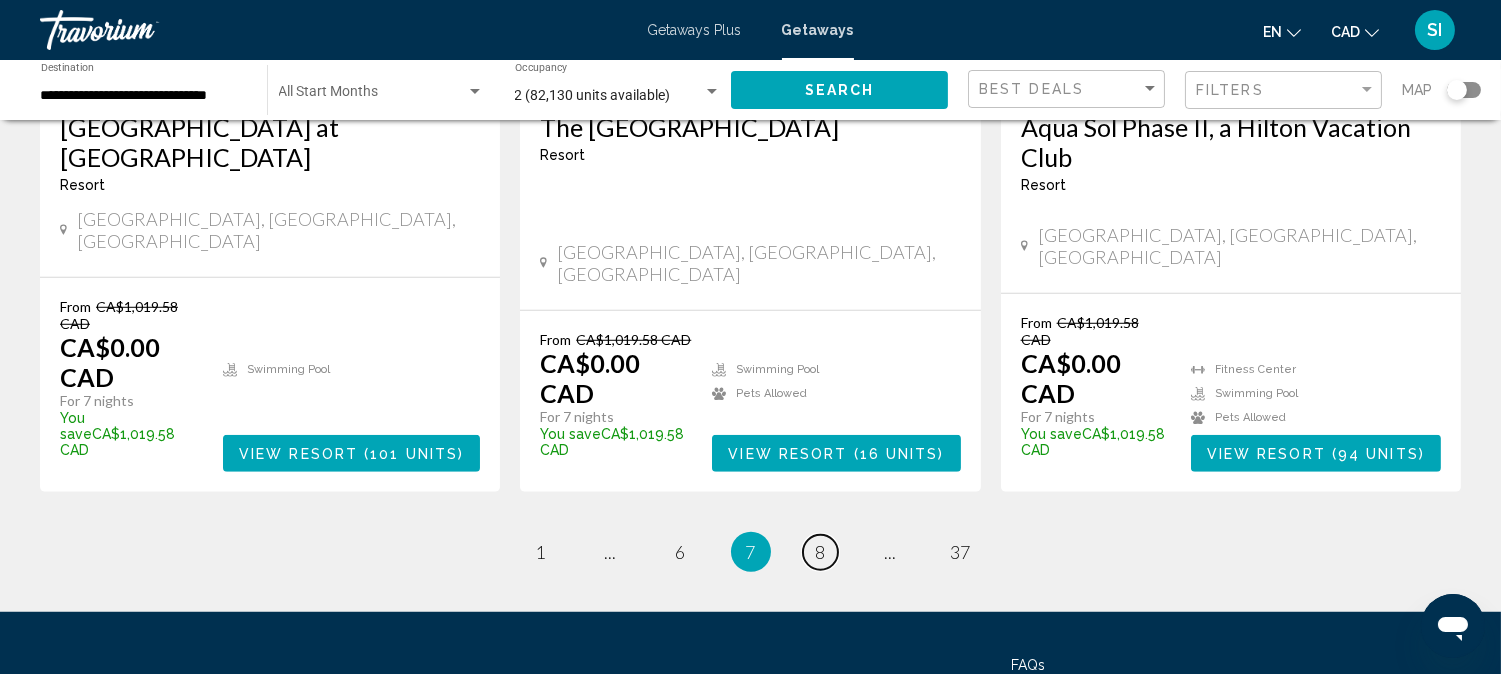 click on "page  8" at bounding box center [820, 552] 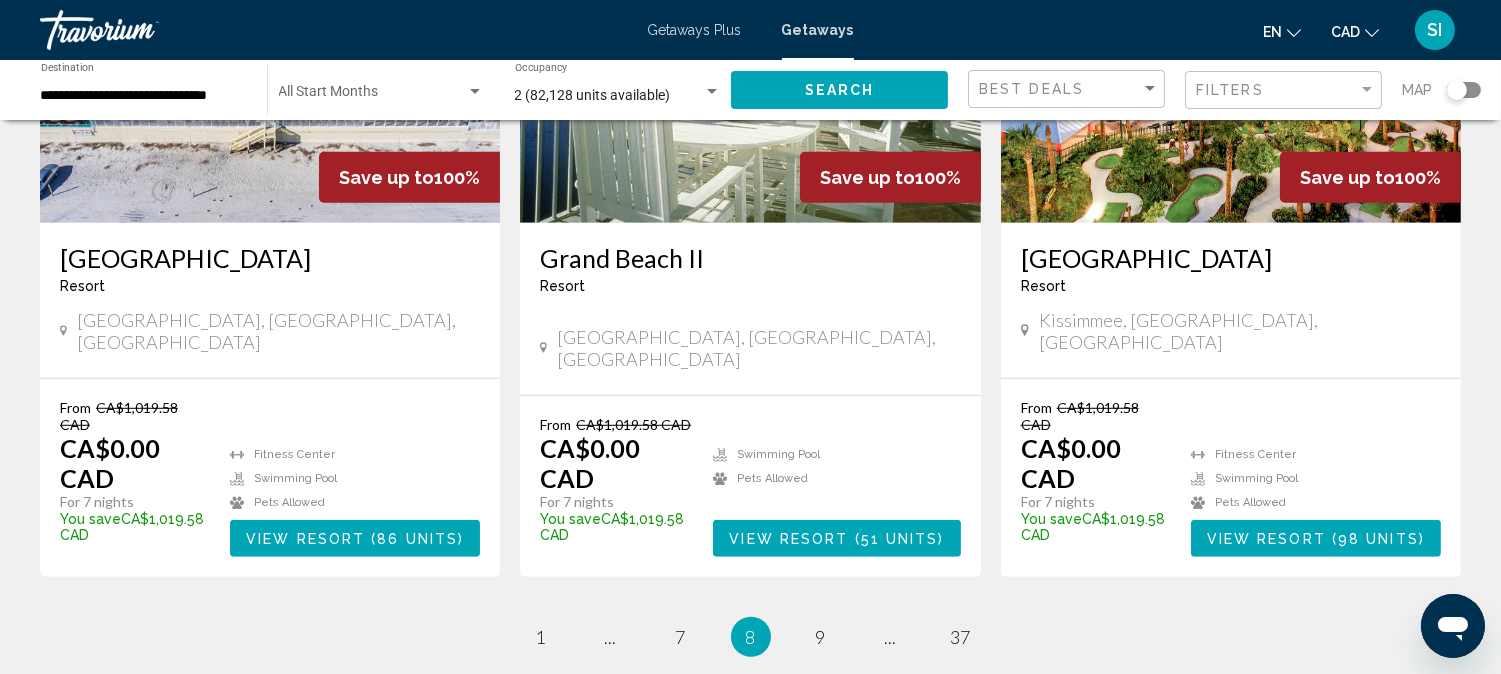 scroll, scrollTop: 2642, scrollLeft: 0, axis: vertical 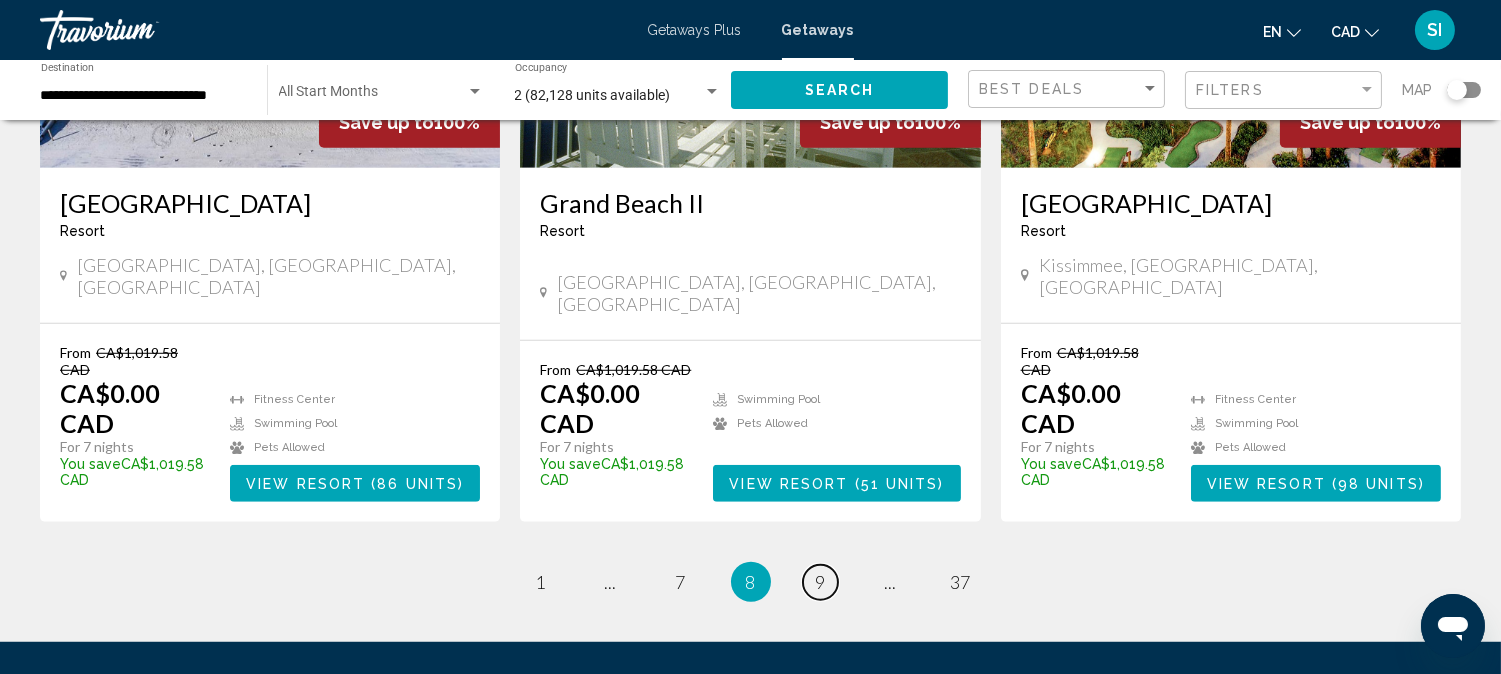 click on "page  9" at bounding box center [820, 582] 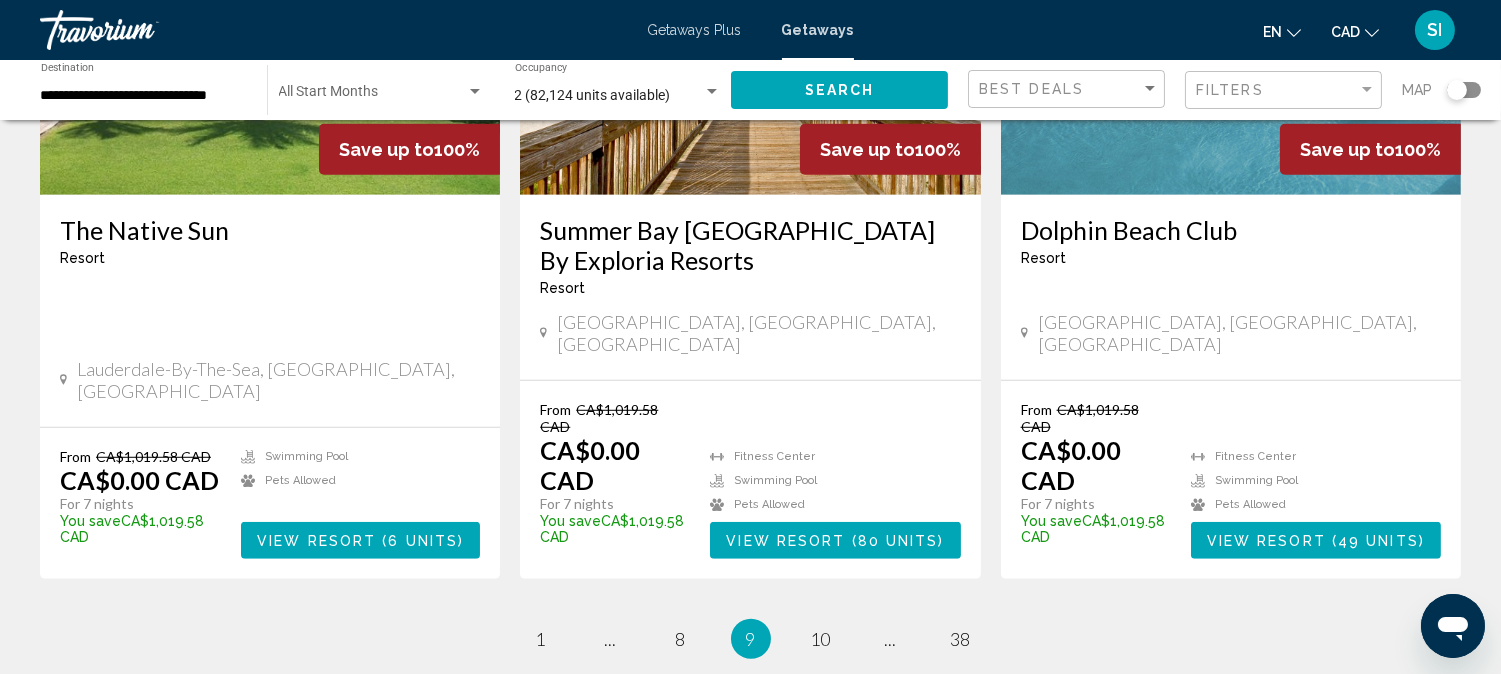 scroll, scrollTop: 2533, scrollLeft: 0, axis: vertical 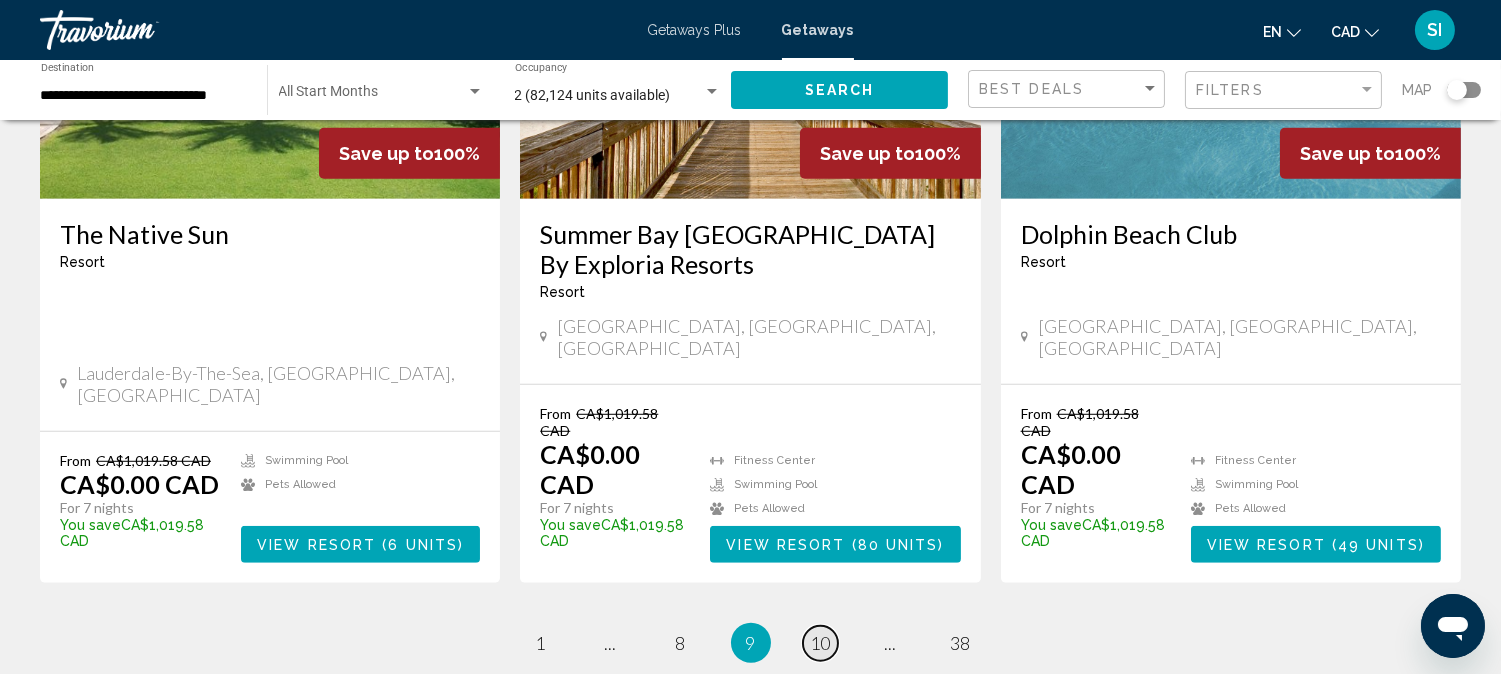 click on "10" at bounding box center (821, 643) 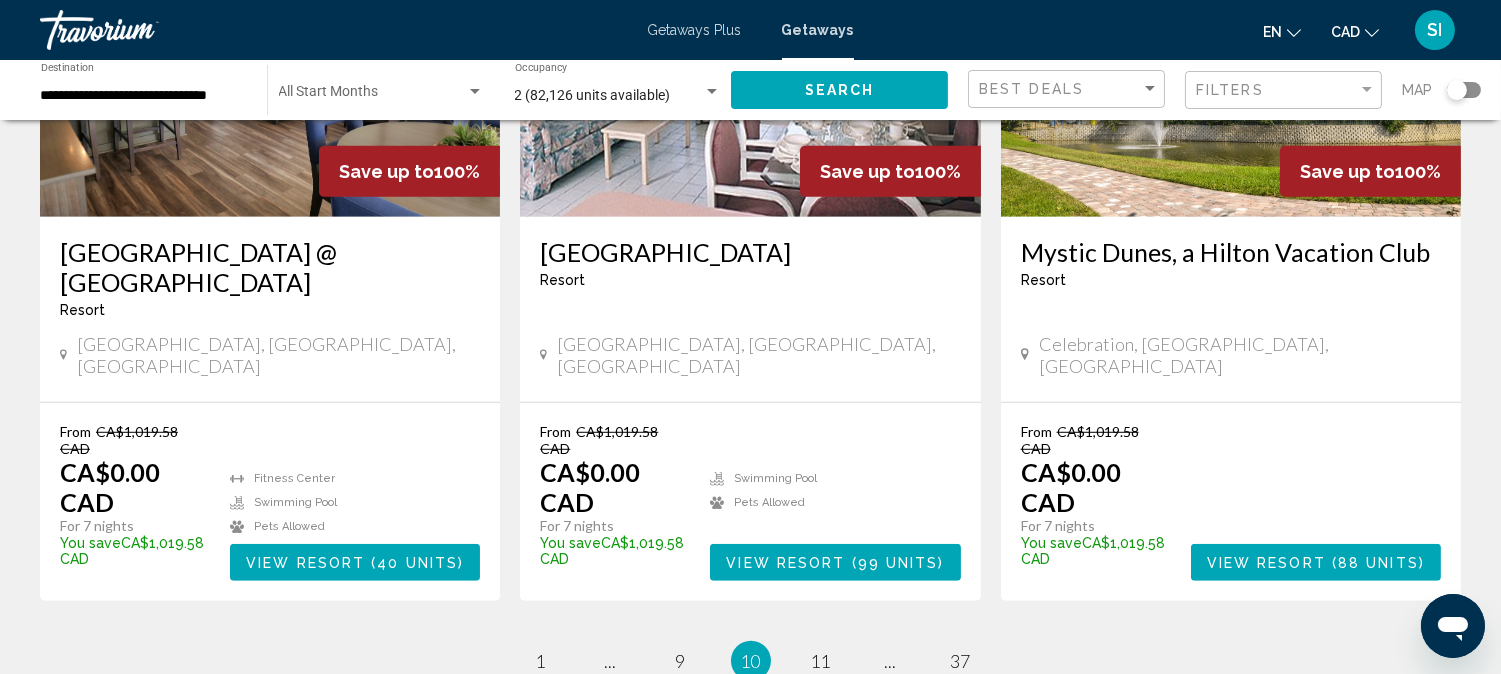 scroll, scrollTop: 2533, scrollLeft: 0, axis: vertical 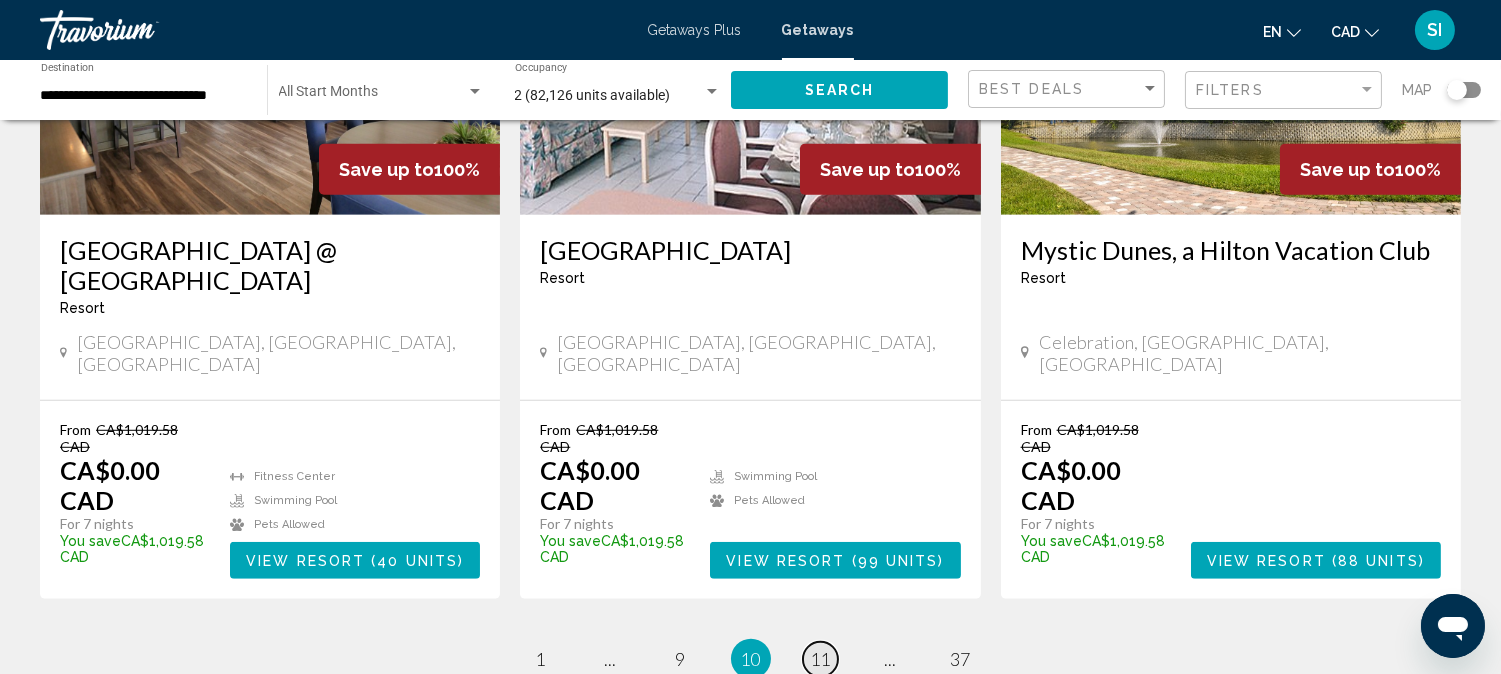 click on "11" at bounding box center [821, 659] 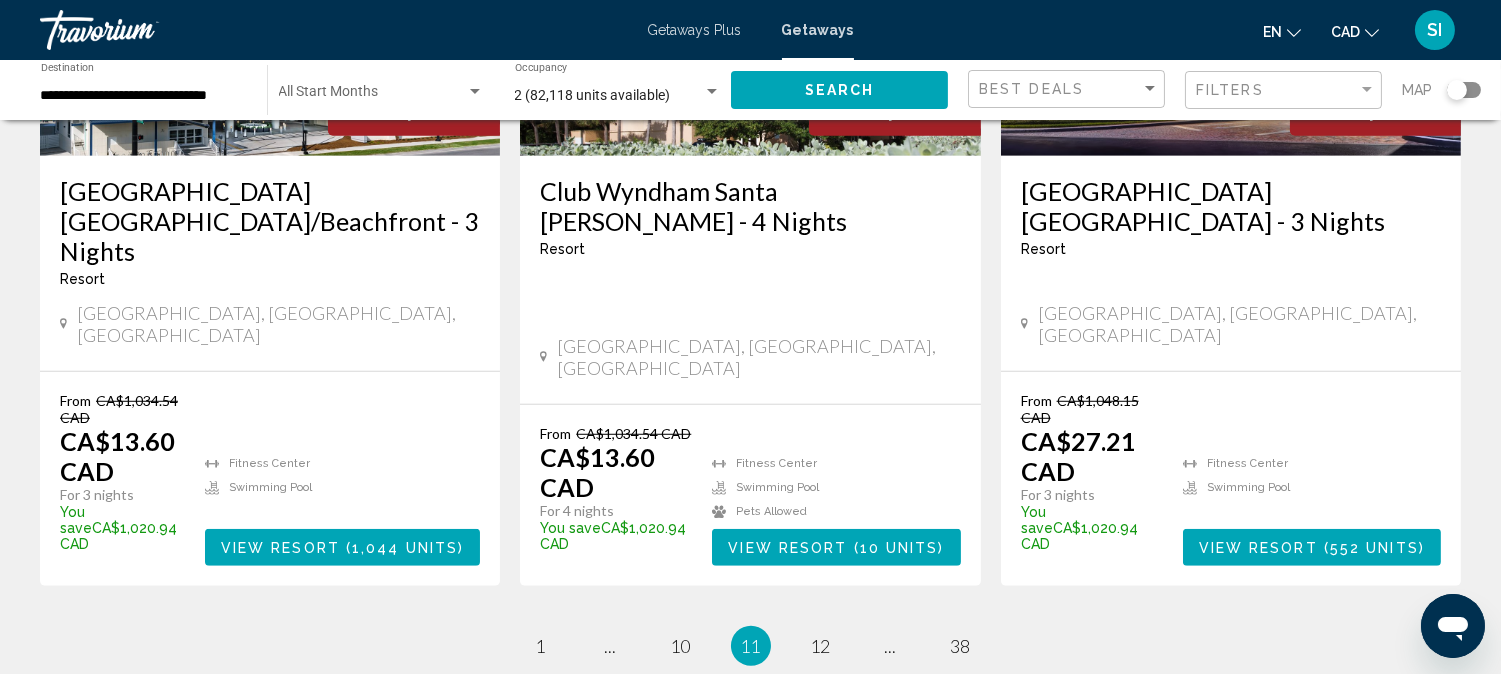 scroll, scrollTop: 2732, scrollLeft: 0, axis: vertical 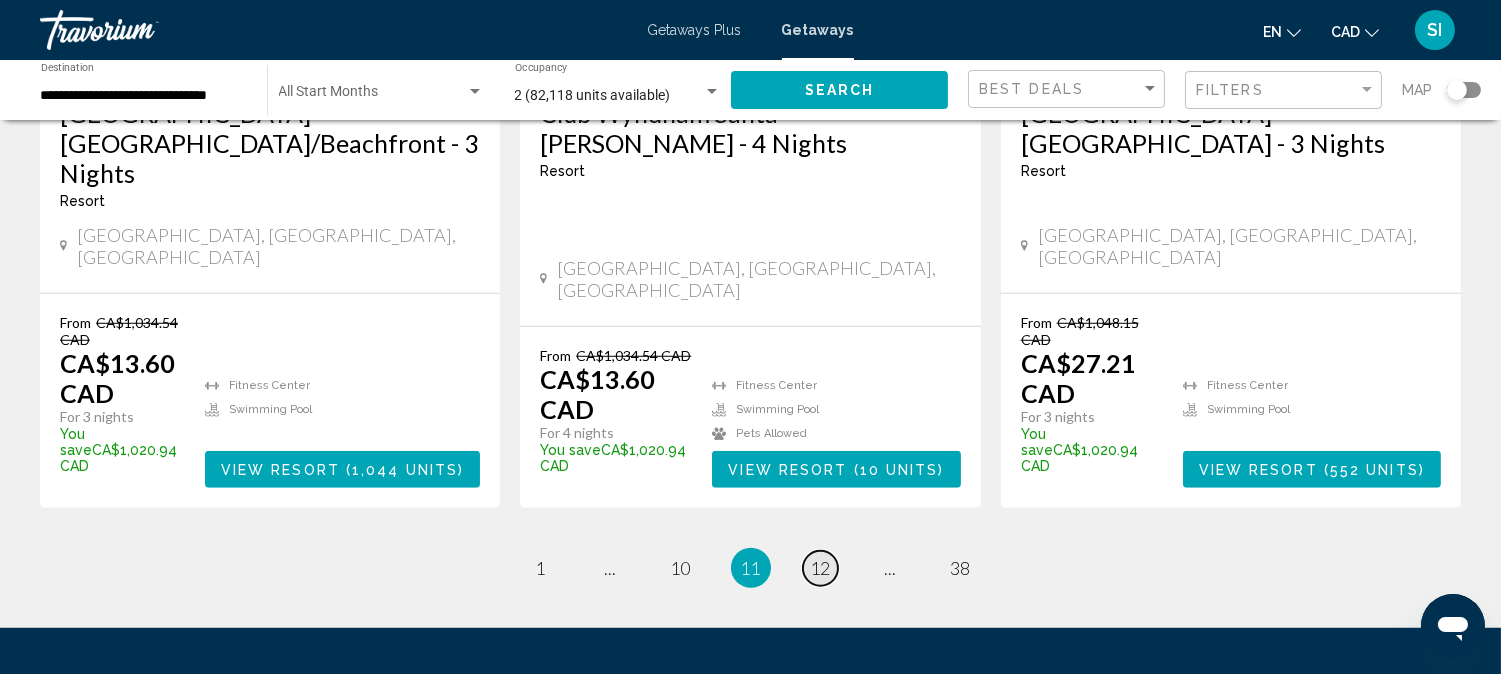 click on "page  12" at bounding box center (820, 568) 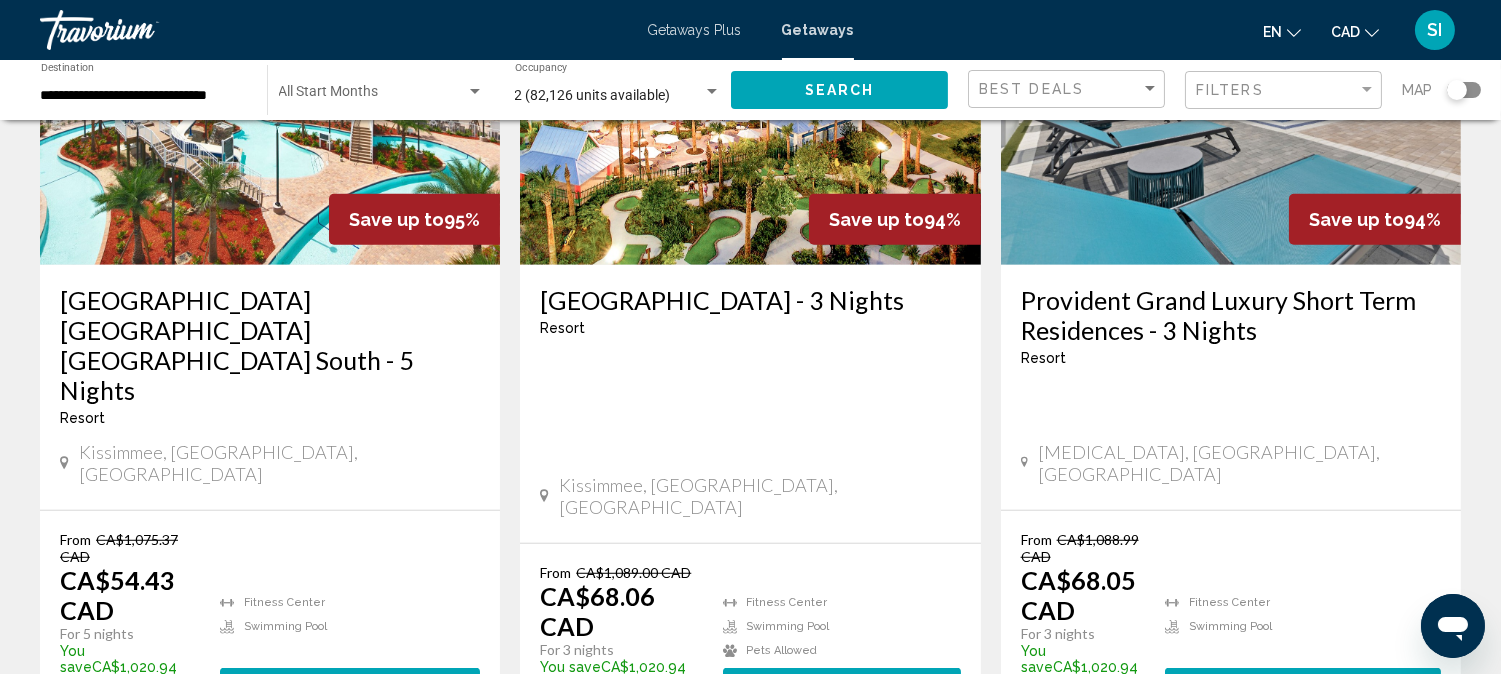 scroll, scrollTop: 2622, scrollLeft: 0, axis: vertical 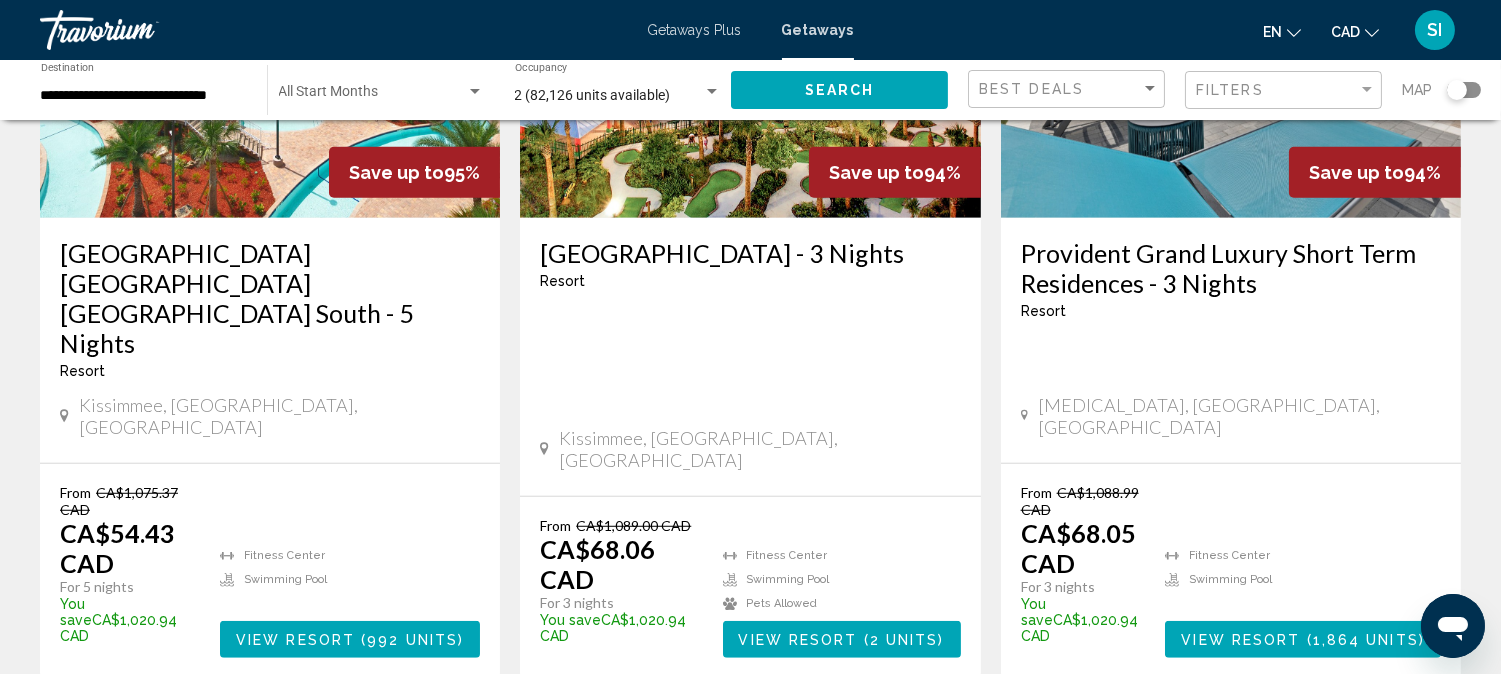 click on "13" at bounding box center [821, 738] 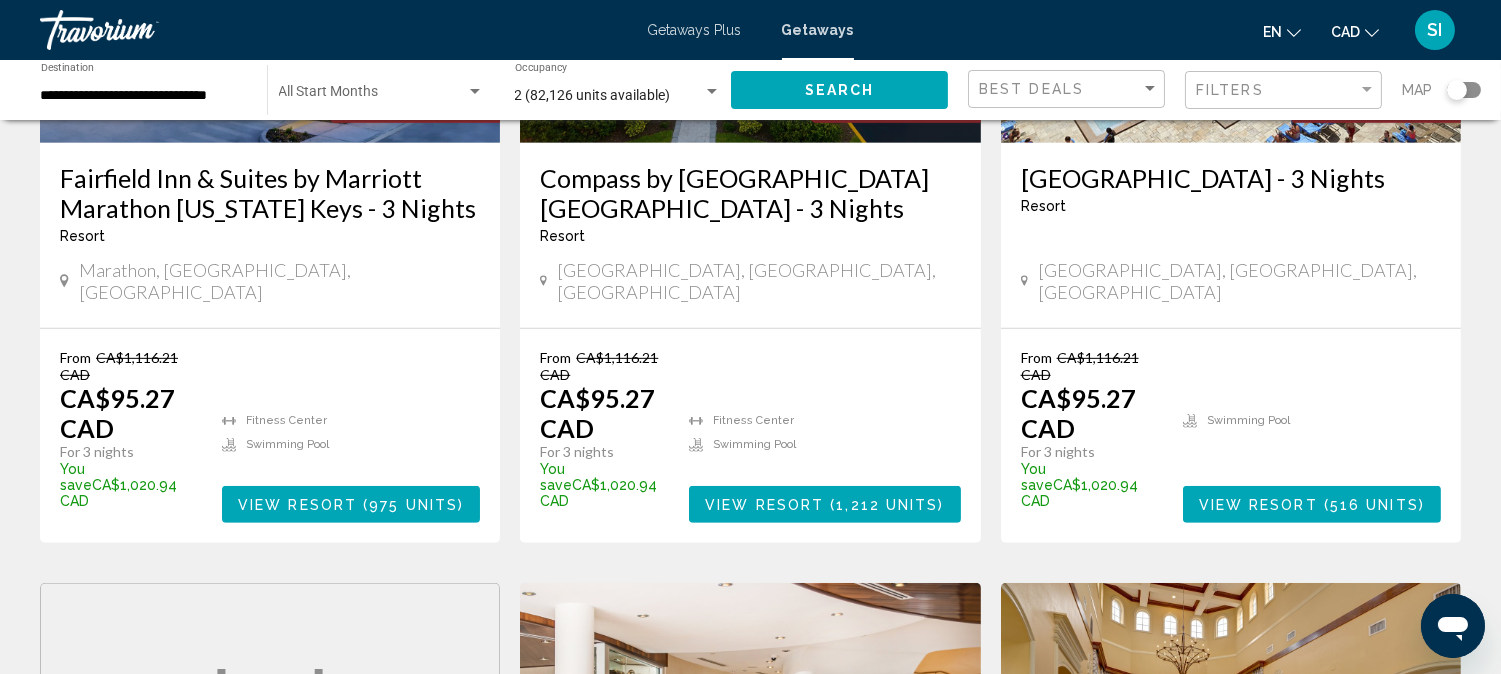 scroll, scrollTop: 1911, scrollLeft: 0, axis: vertical 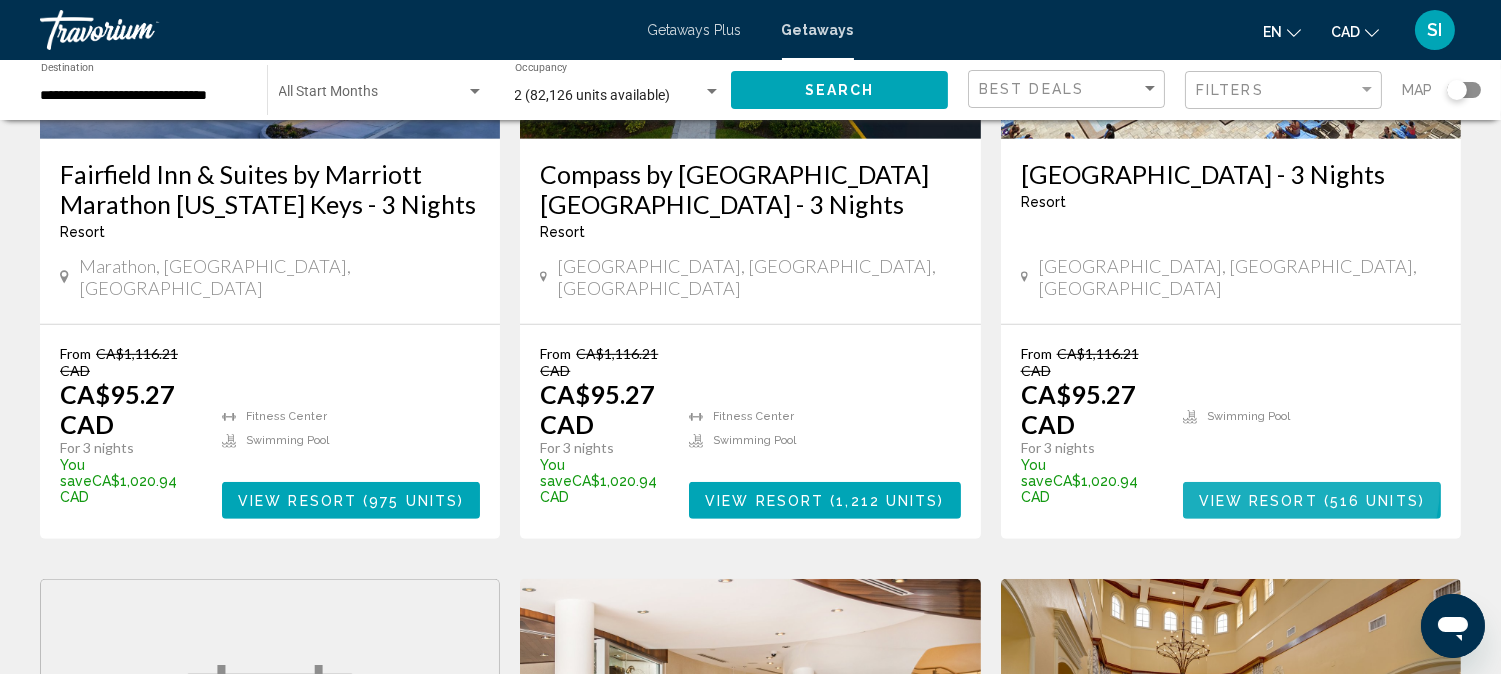 click on "View Resort    ( 516 units )" at bounding box center (1312, 500) 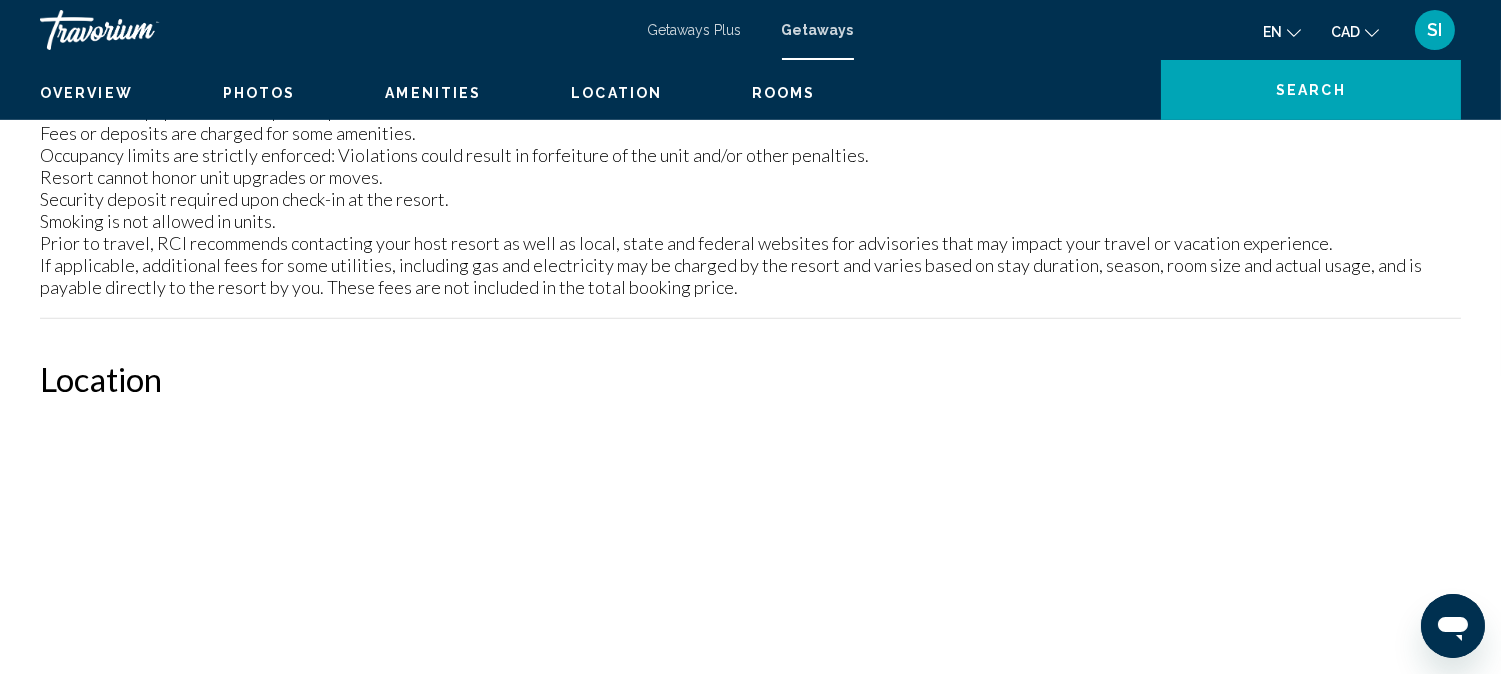 scroll, scrollTop: 23, scrollLeft: 0, axis: vertical 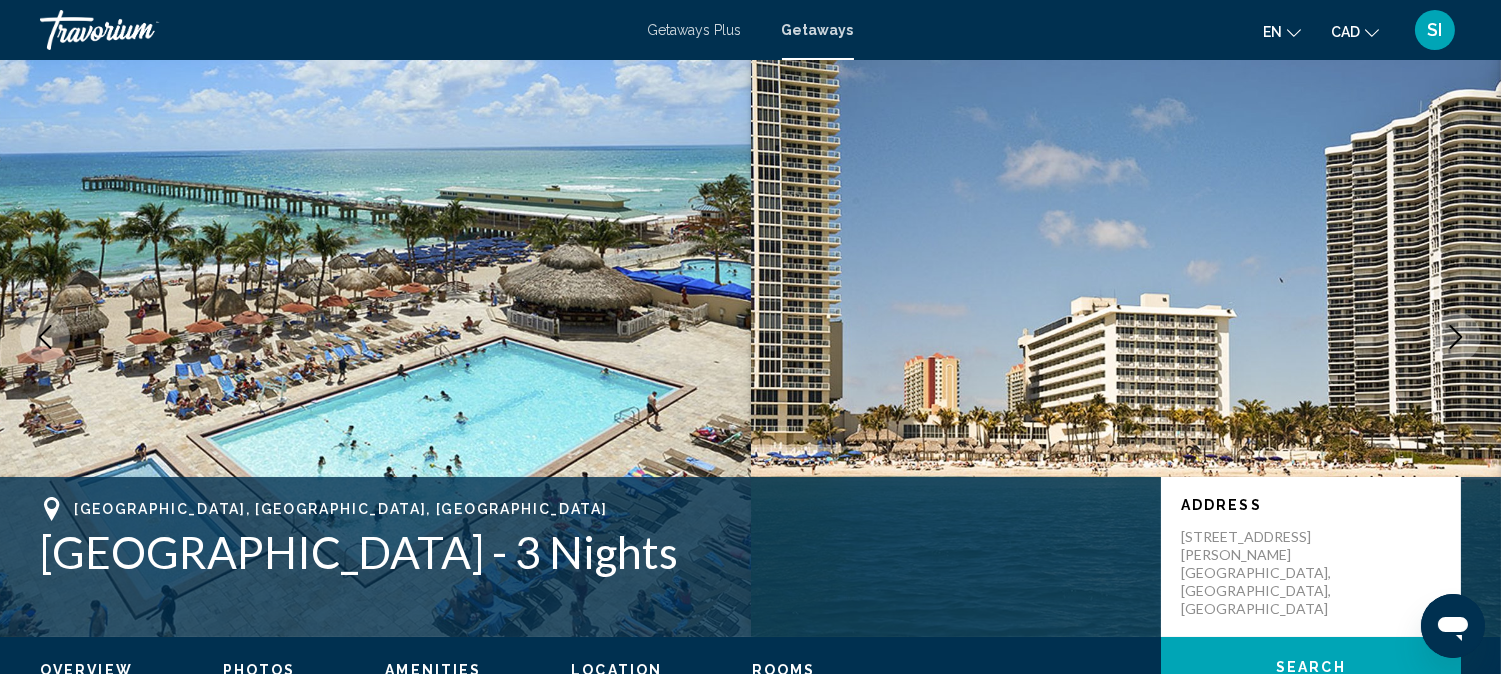 type 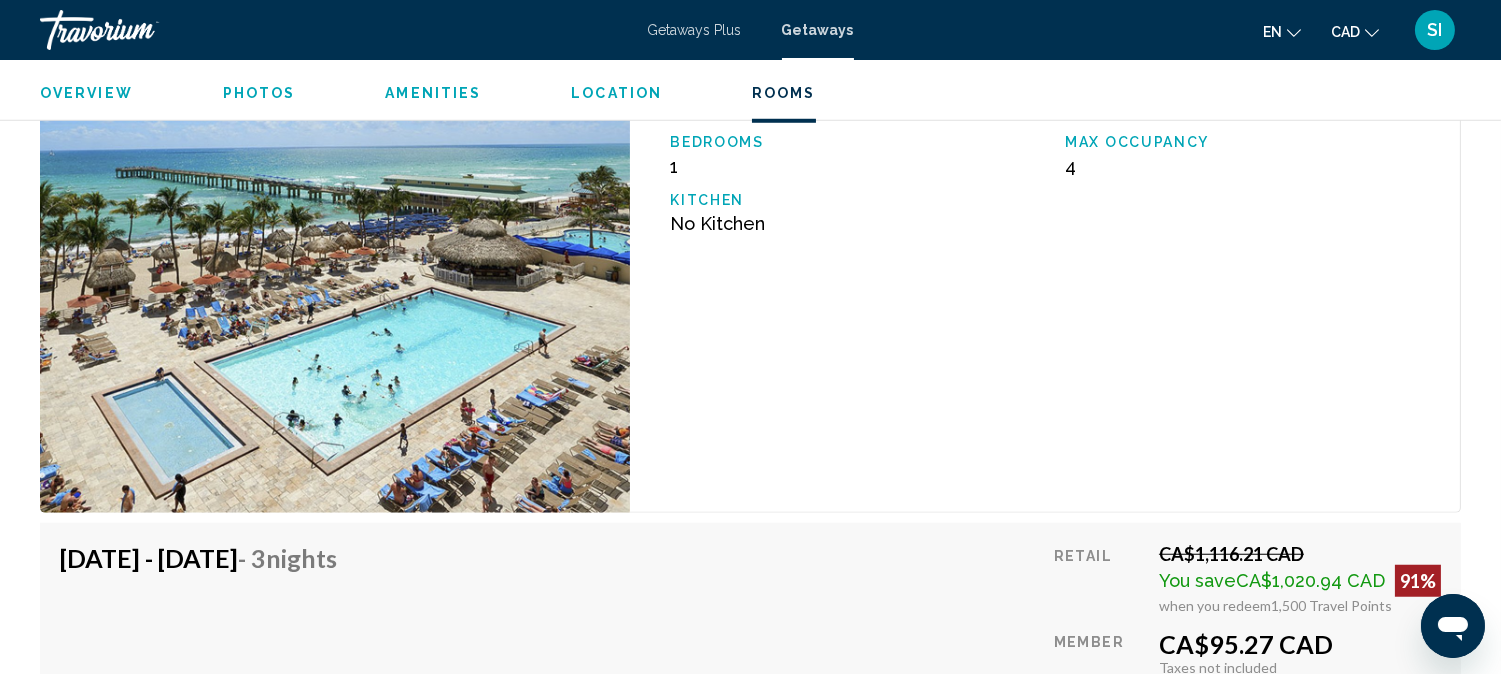 scroll, scrollTop: 3223, scrollLeft: 0, axis: vertical 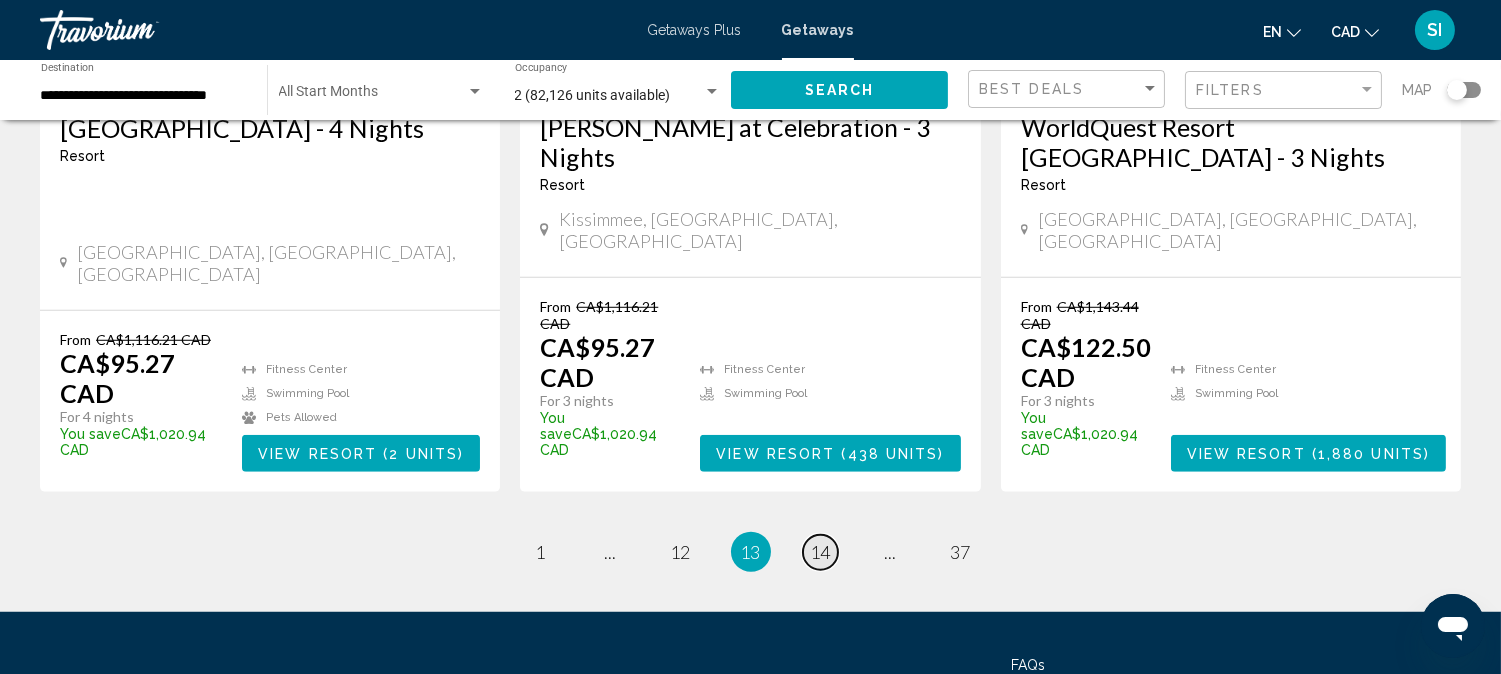 click on "14" at bounding box center [821, 552] 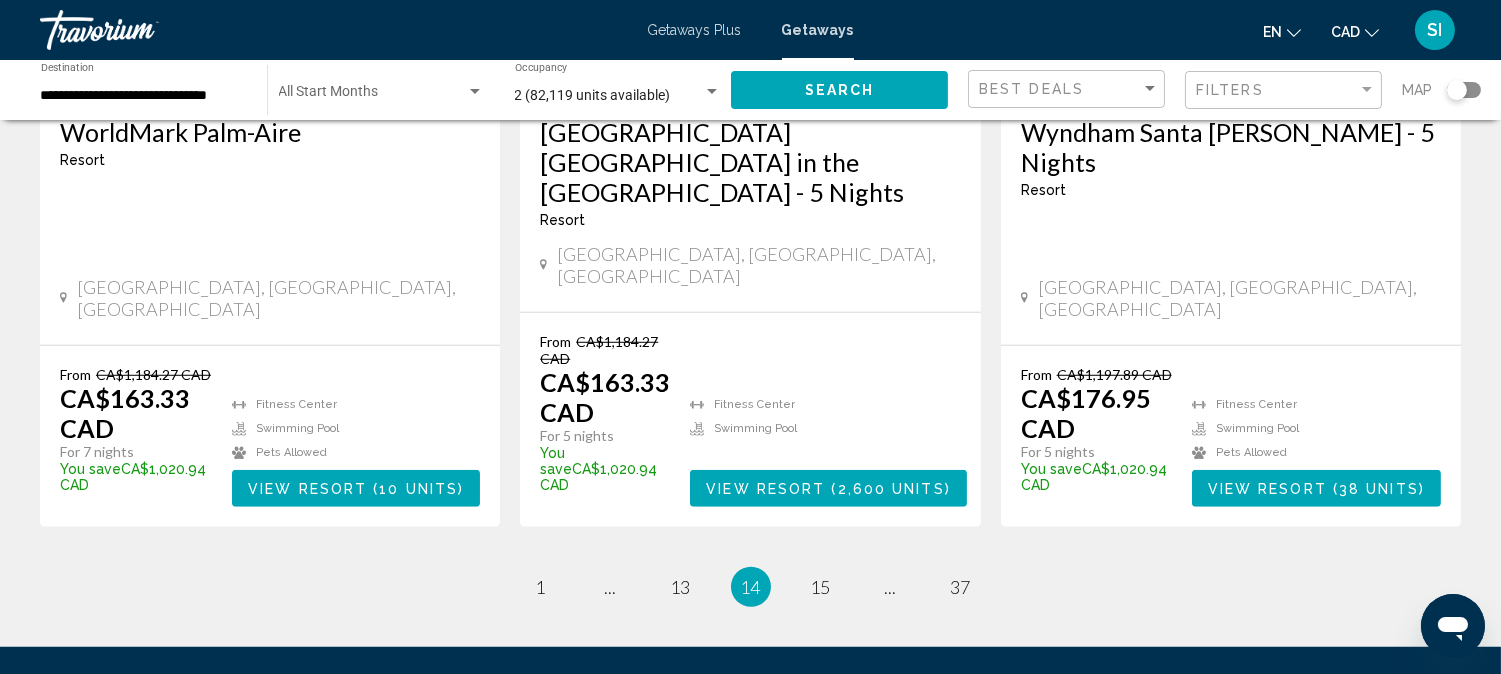 scroll, scrollTop: 2762, scrollLeft: 0, axis: vertical 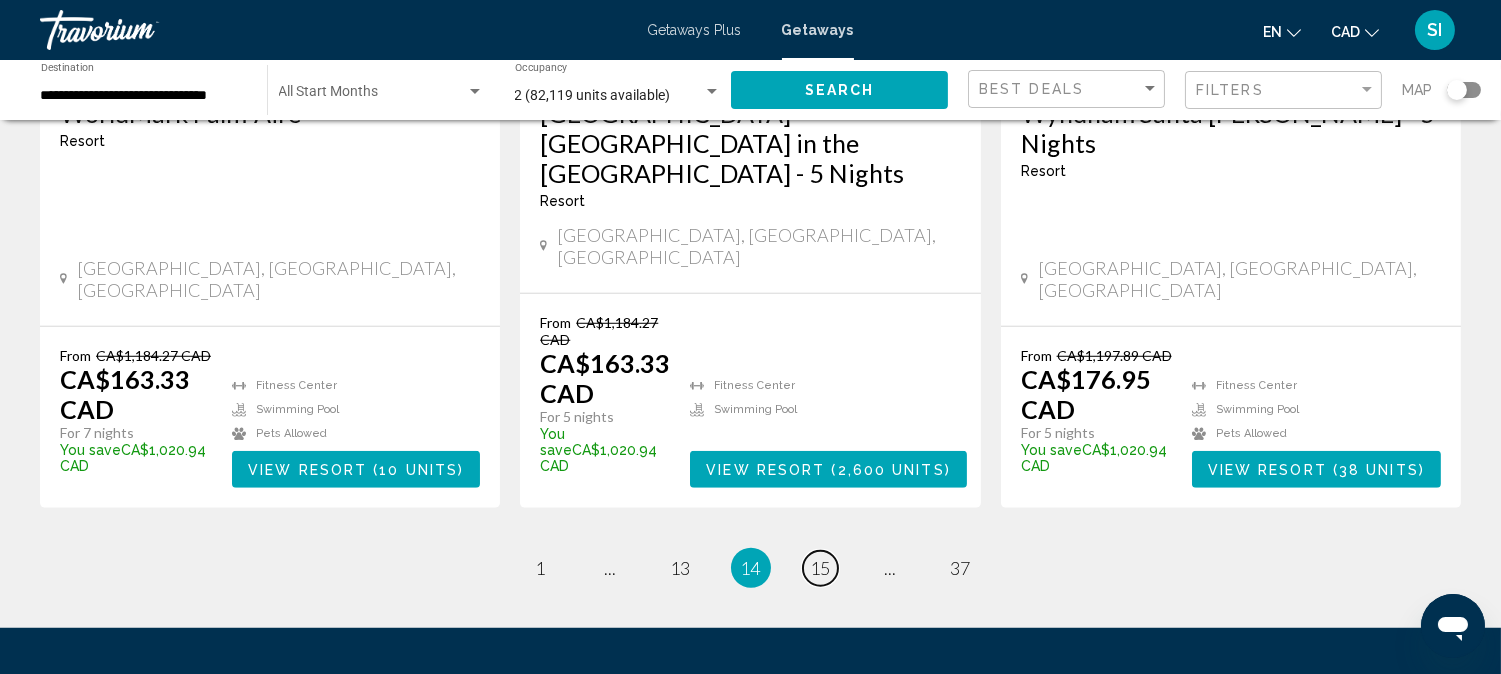 click on "15" at bounding box center (821, 568) 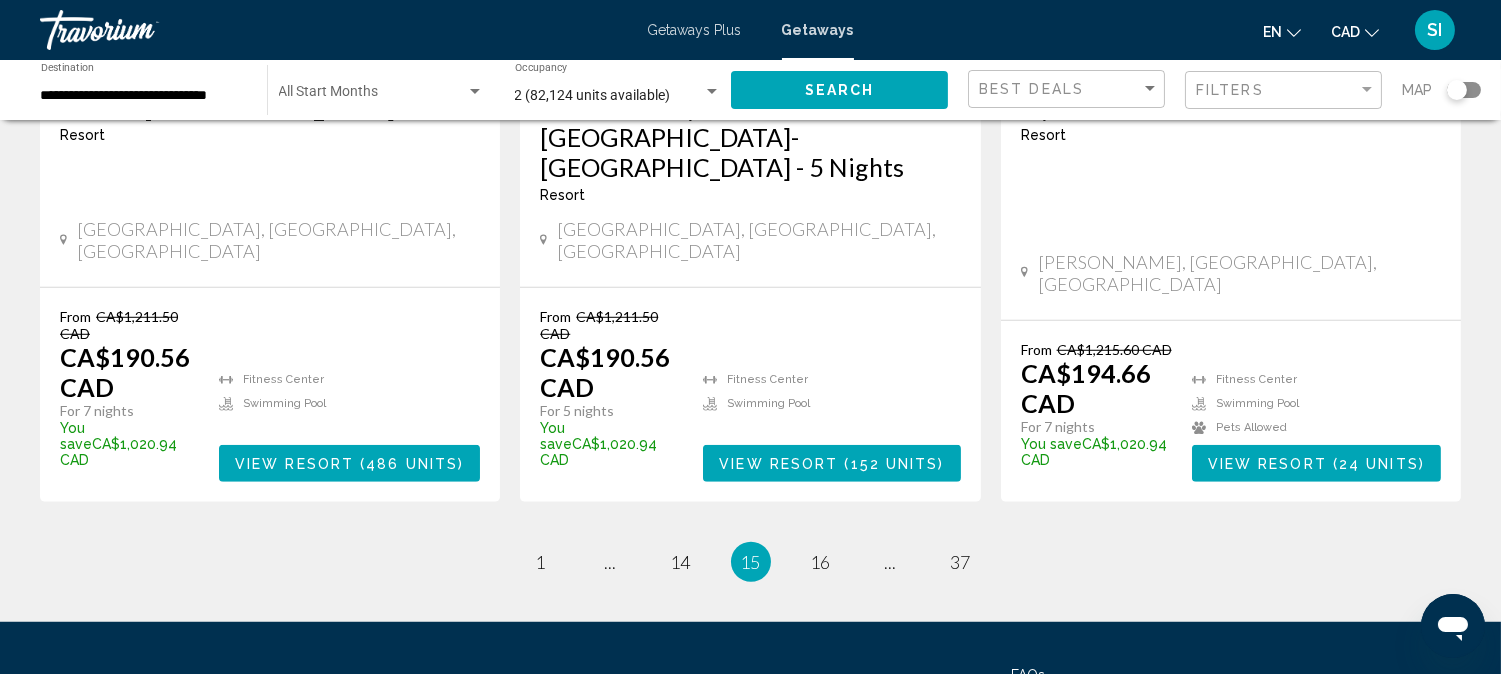 scroll, scrollTop: 2655, scrollLeft: 0, axis: vertical 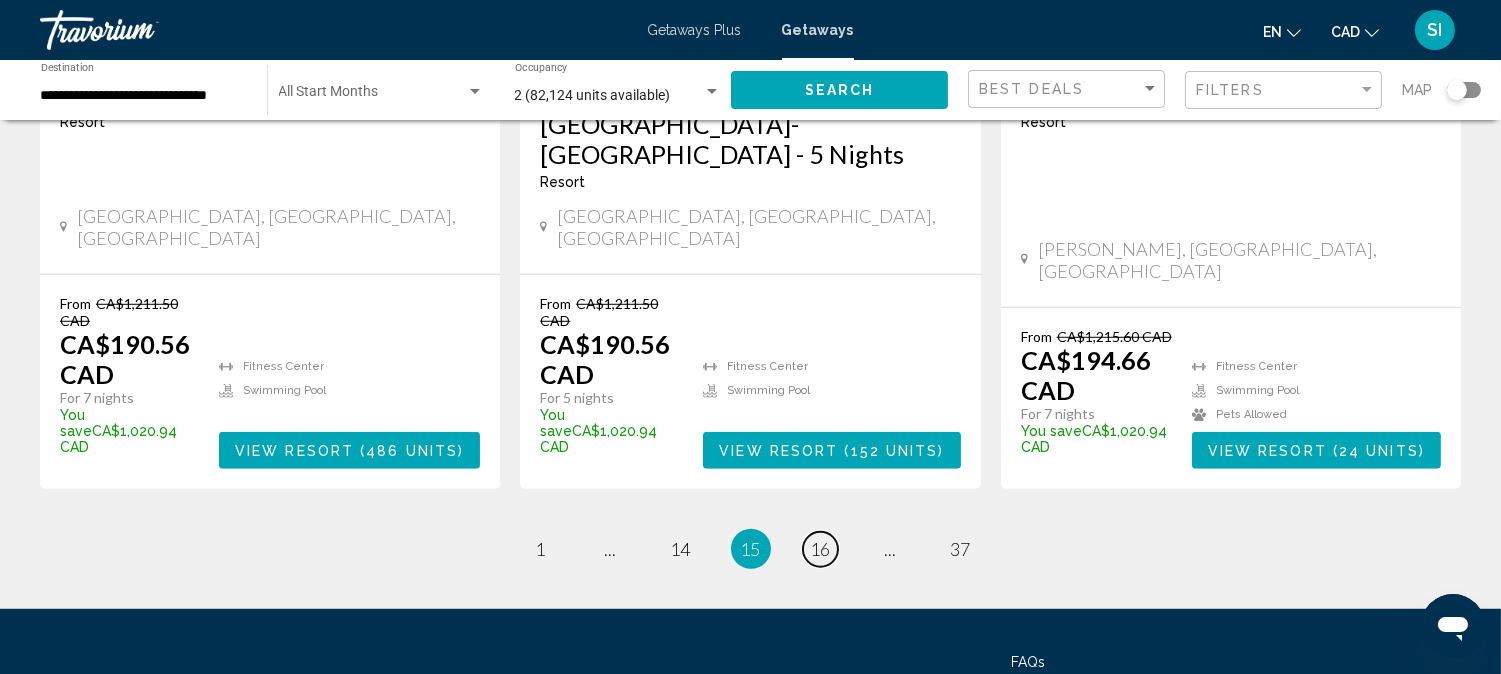 click on "16" at bounding box center (821, 549) 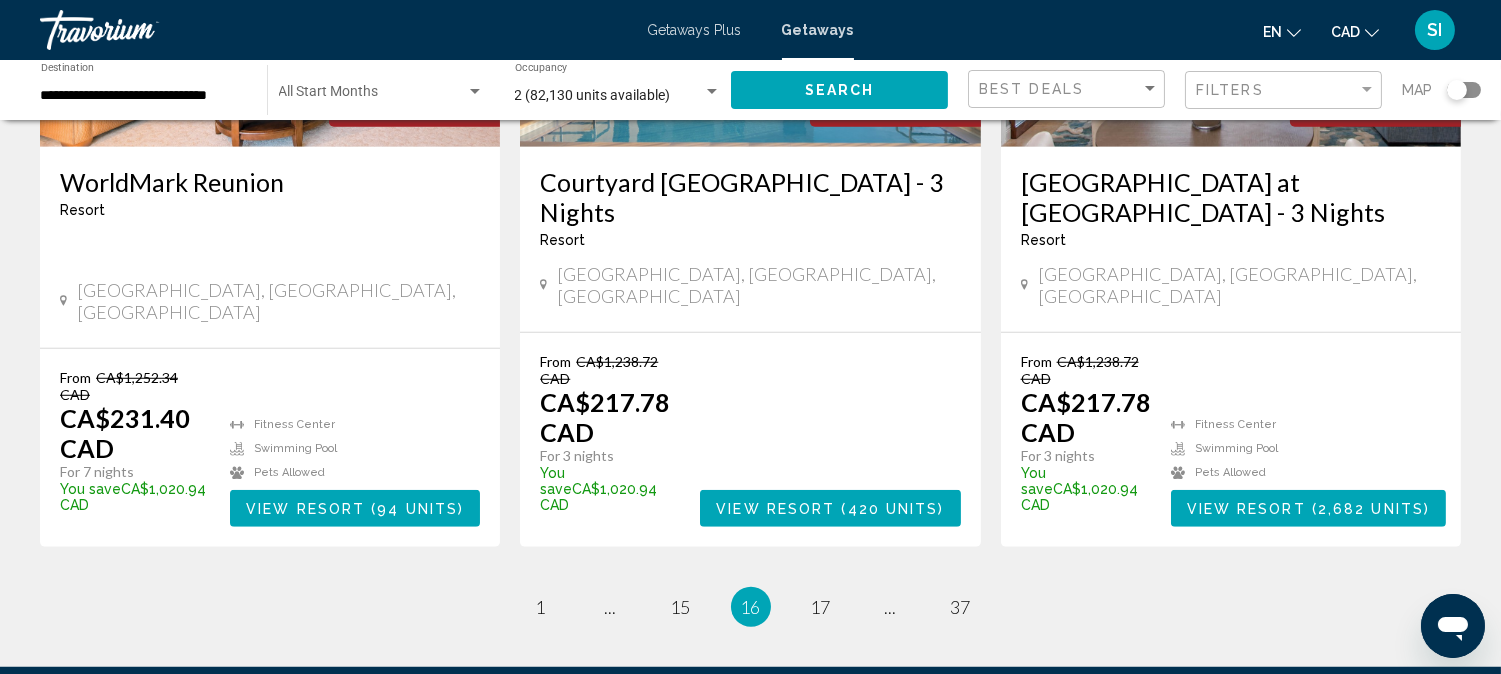 scroll, scrollTop: 2732, scrollLeft: 0, axis: vertical 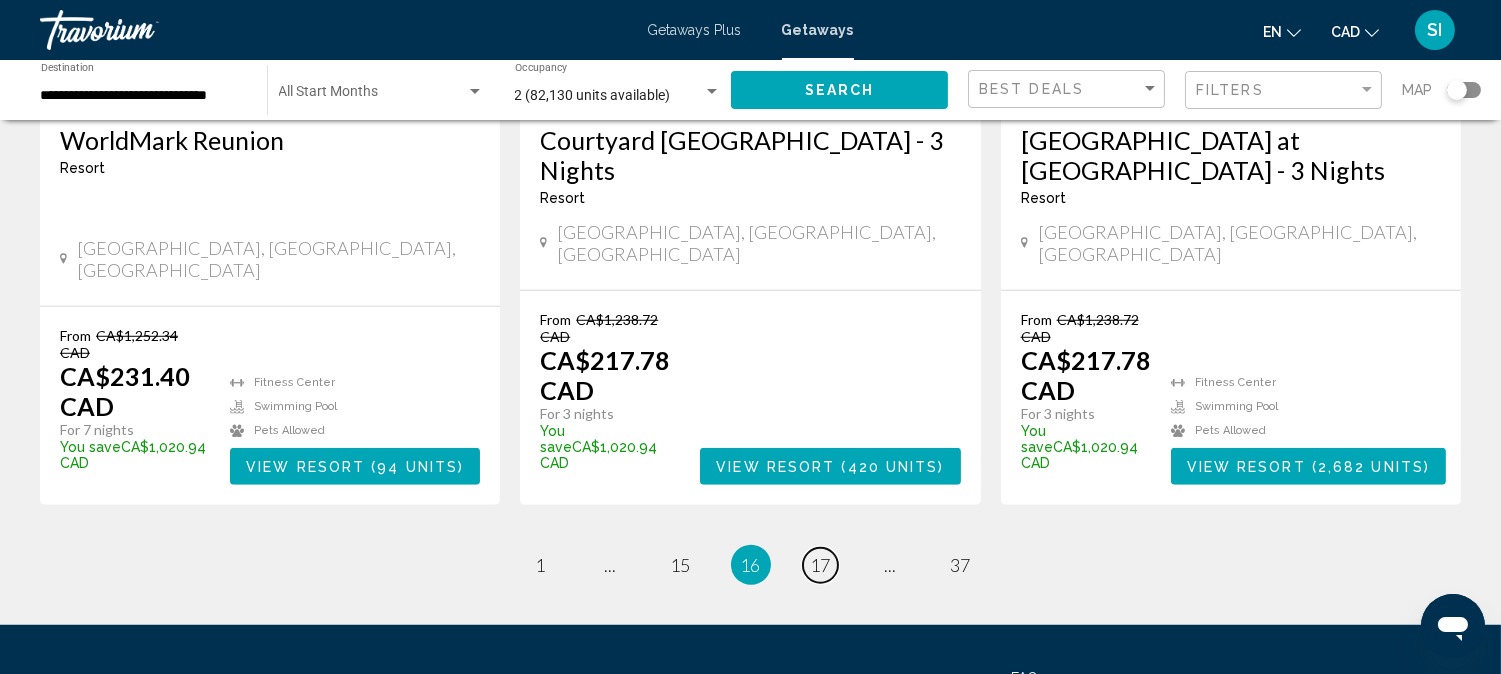 click on "17" at bounding box center [821, 565] 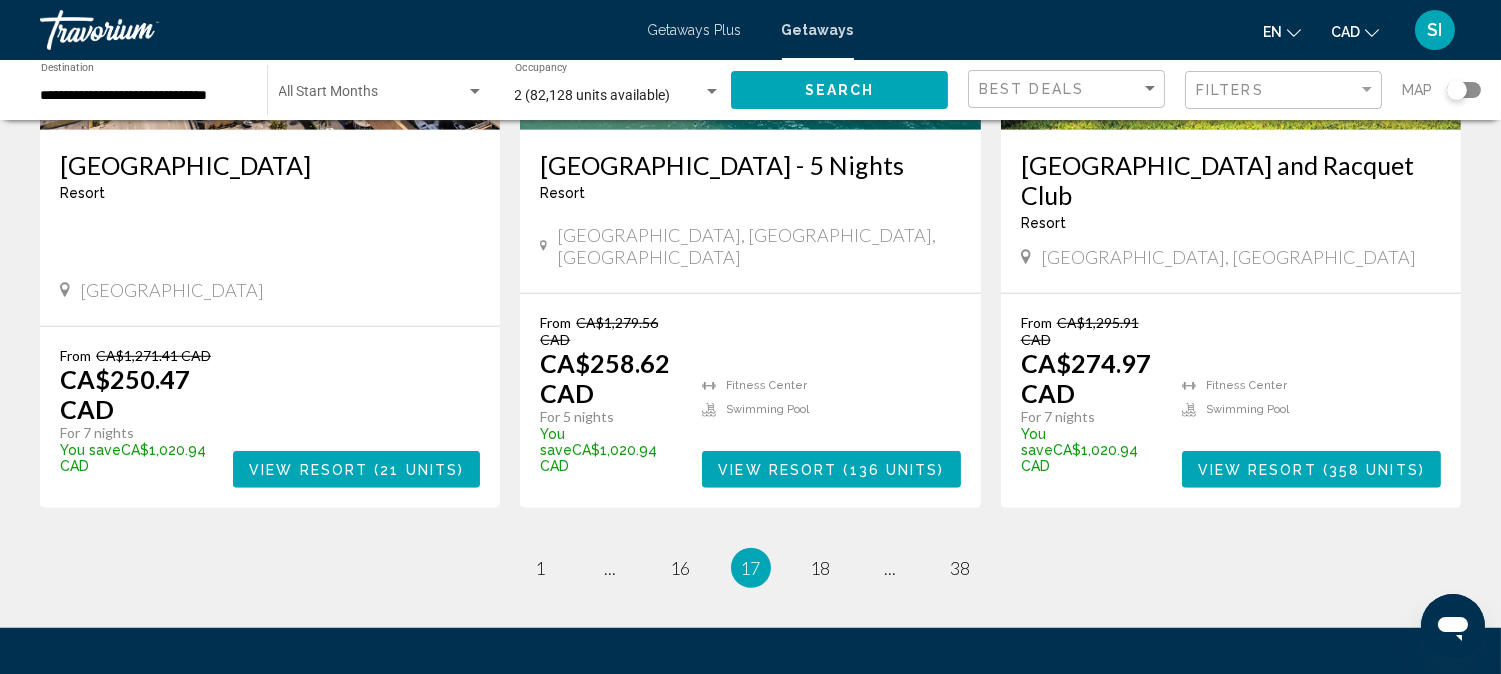 scroll, scrollTop: 2711, scrollLeft: 0, axis: vertical 